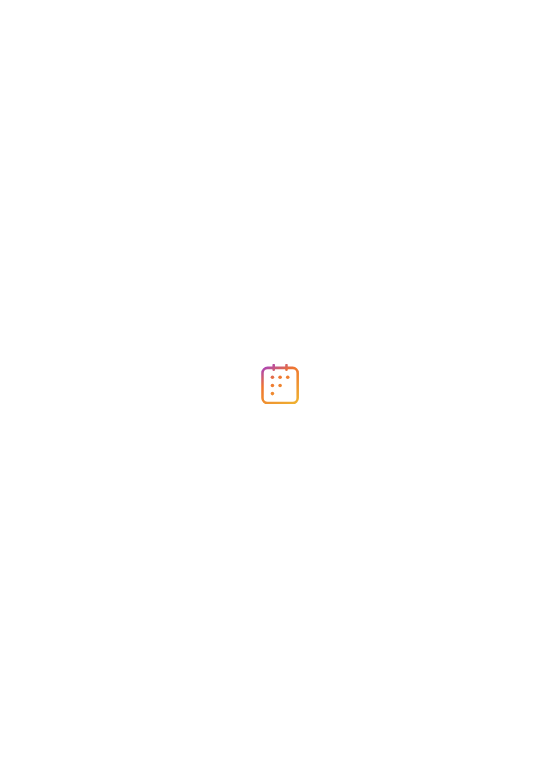 scroll, scrollTop: 0, scrollLeft: 0, axis: both 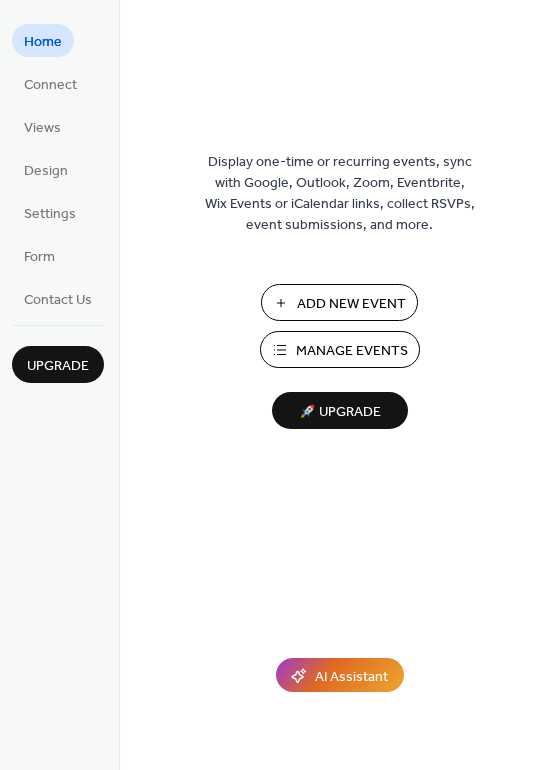 click on "Add New Event" at bounding box center (351, 304) 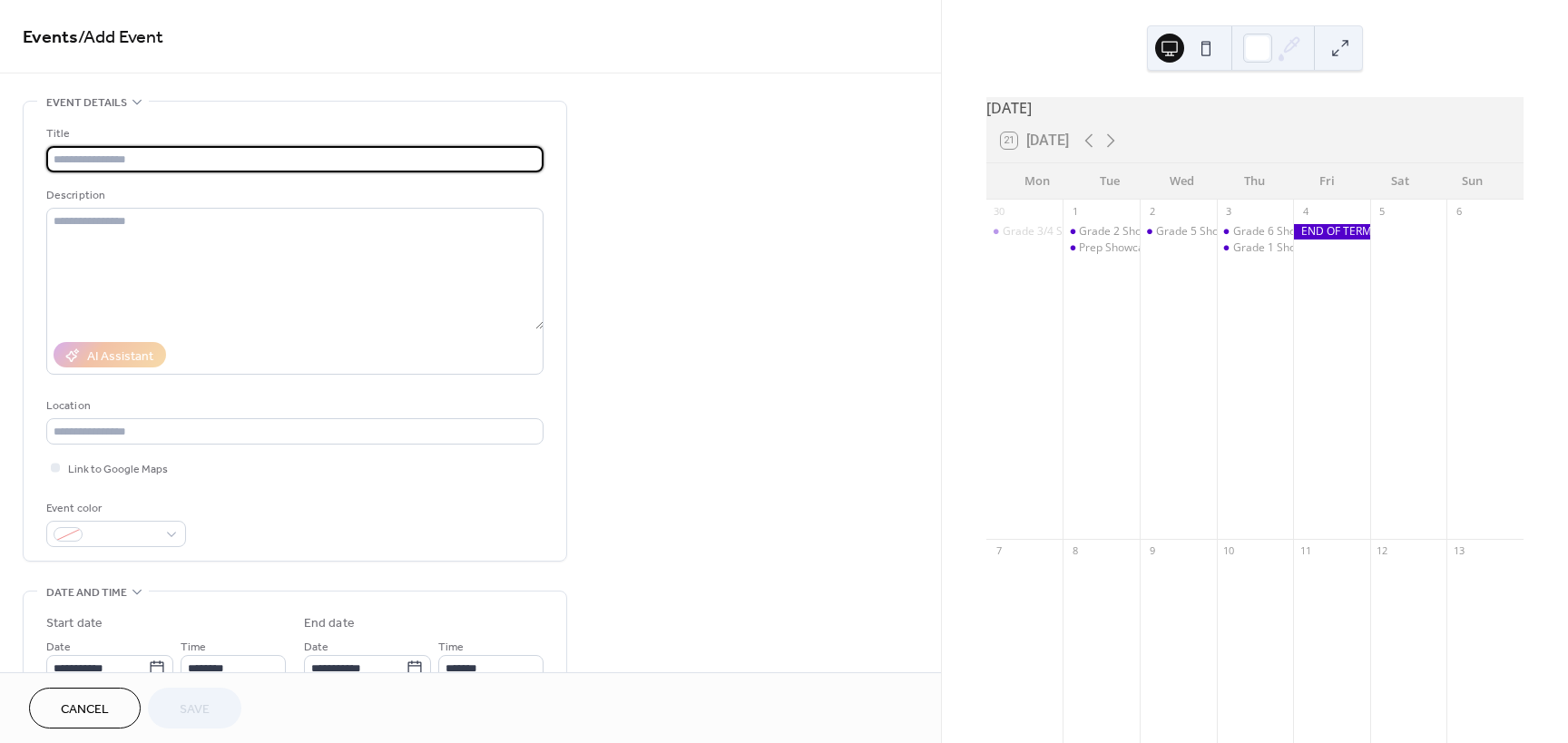 scroll, scrollTop: 0, scrollLeft: 0, axis: both 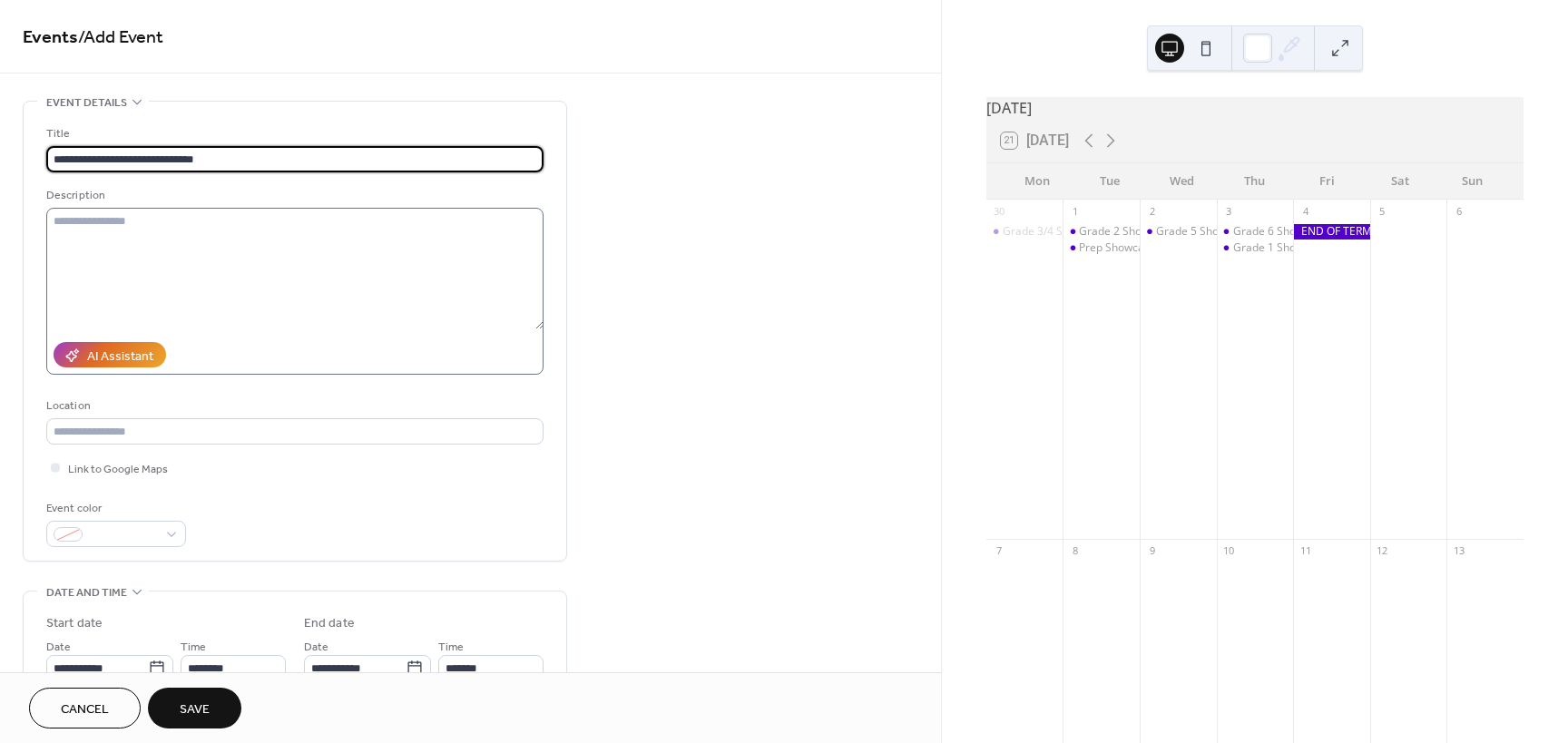 type on "**********" 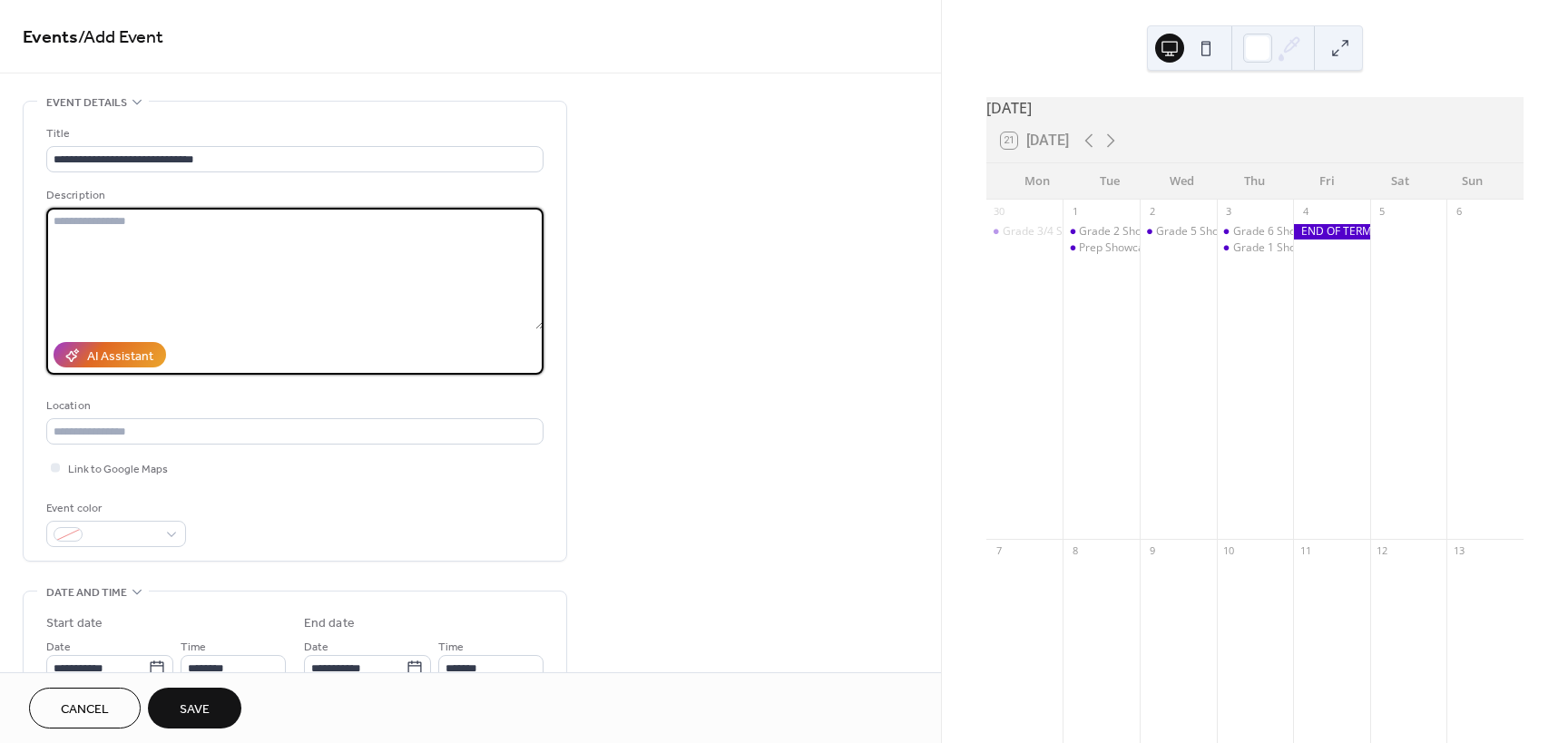 click at bounding box center [295, 269] 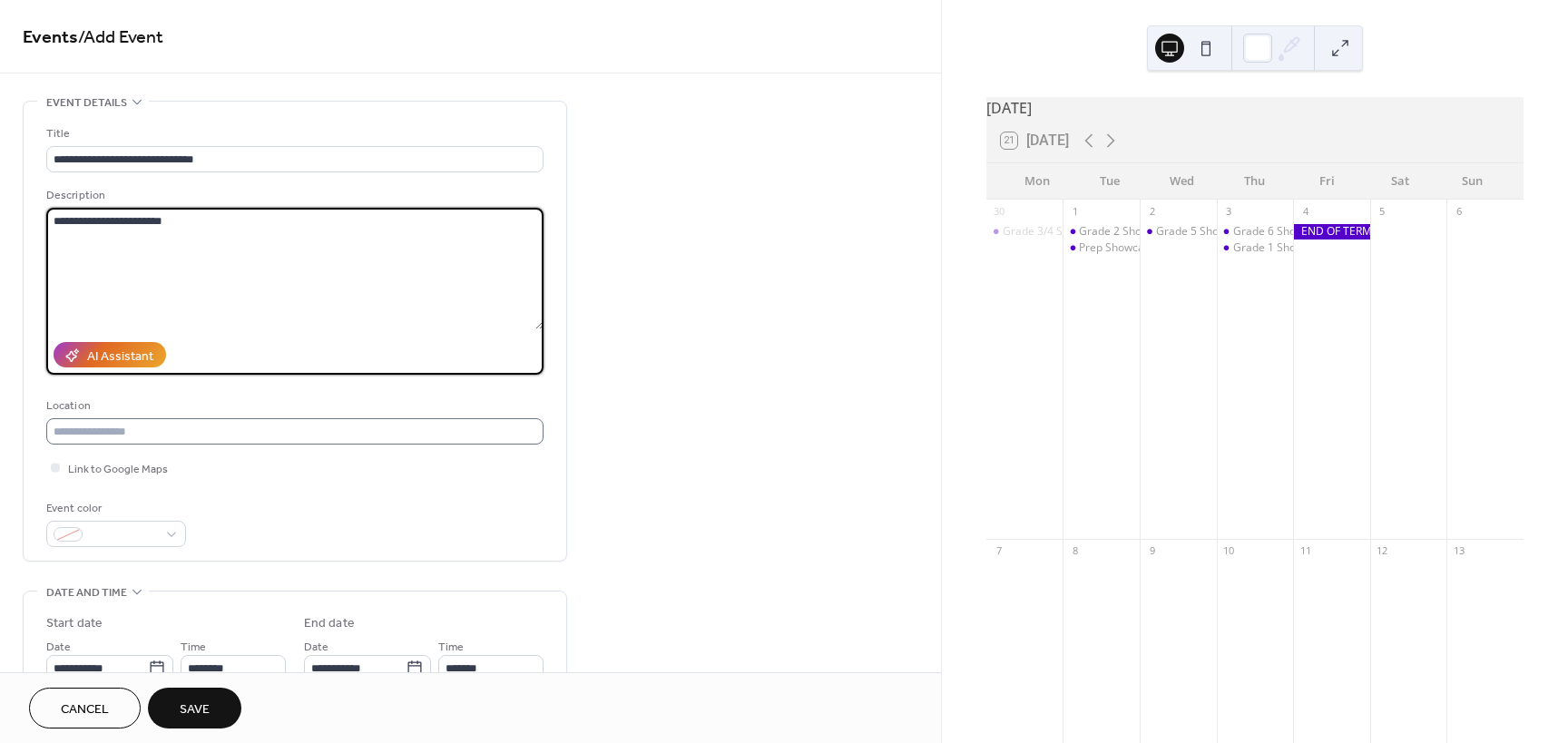 type on "**********" 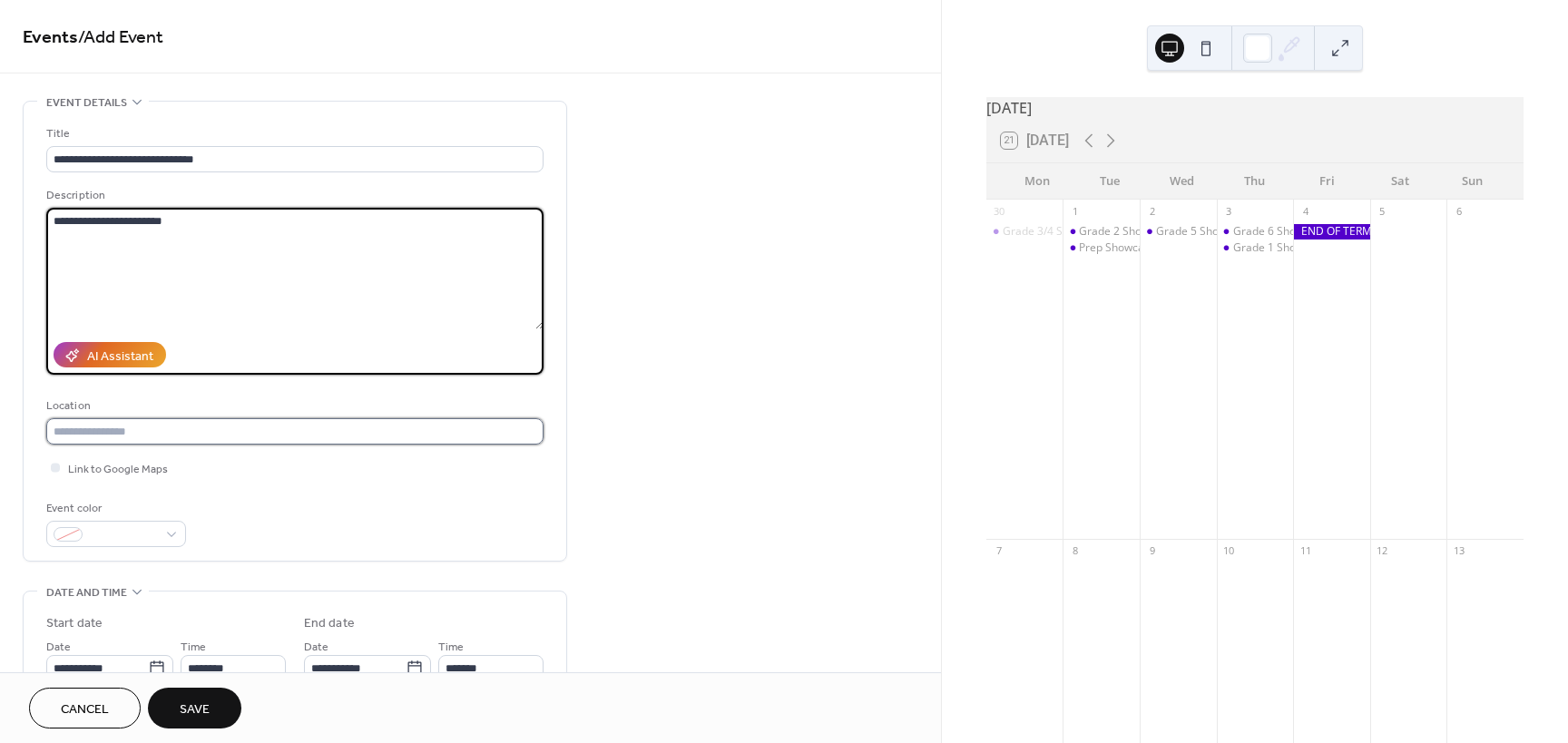 click at bounding box center (295, 431) 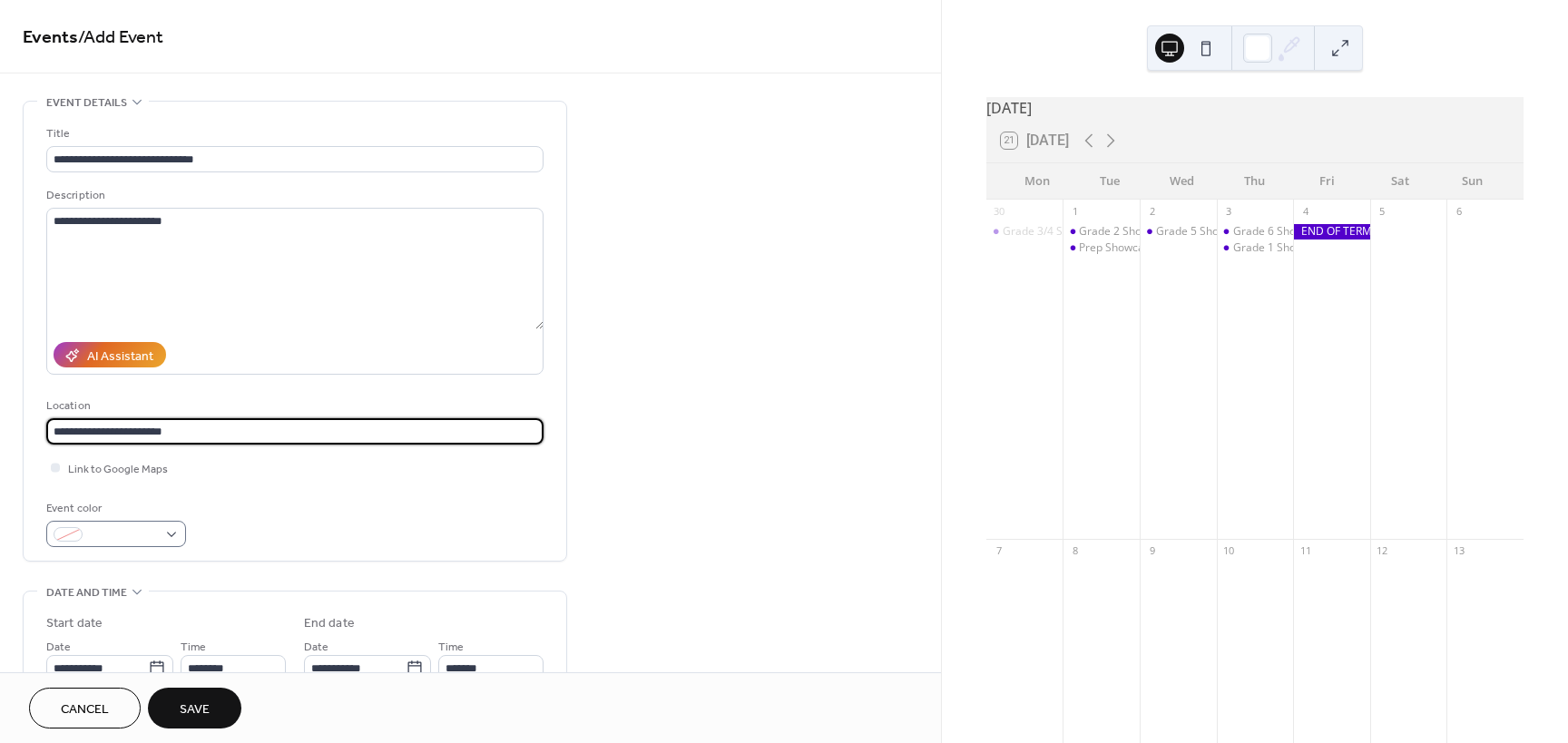 type on "**********" 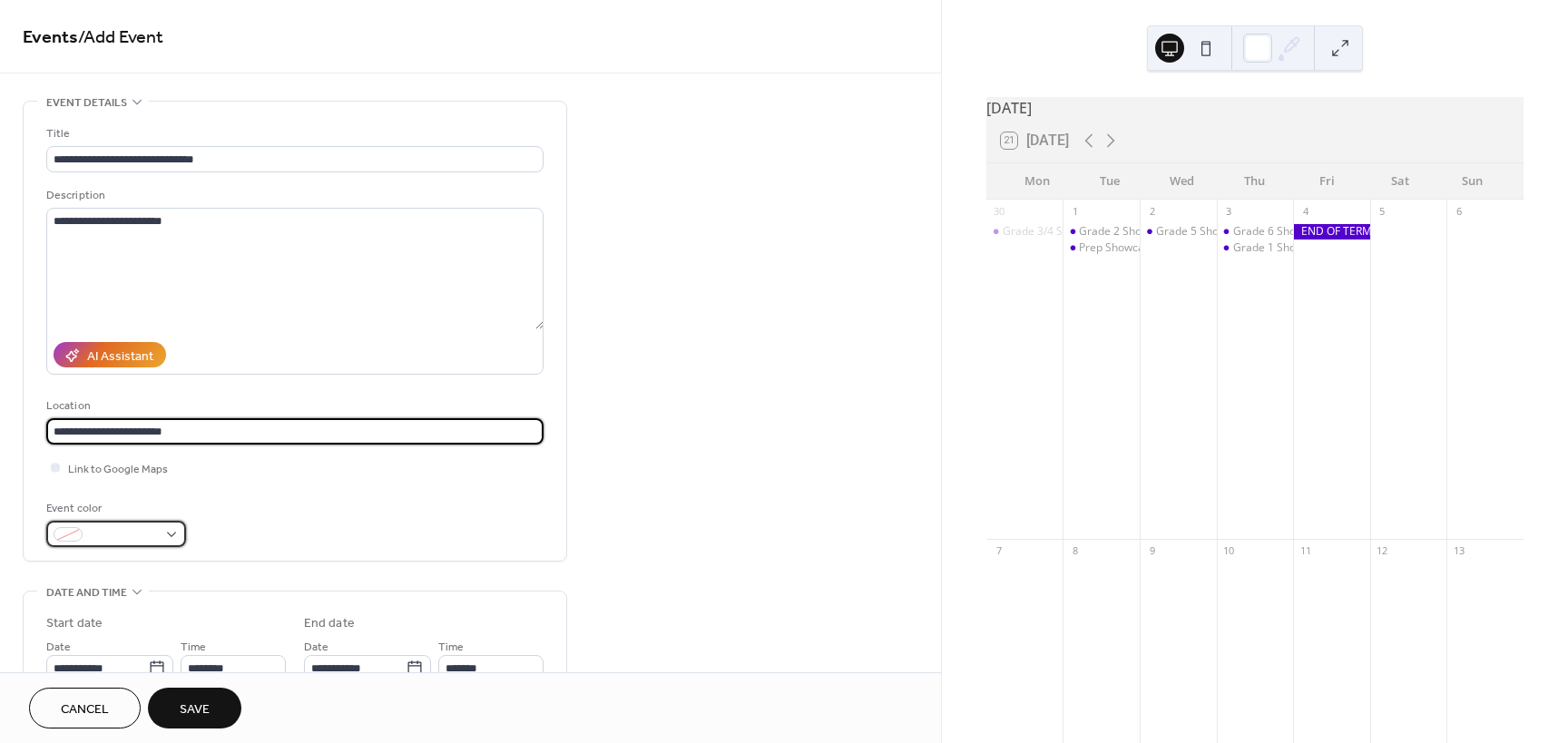 click at bounding box center [116, 533] 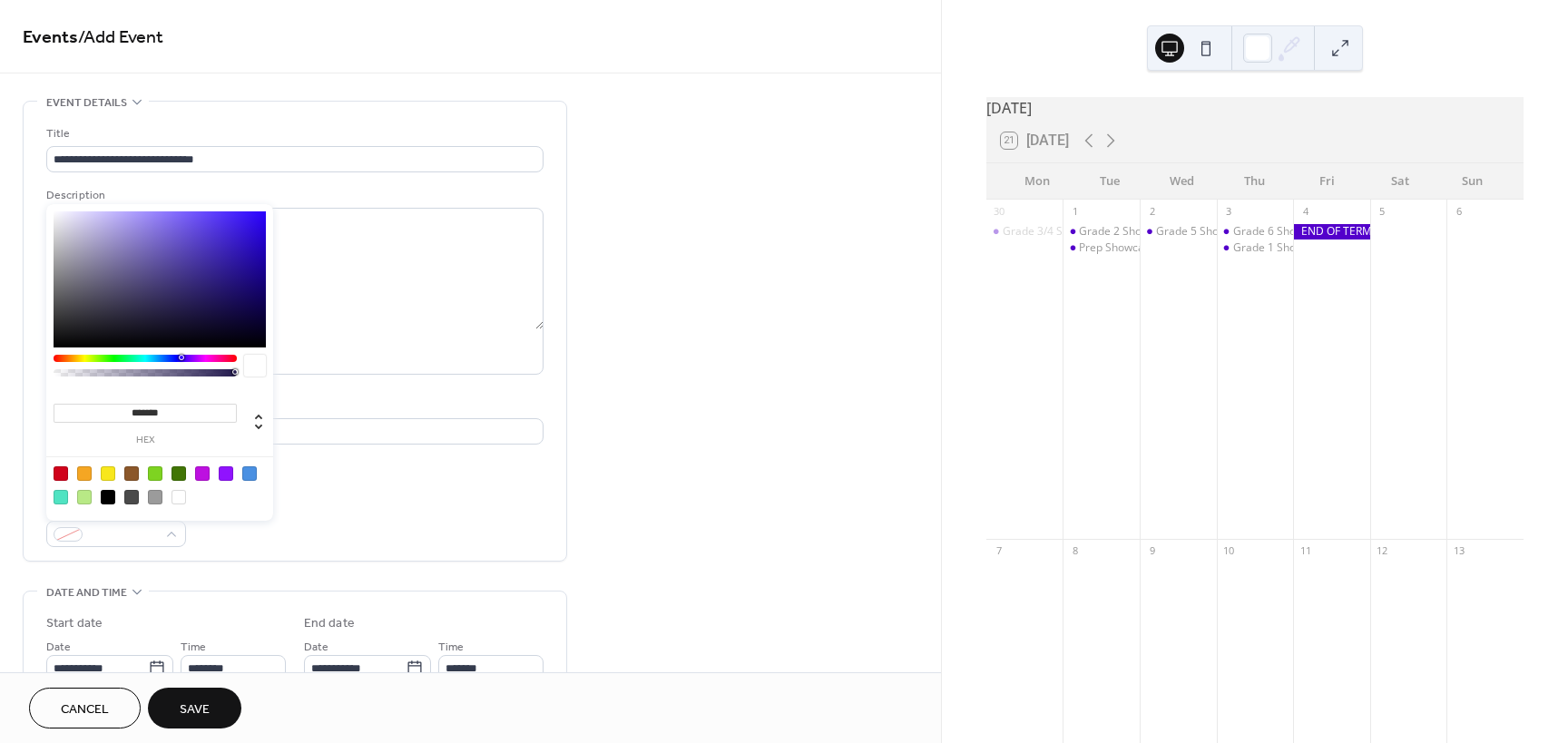 click at bounding box center [61, 497] 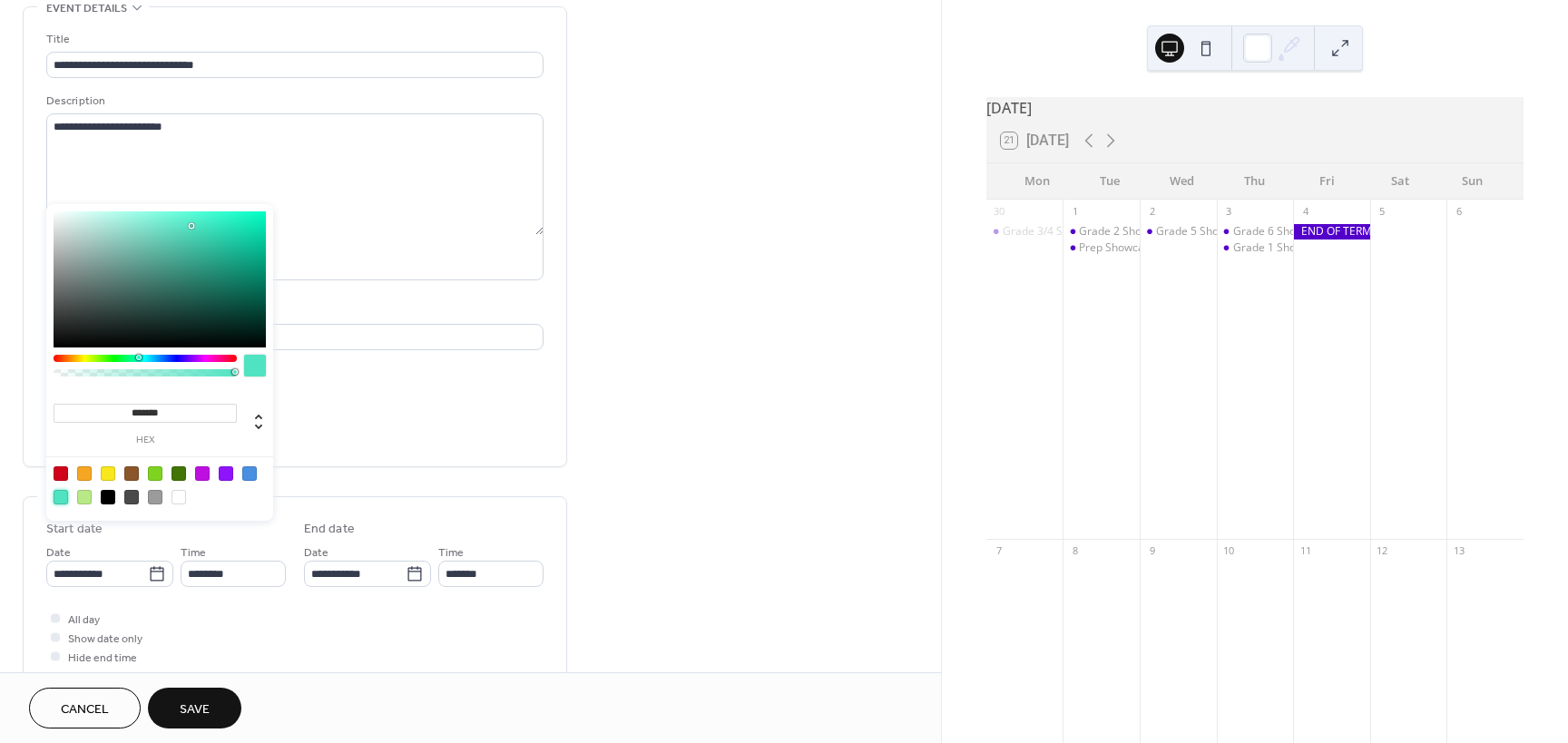 scroll, scrollTop: 91, scrollLeft: 0, axis: vertical 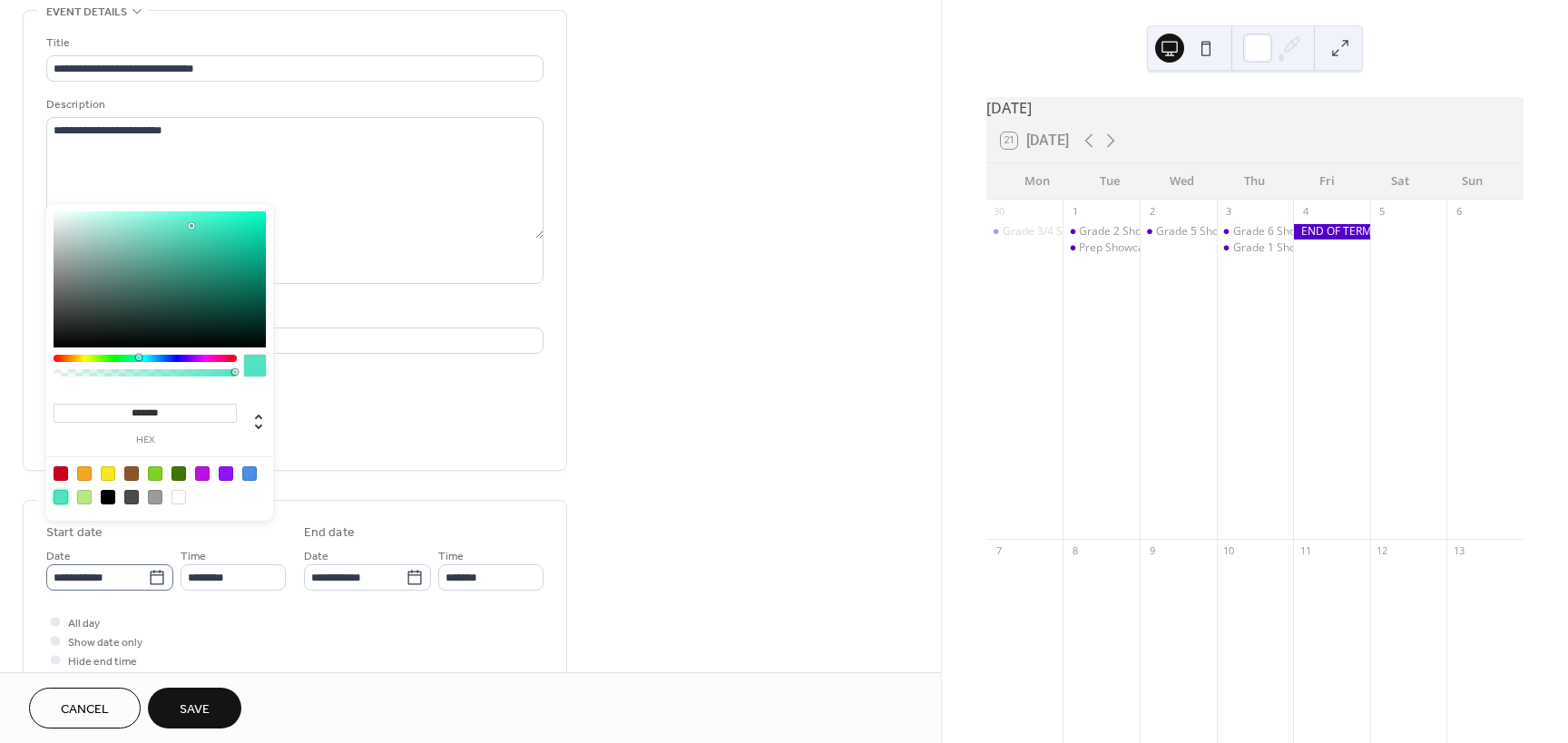 click 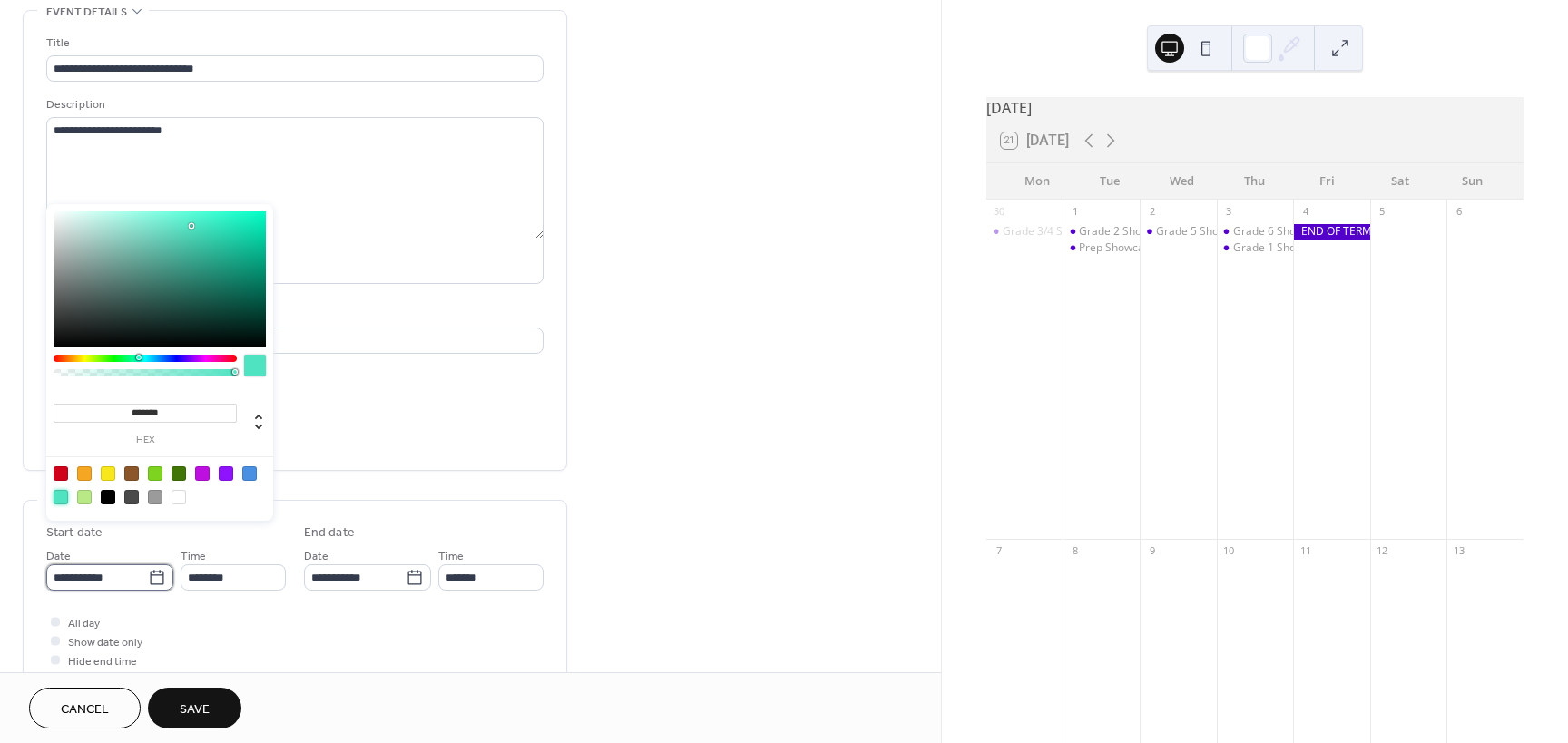 click on "**********" at bounding box center (97, 577) 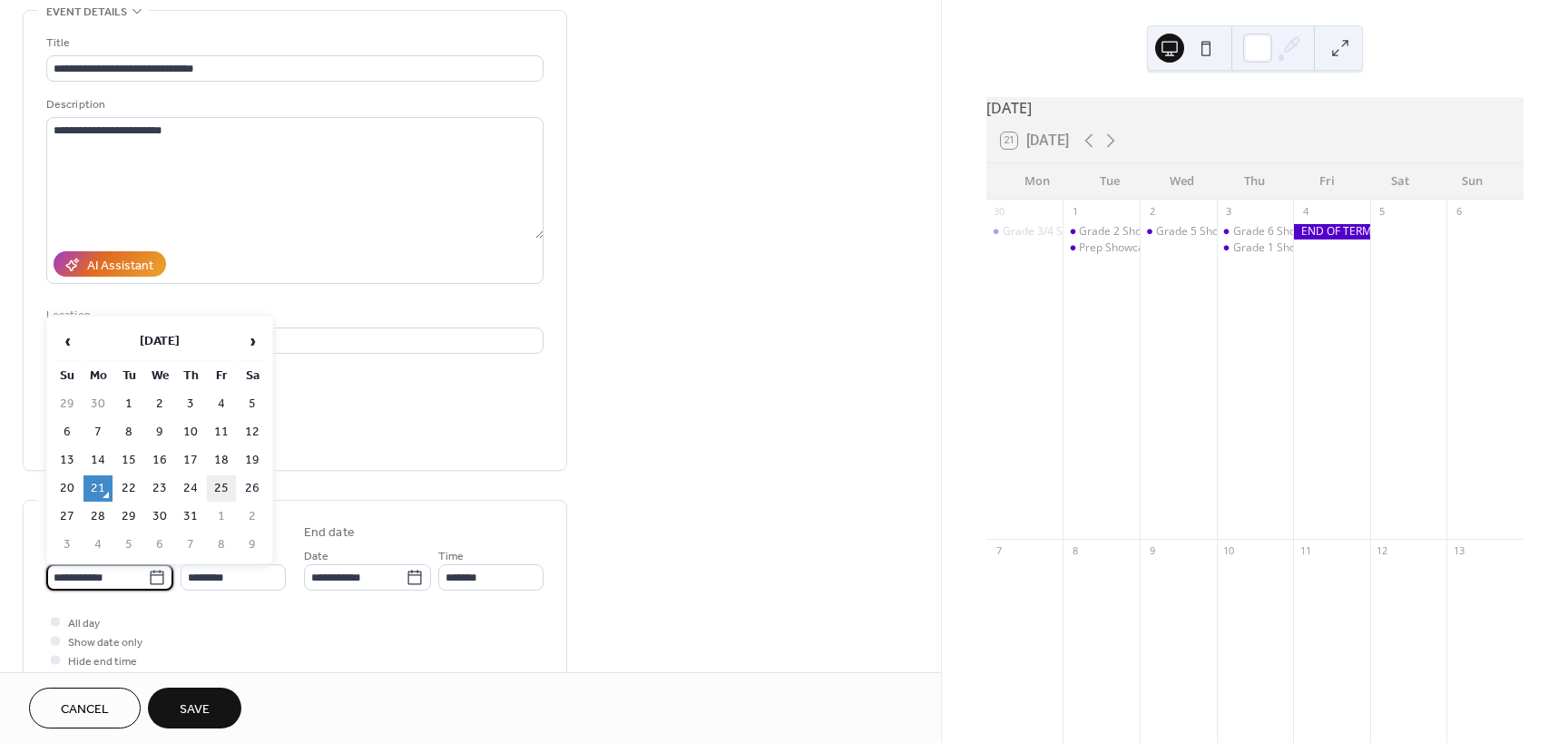 click on "25" at bounding box center [221, 488] 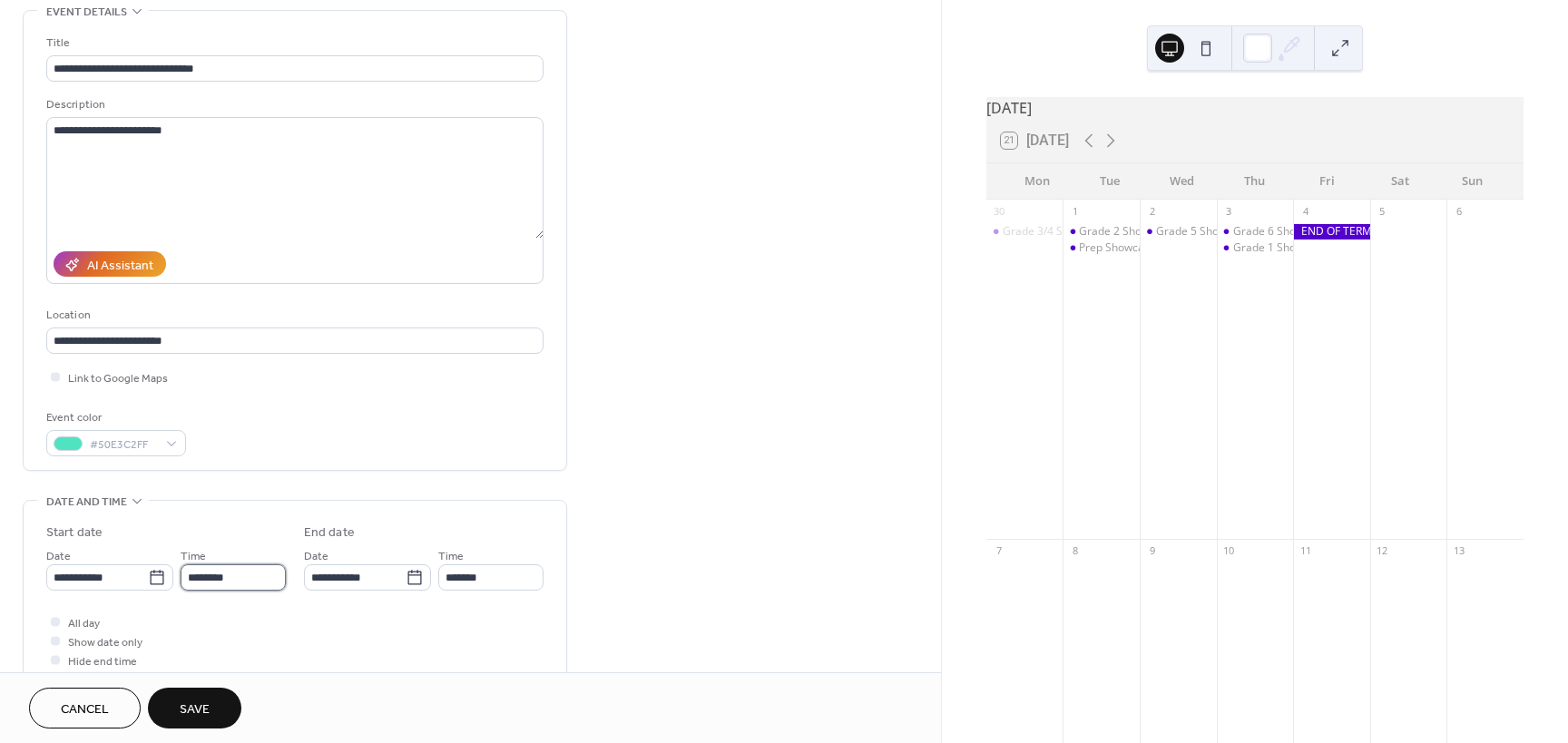 click on "********" at bounding box center [233, 577] 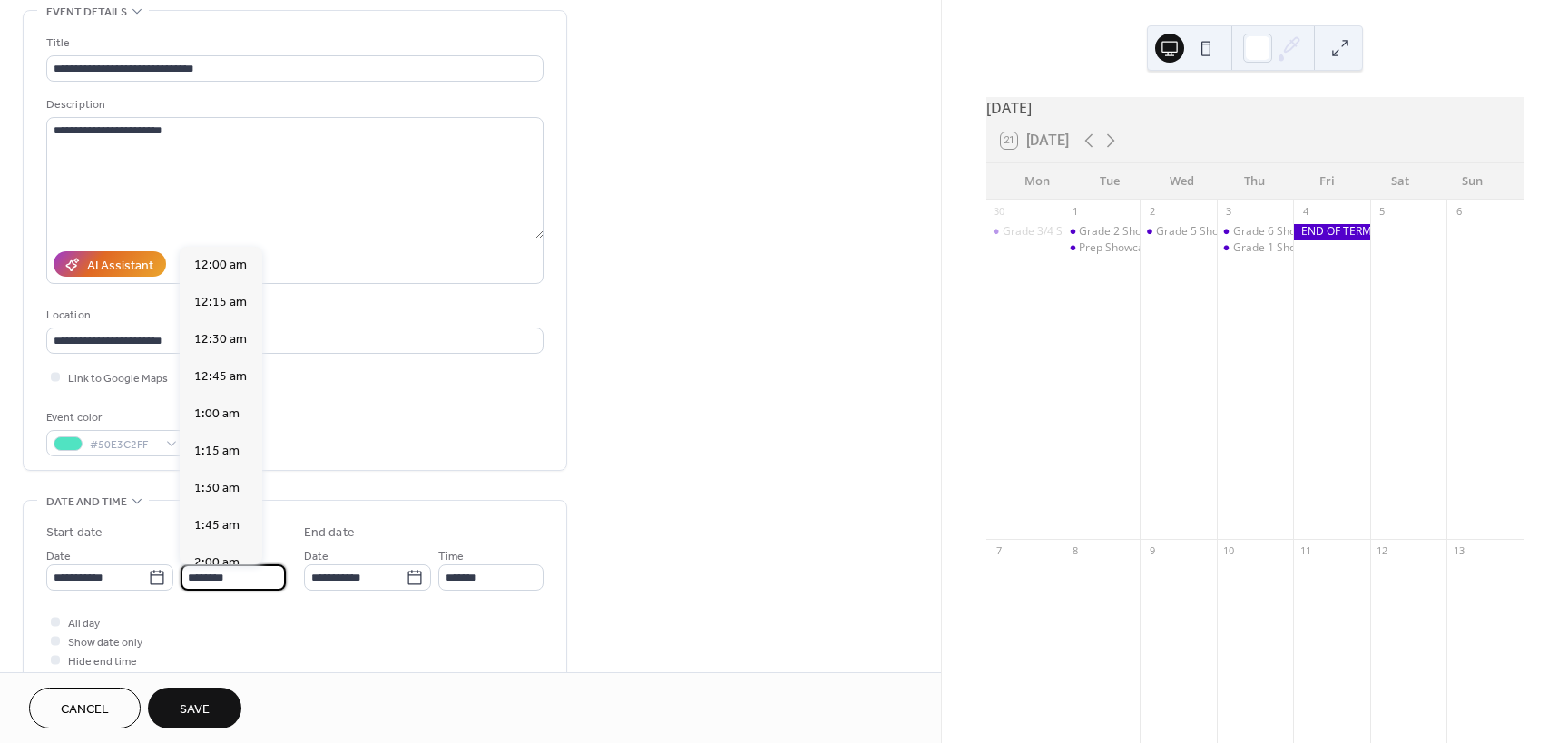 scroll, scrollTop: 1785, scrollLeft: 0, axis: vertical 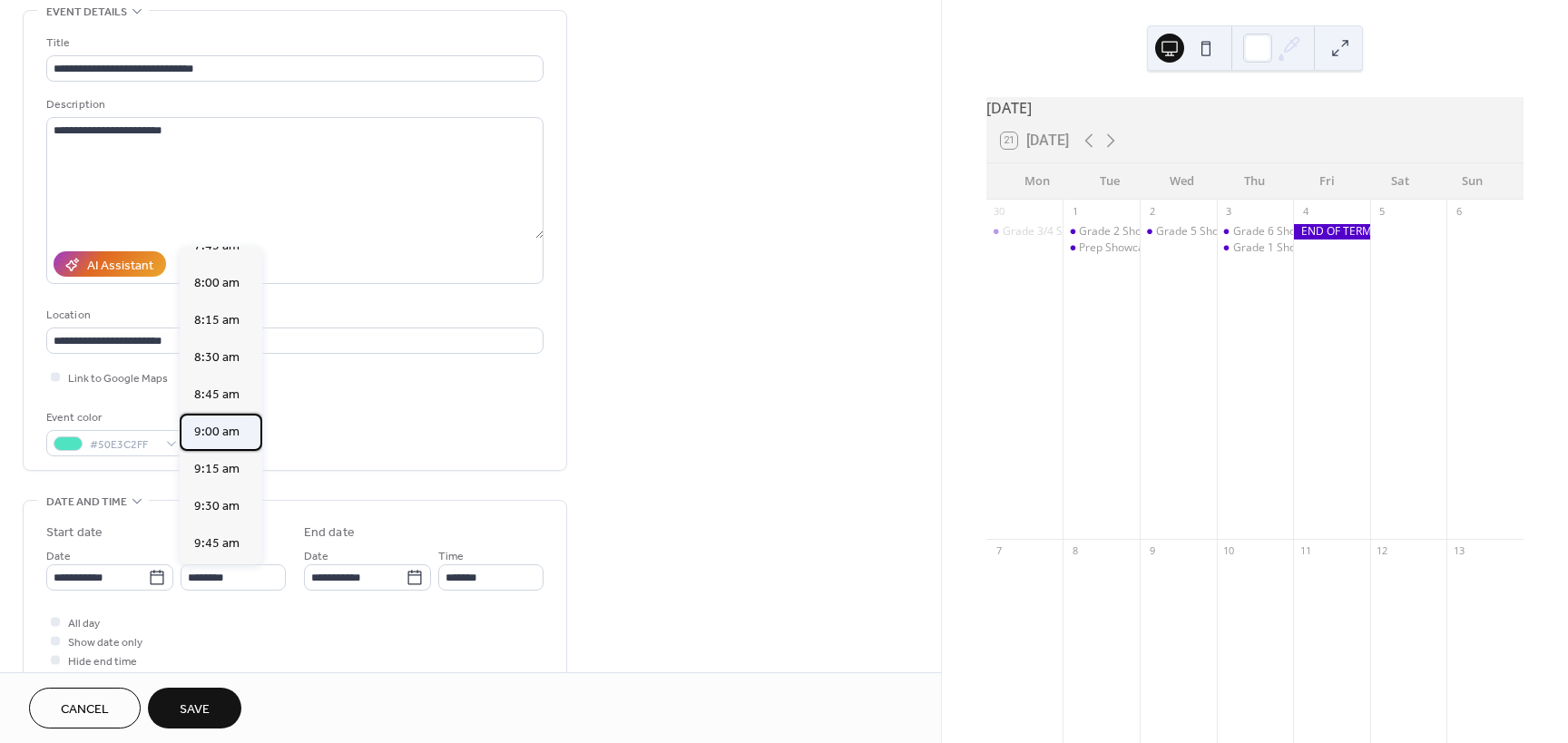 click on "9:00 am" at bounding box center [217, 432] 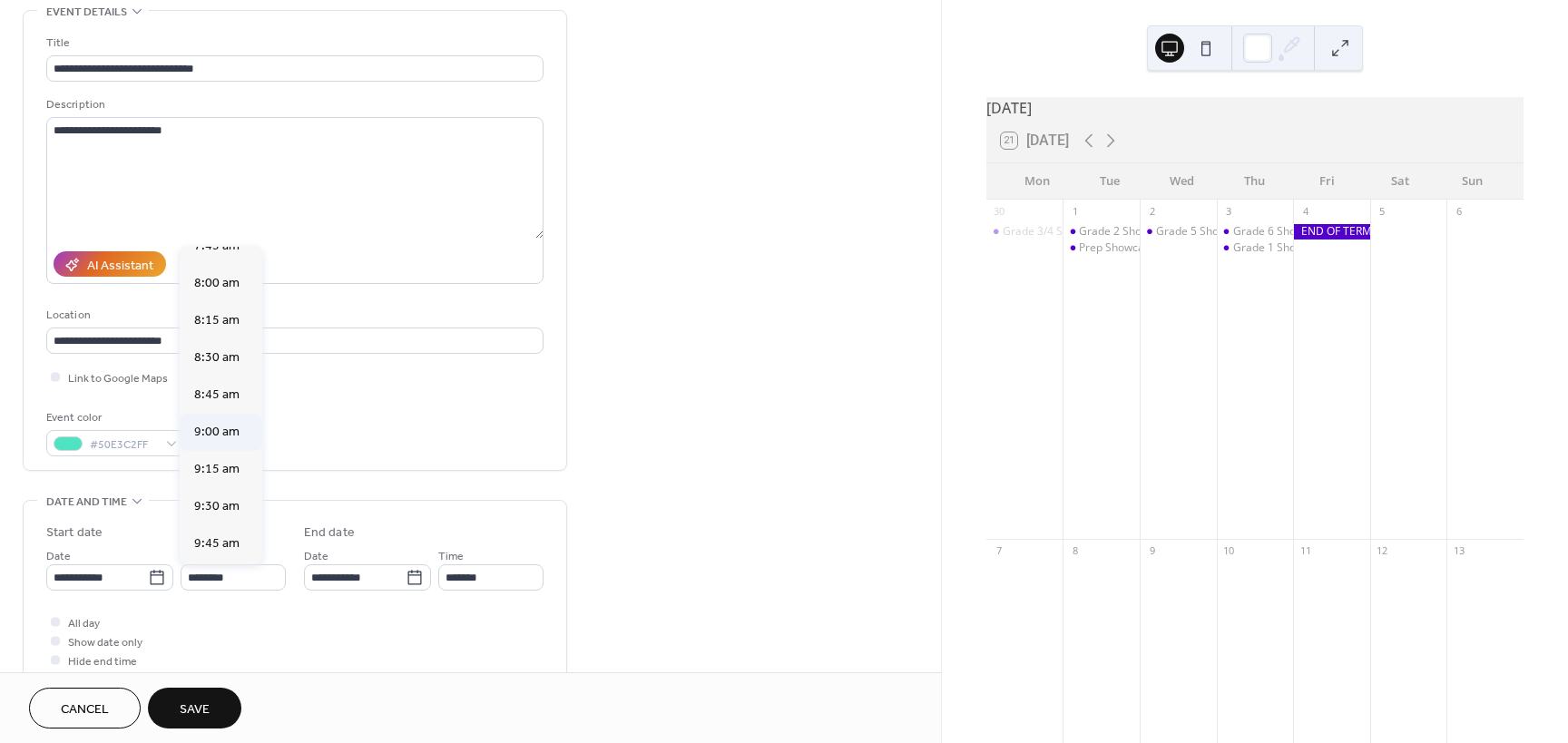 type on "*******" 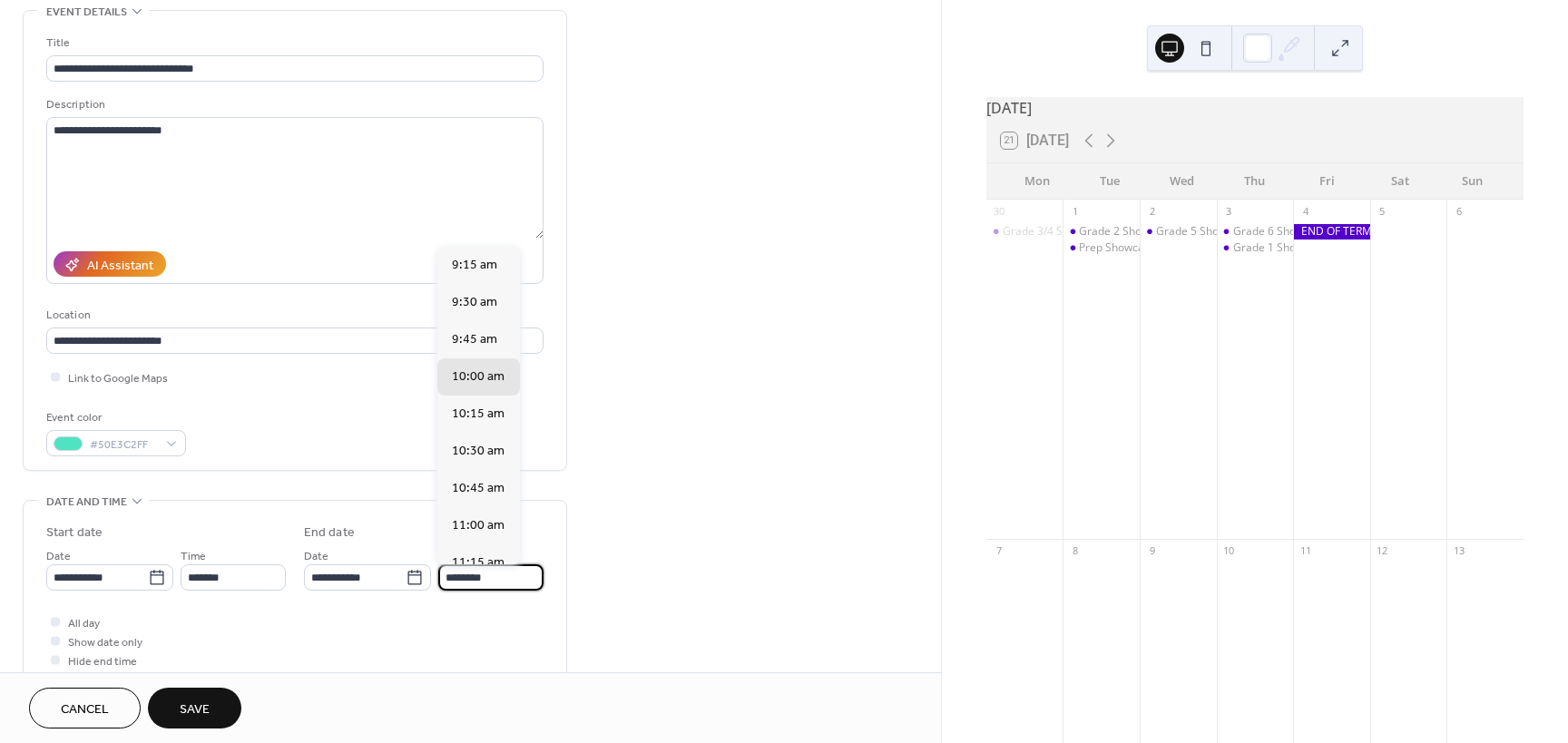 click on "********" at bounding box center (491, 577) 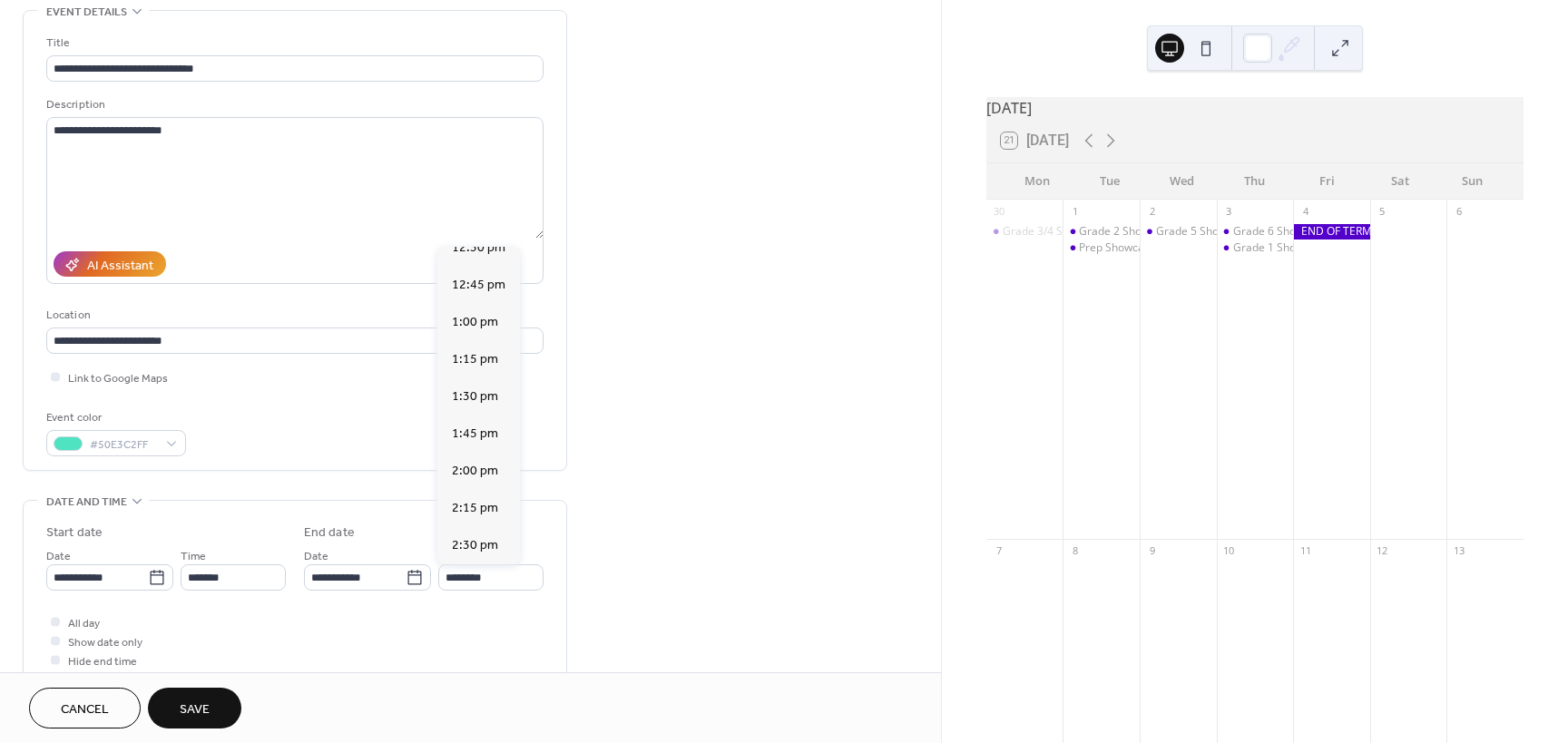 scroll, scrollTop: 556, scrollLeft: 0, axis: vertical 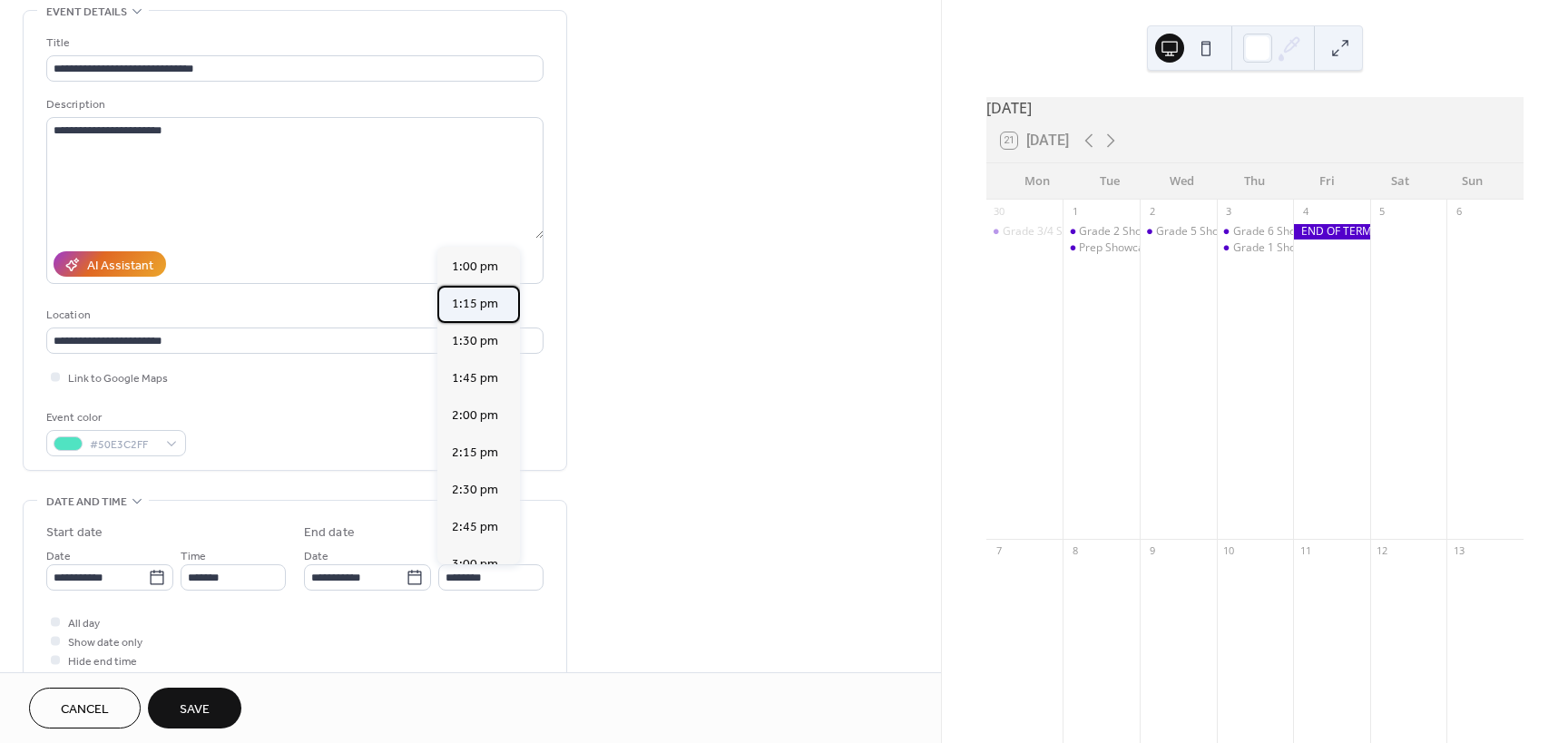 click on "1:15 pm" at bounding box center [475, 304] 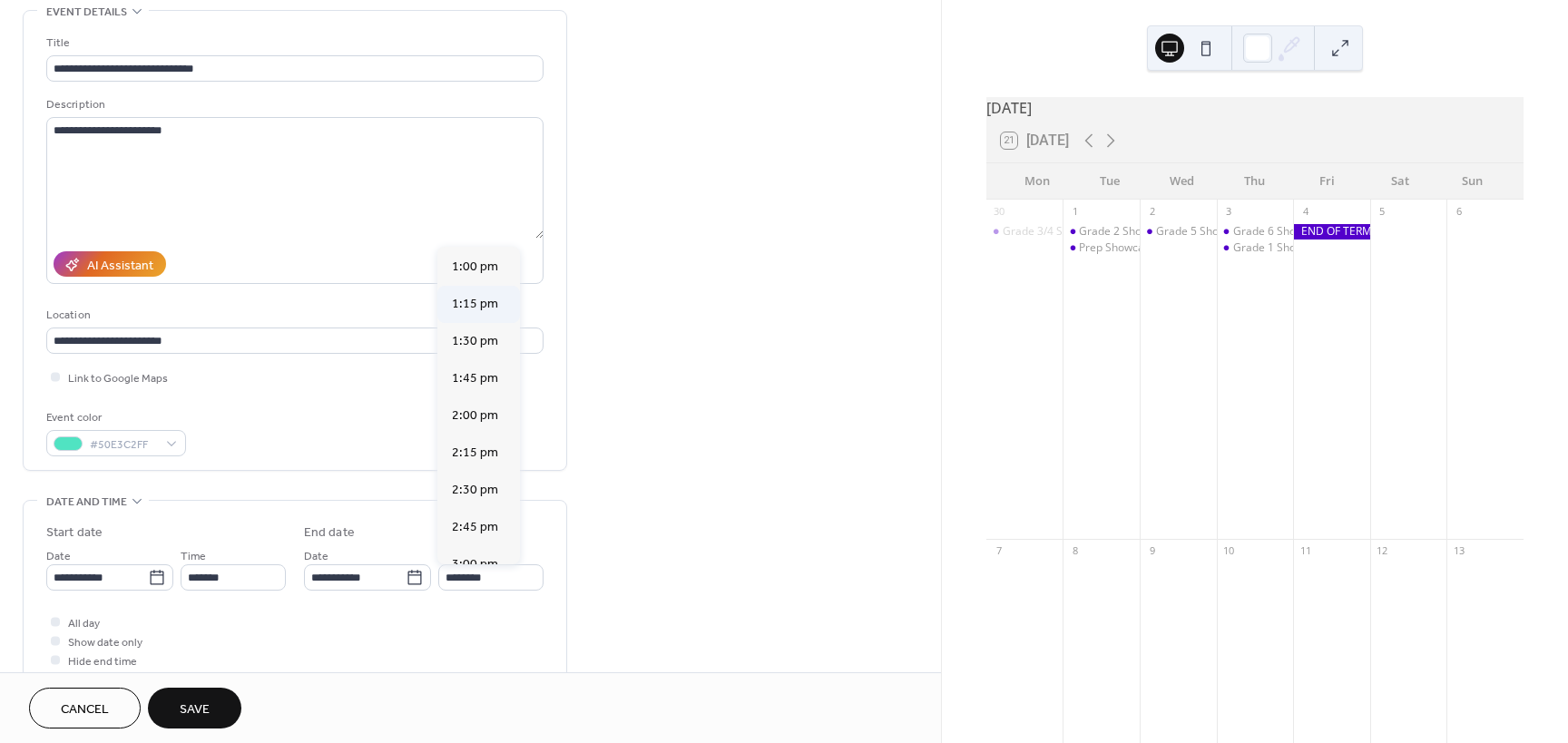 type on "*******" 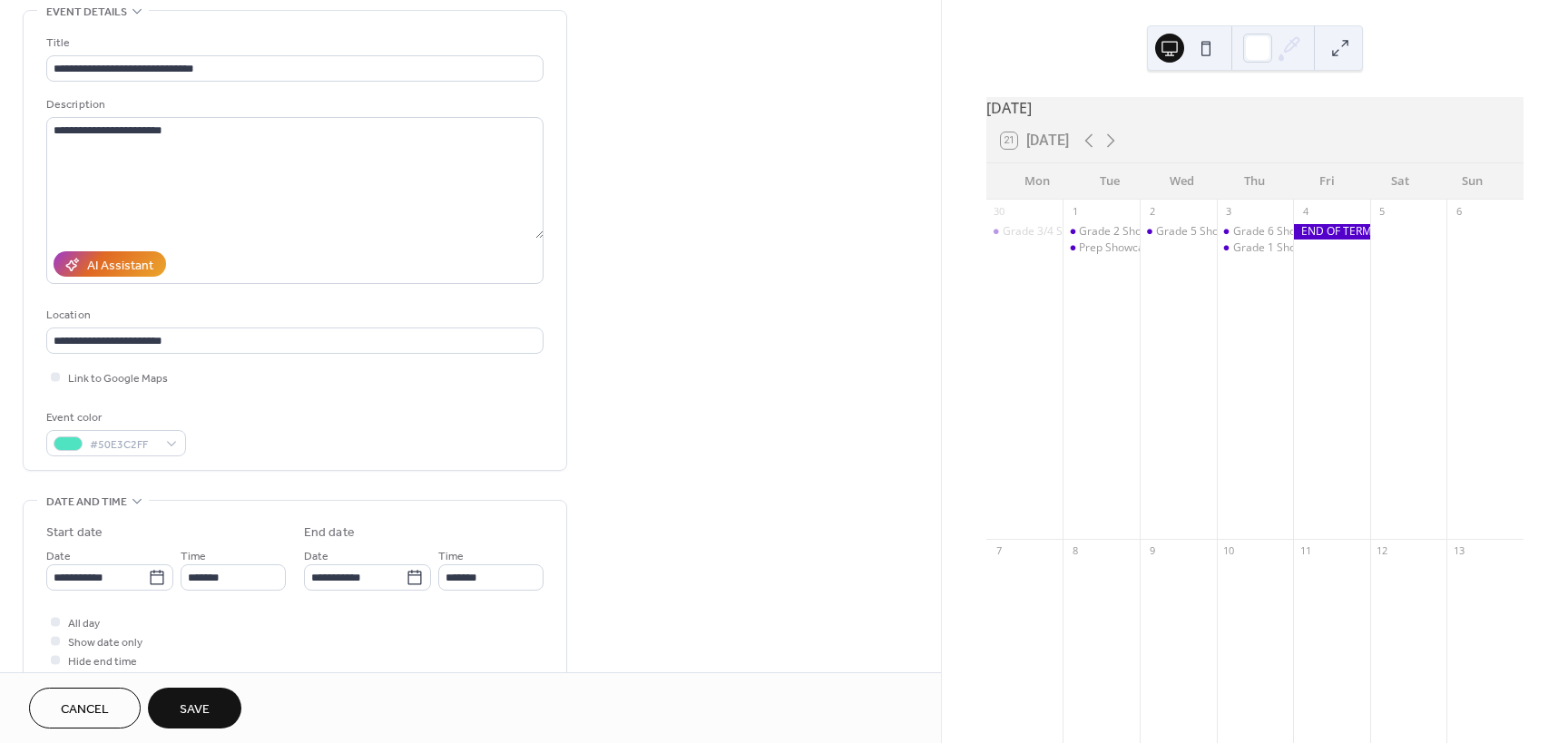 click on "Save" at bounding box center (194, 708) 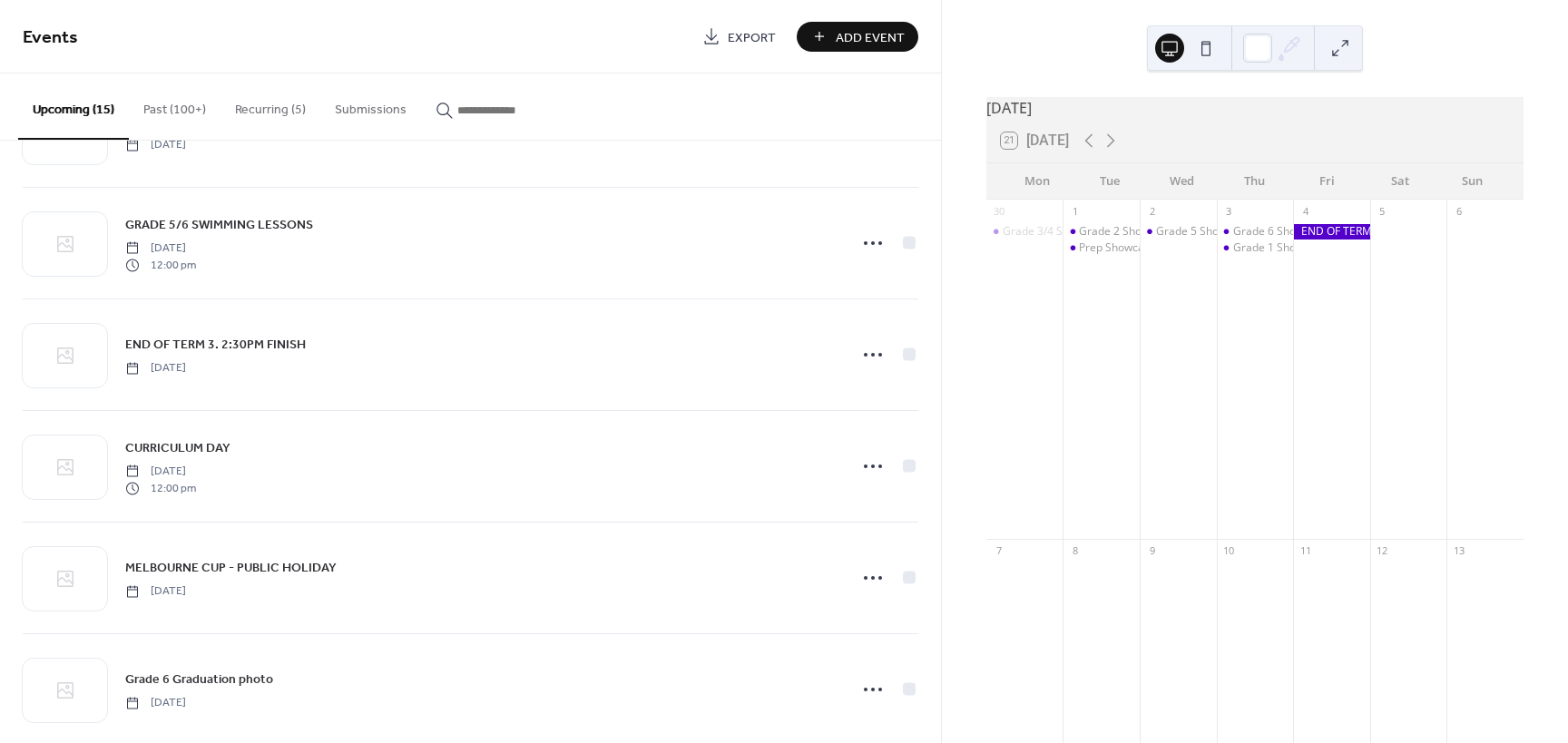scroll, scrollTop: 816, scrollLeft: 0, axis: vertical 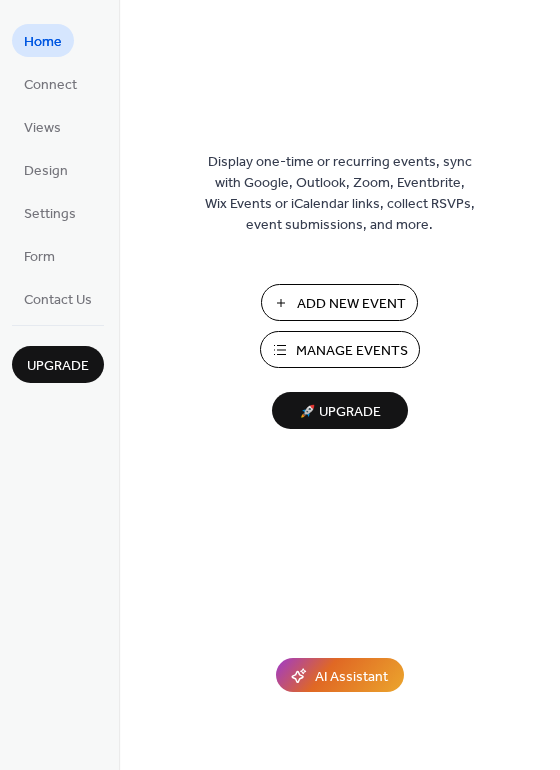 click on "Add New Event" at bounding box center [351, 304] 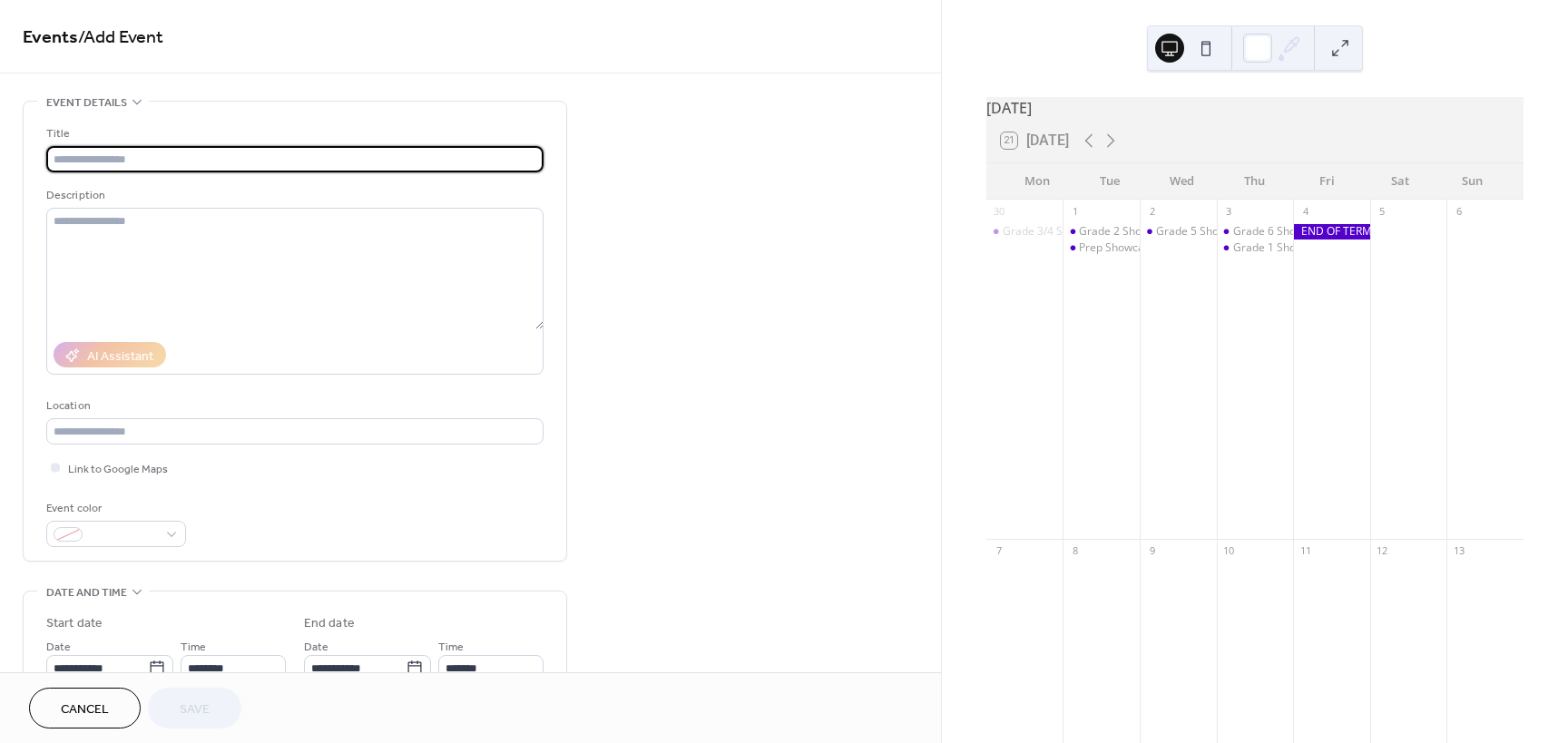scroll, scrollTop: 0, scrollLeft: 0, axis: both 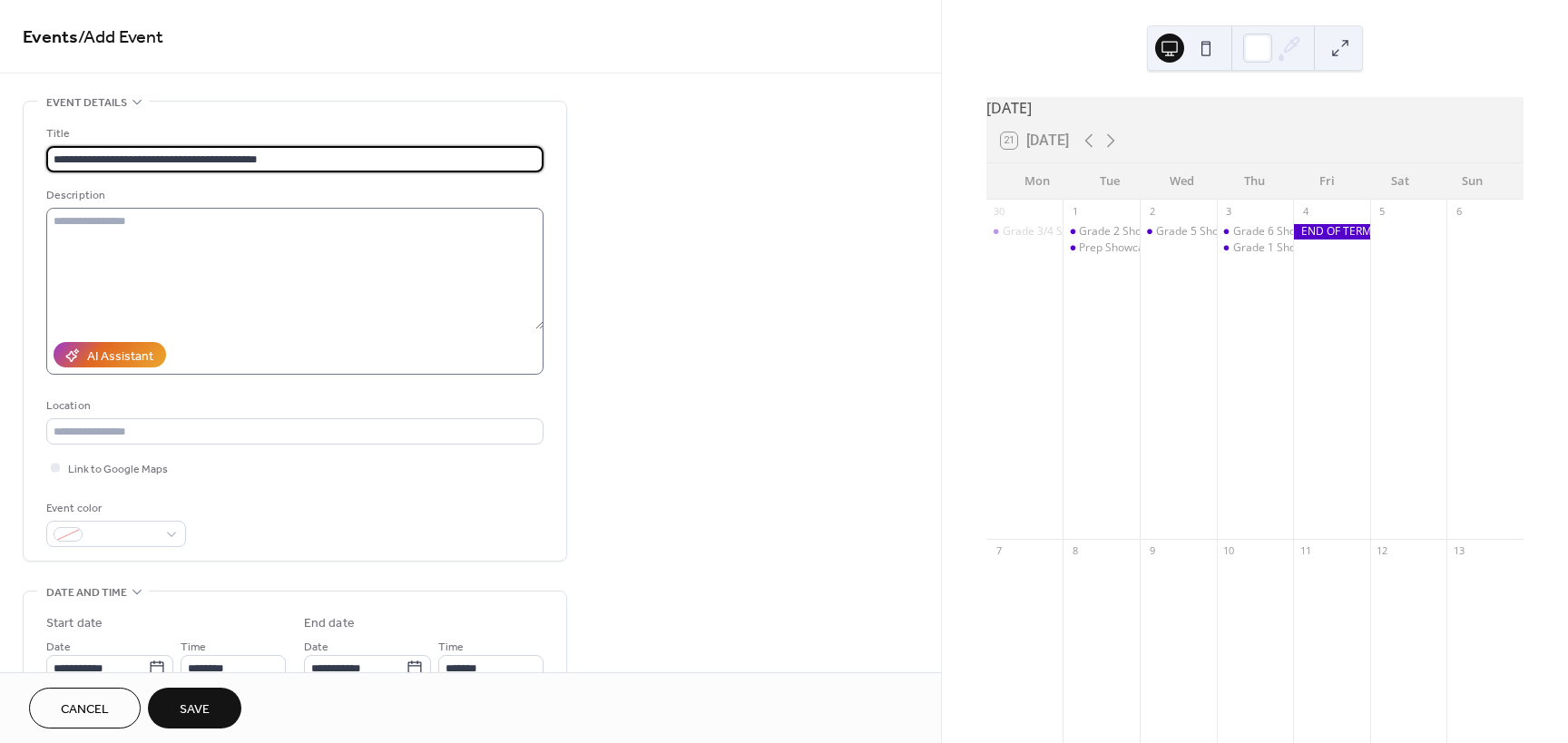 type on "**********" 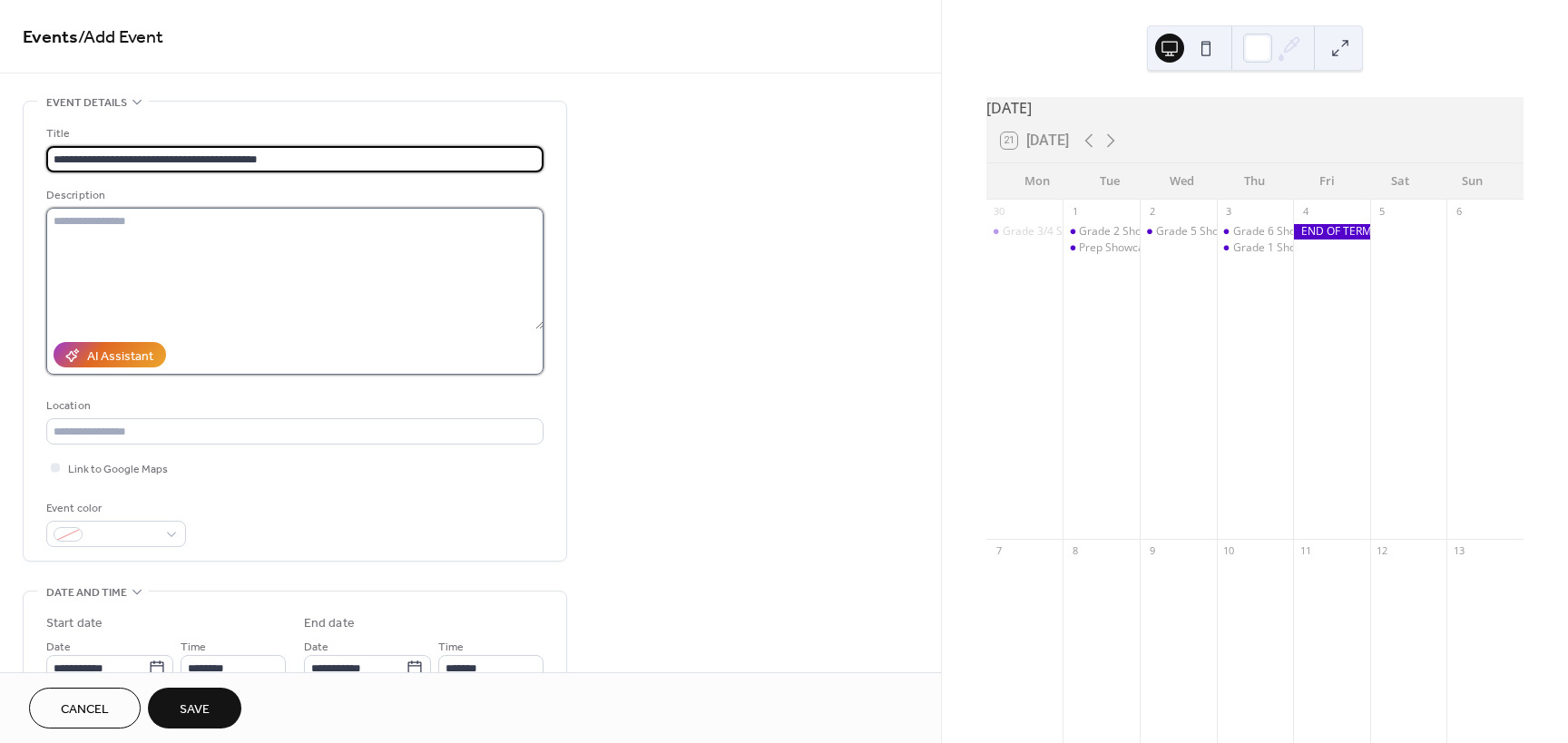 click at bounding box center (295, 269) 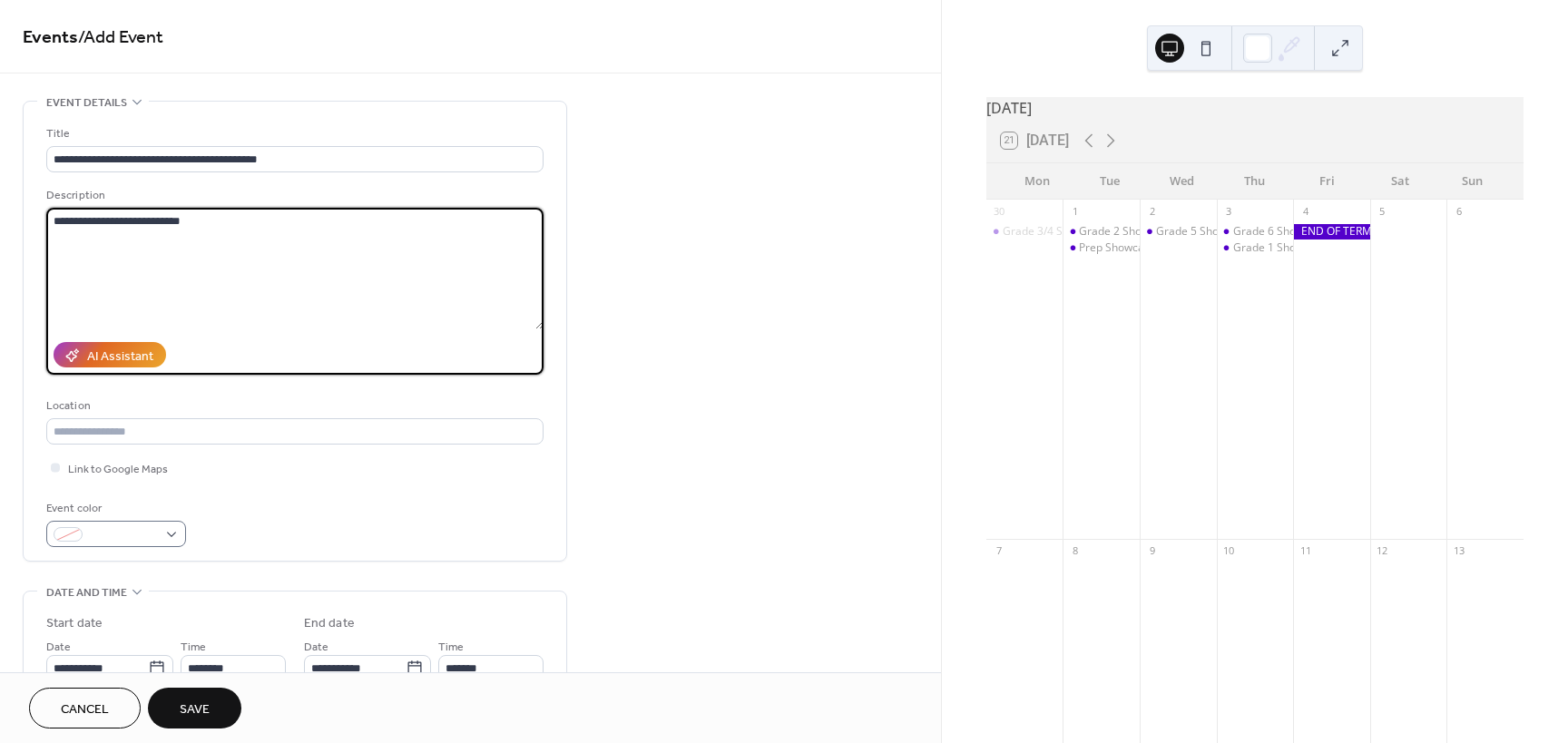 type on "**********" 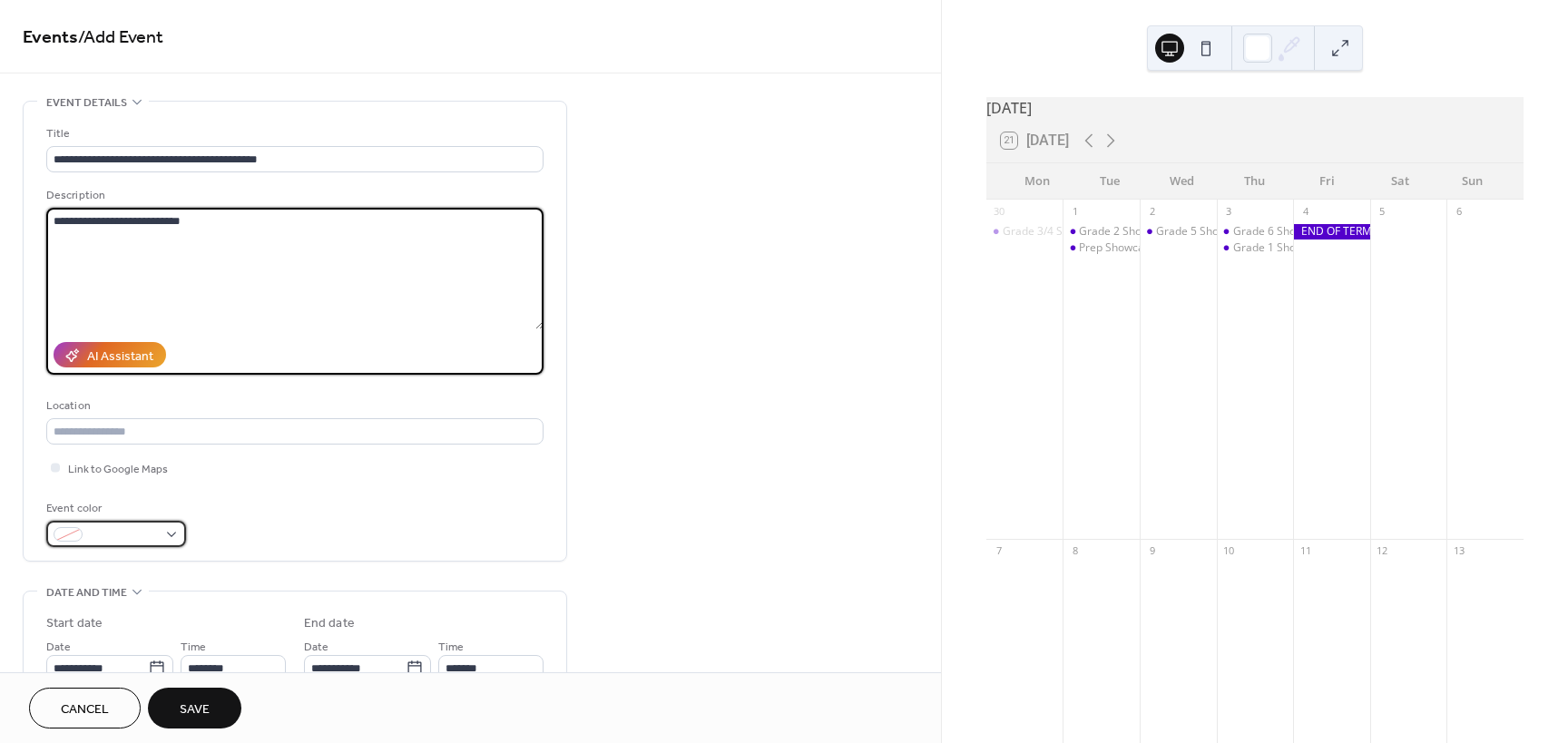 click at bounding box center (116, 533) 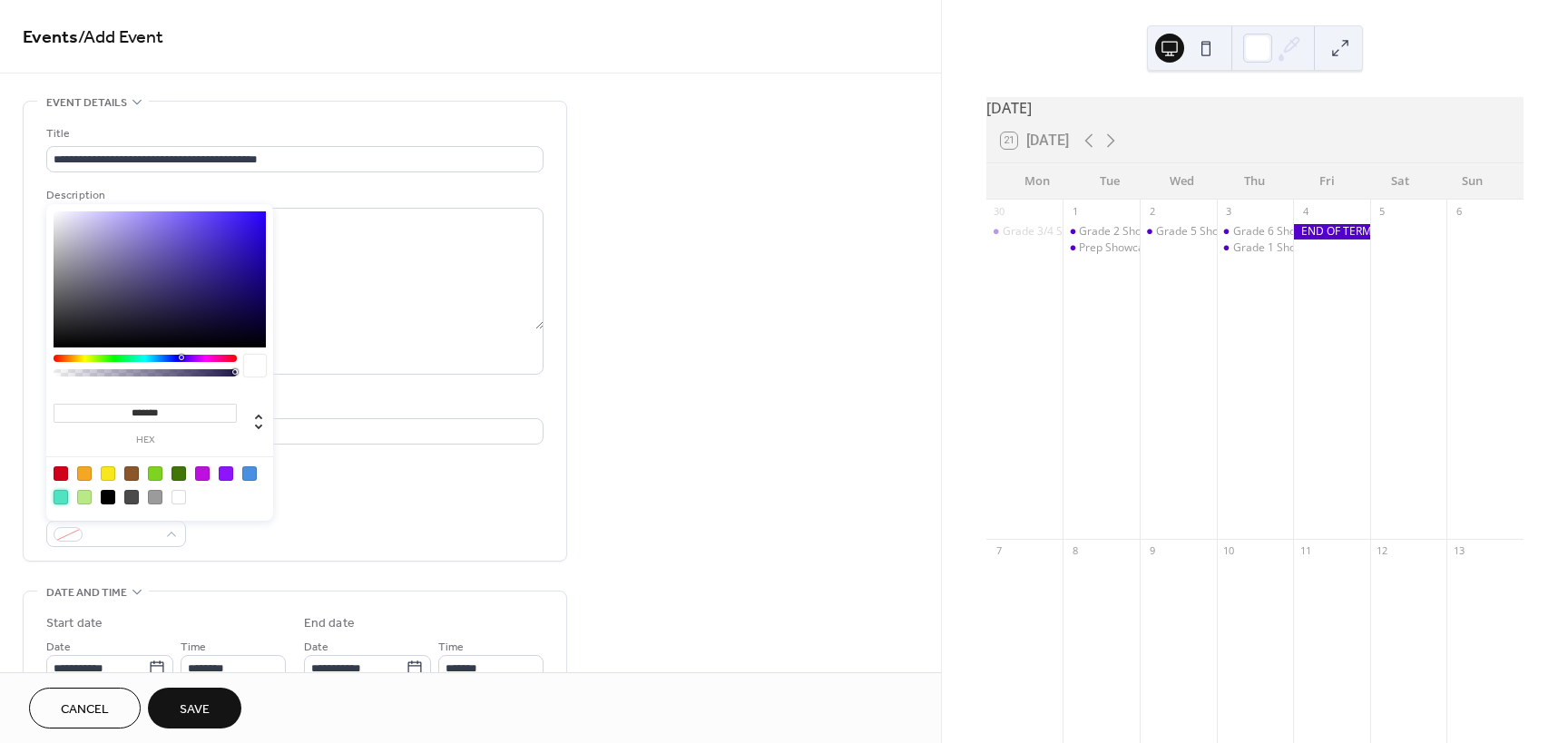 click at bounding box center [61, 497] 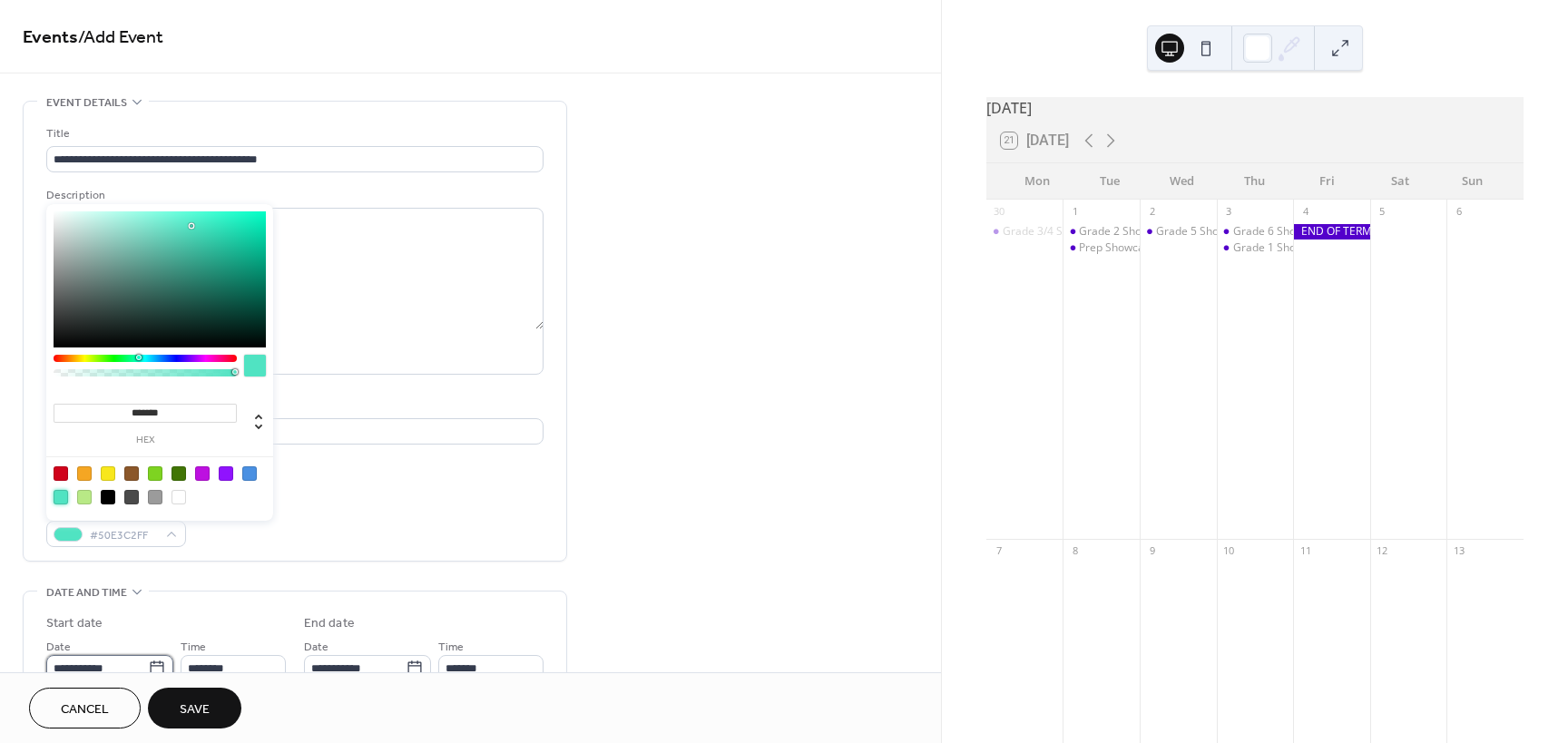click on "**********" at bounding box center (97, 668) 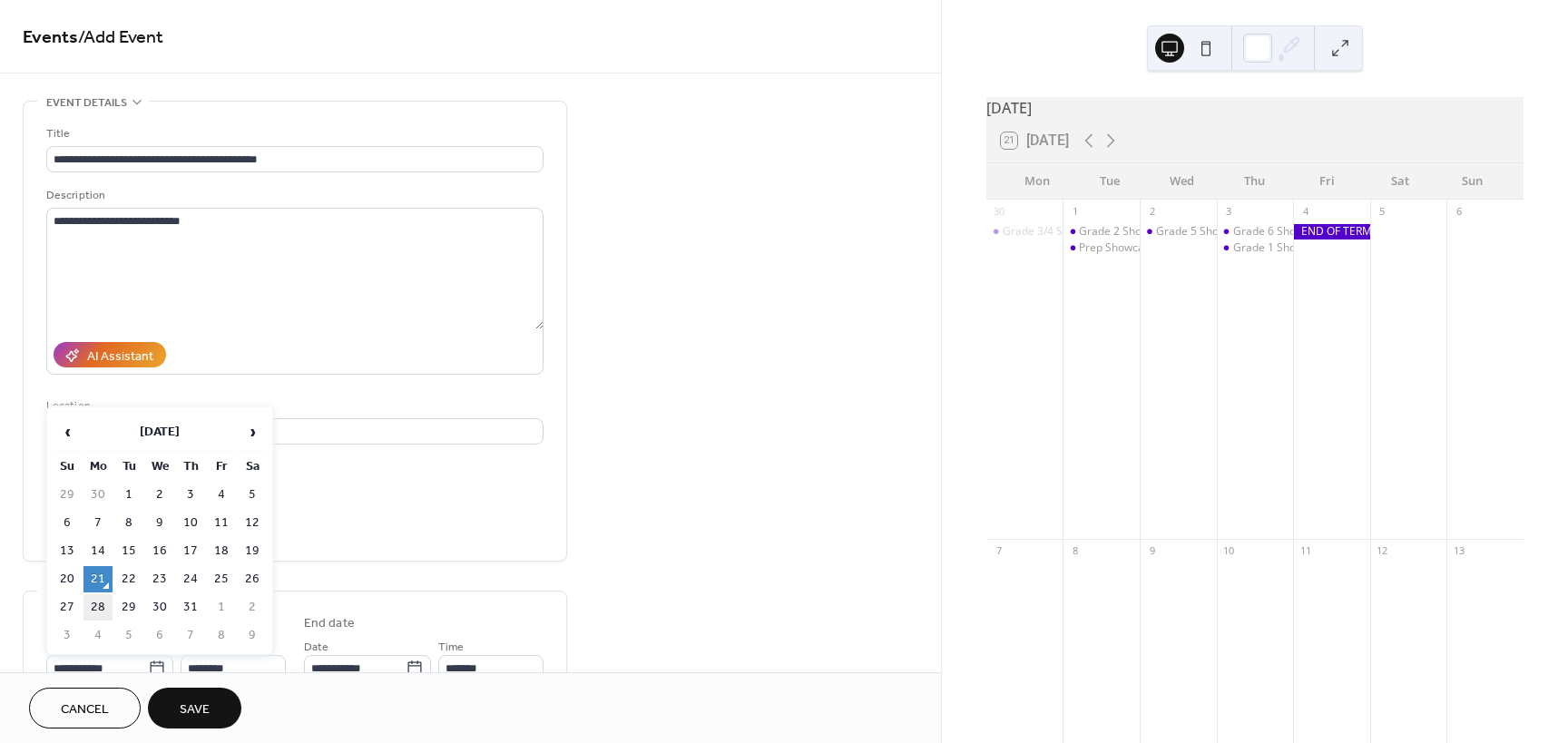 click on "28" at bounding box center (98, 607) 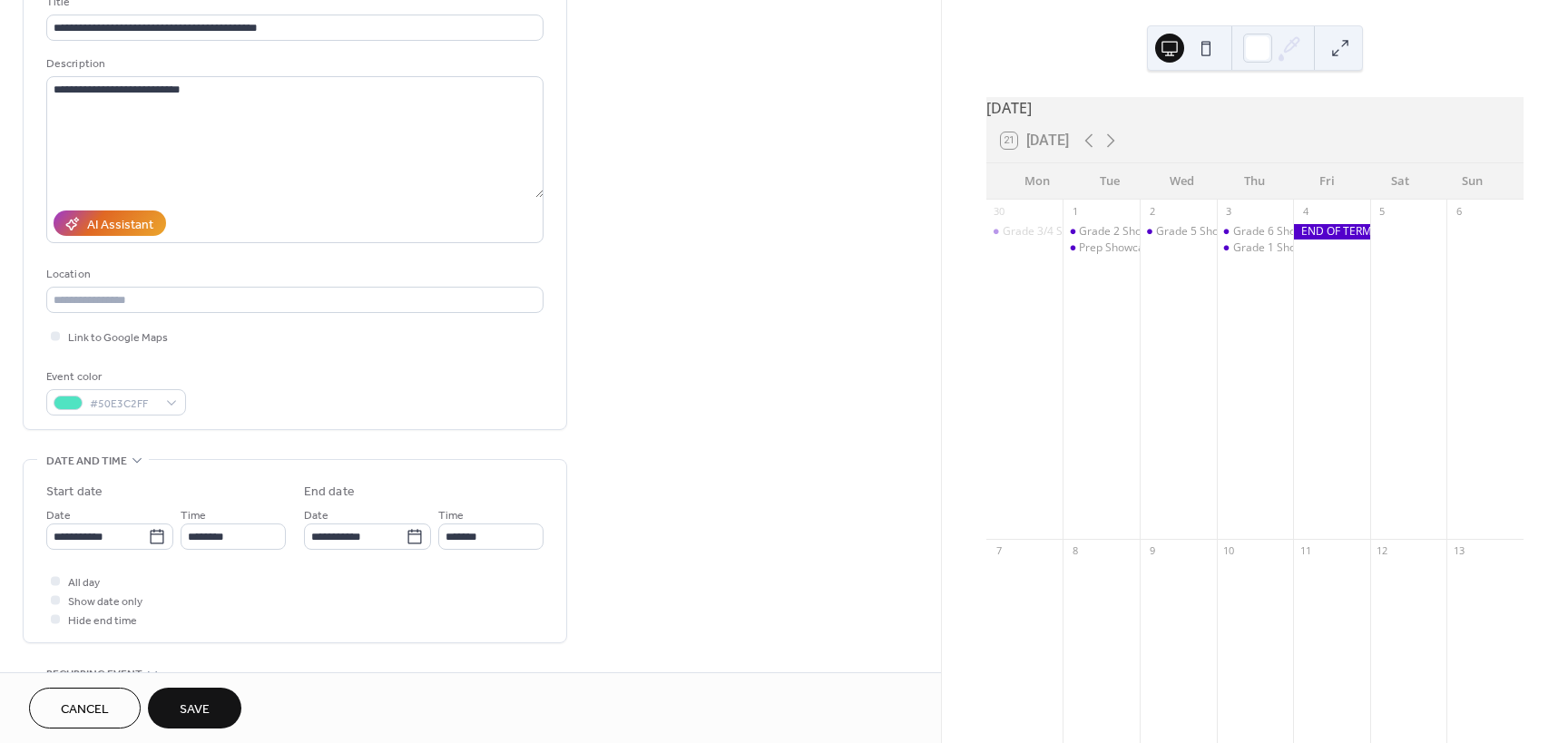 scroll, scrollTop: 181, scrollLeft: 0, axis: vertical 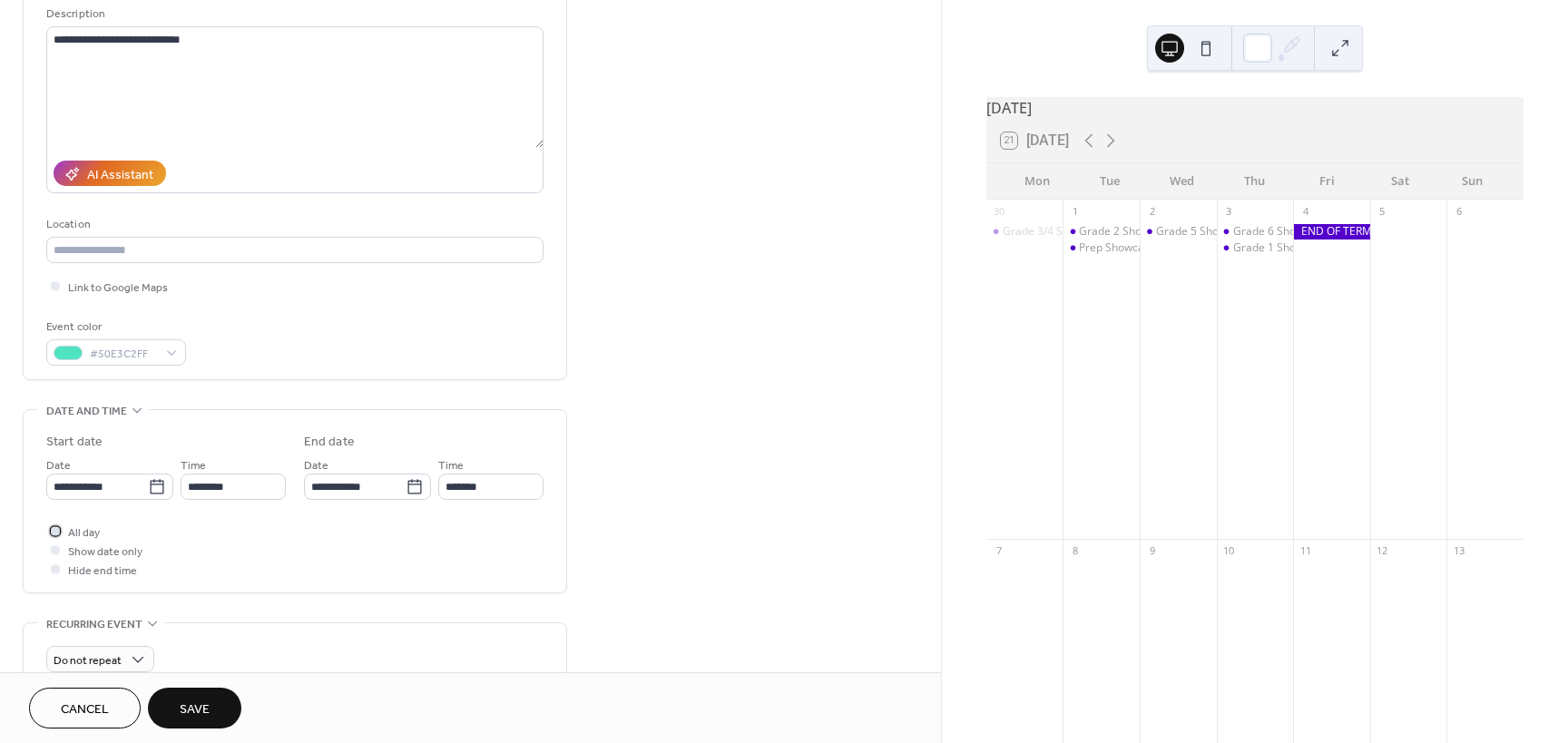click at bounding box center [55, 531] 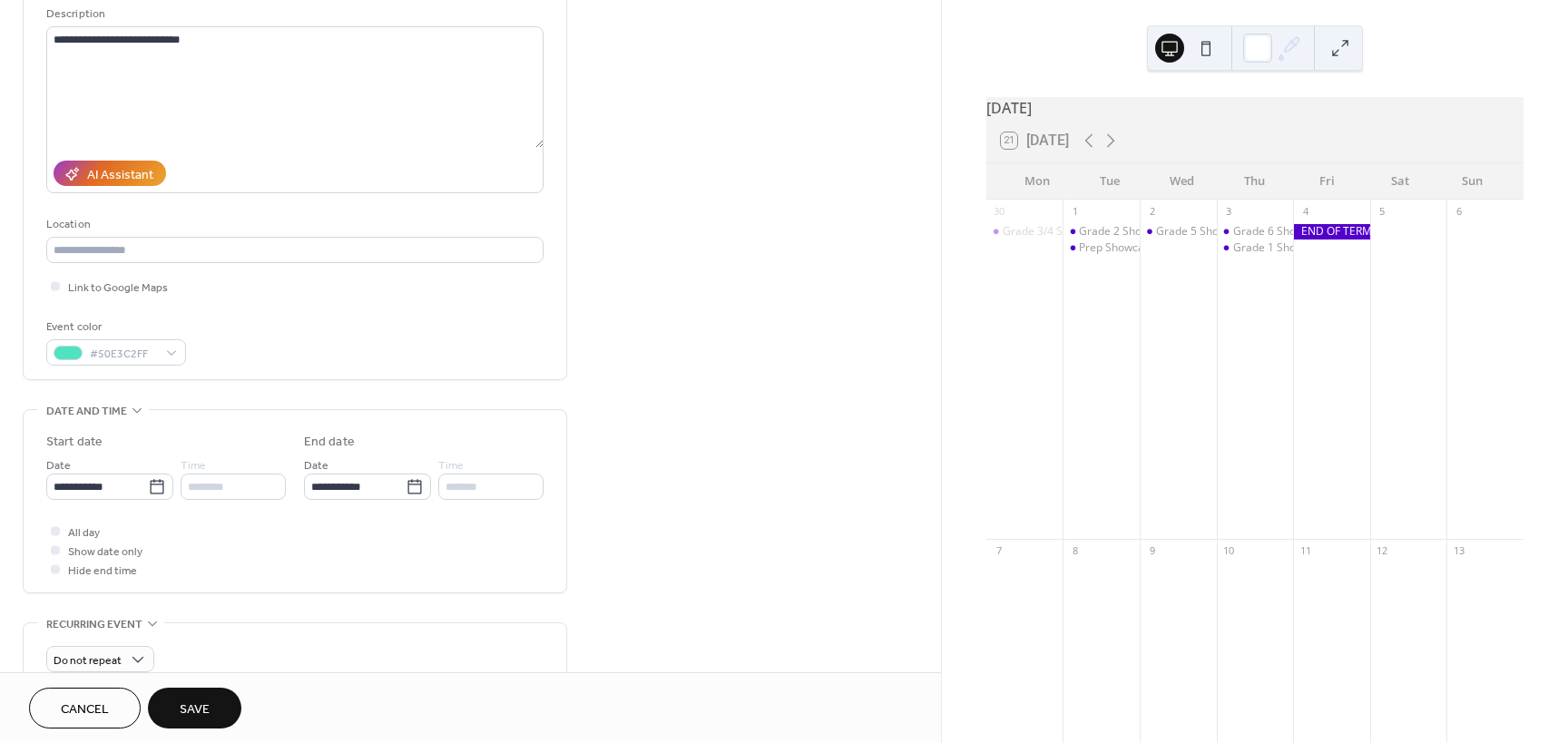 click on "Save" at bounding box center [194, 709] 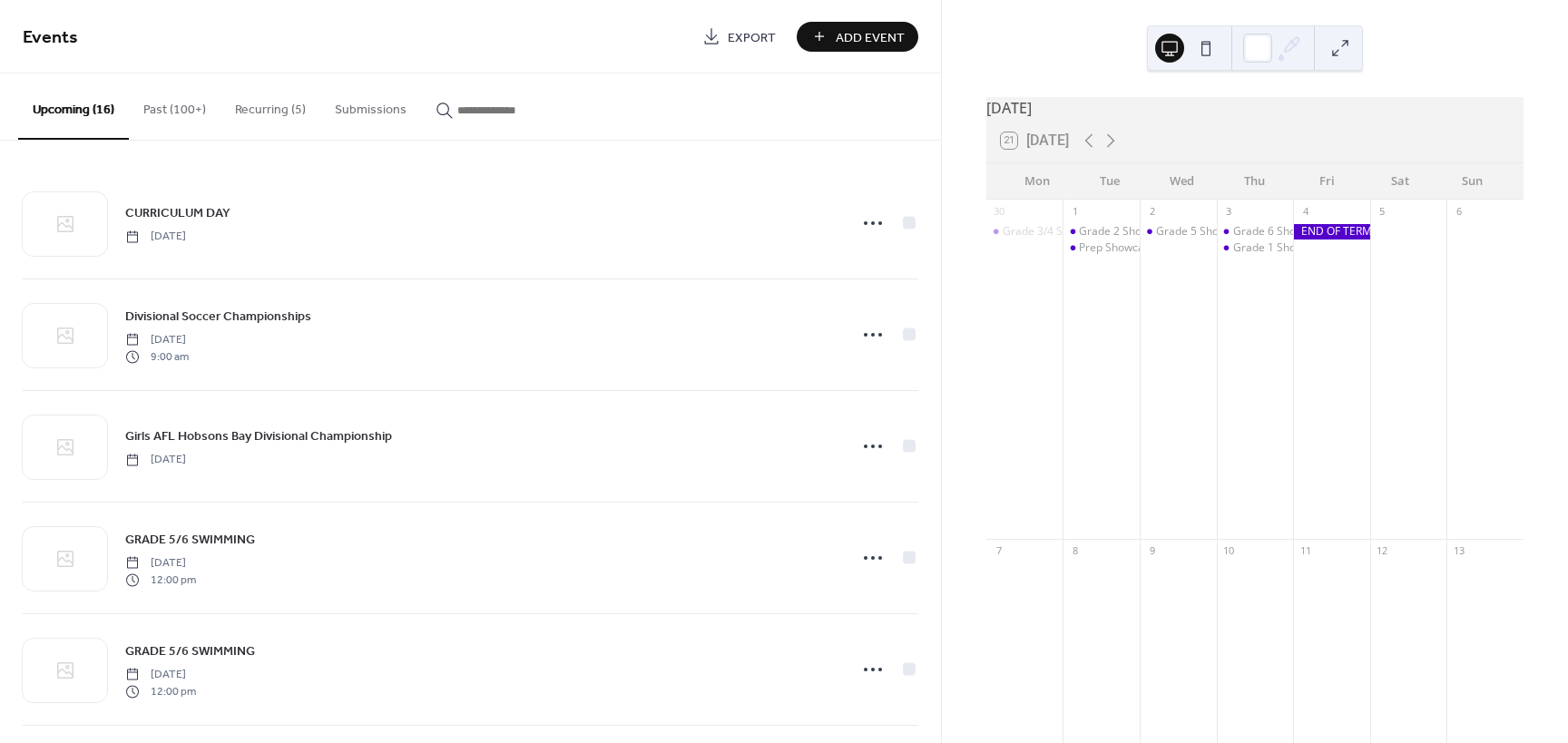click on "Add Event" at bounding box center [870, 37] 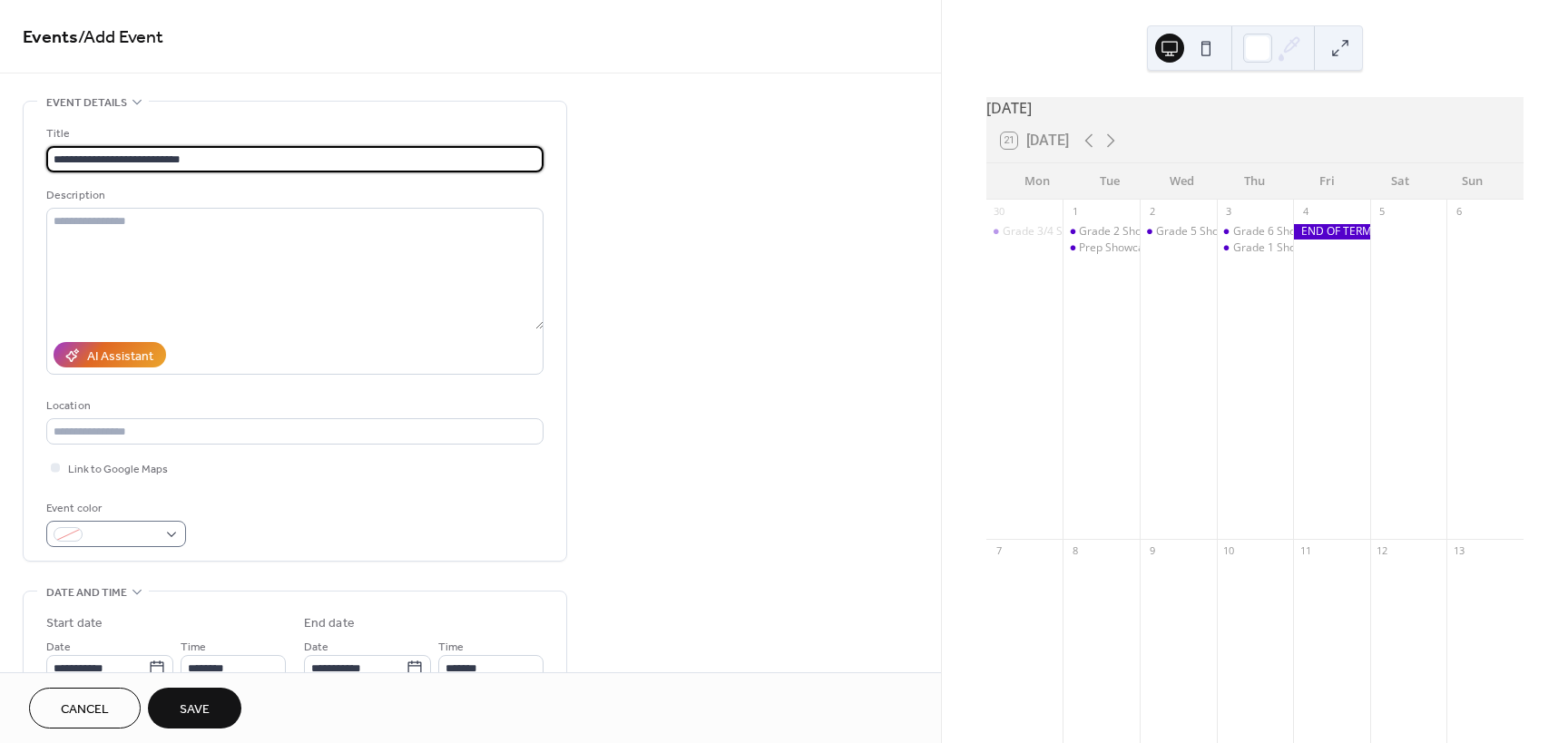 type on "**********" 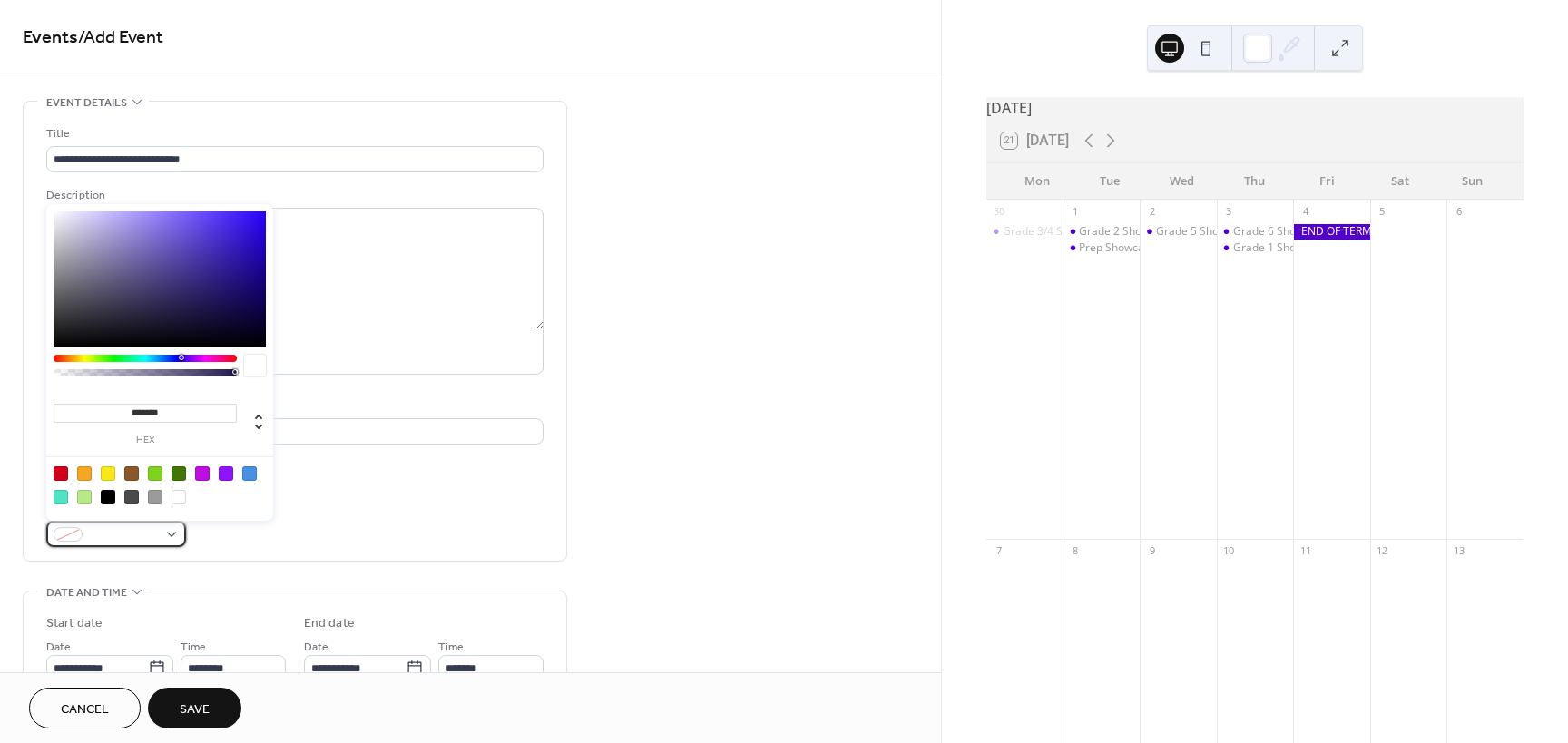 click at bounding box center (116, 533) 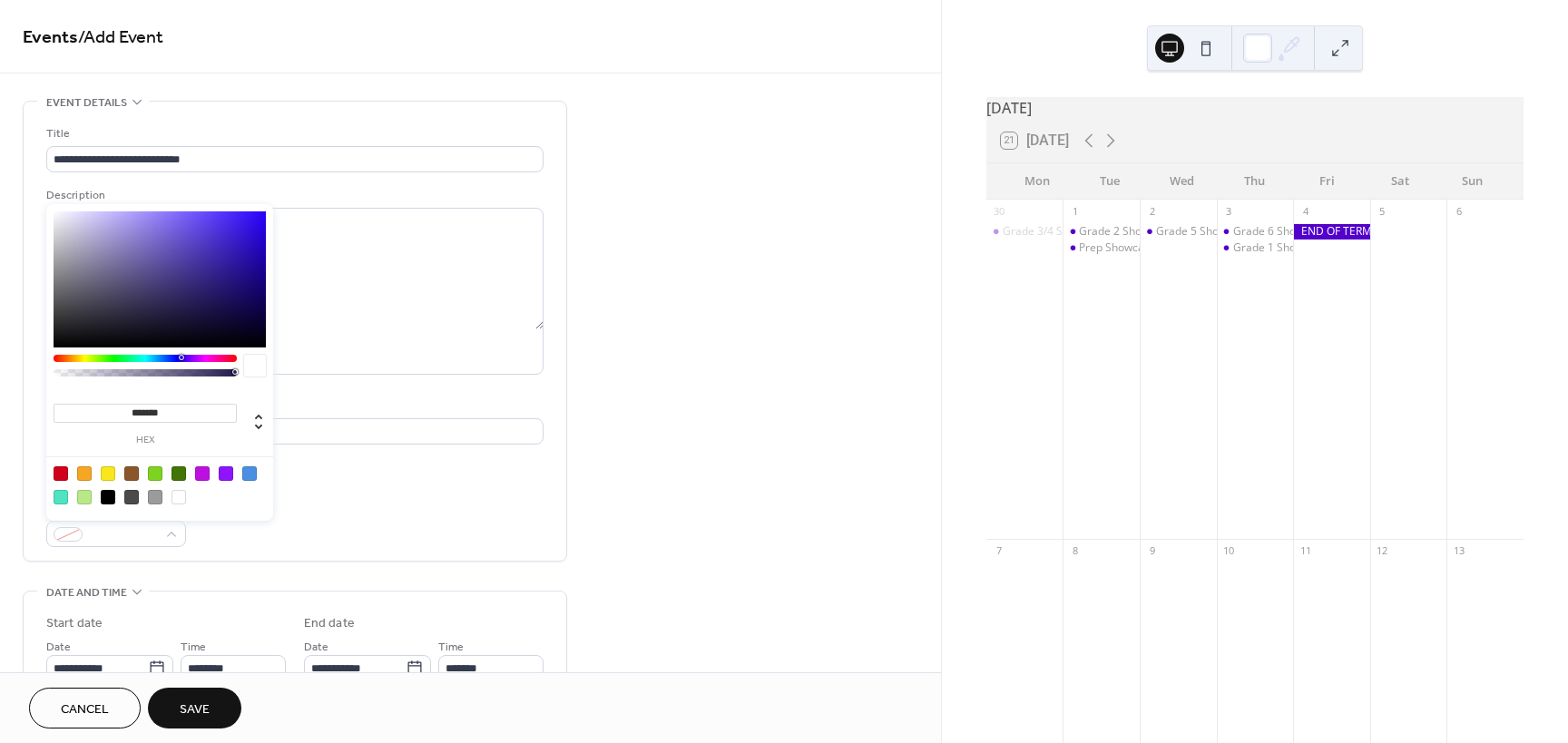 click at bounding box center [179, 474] 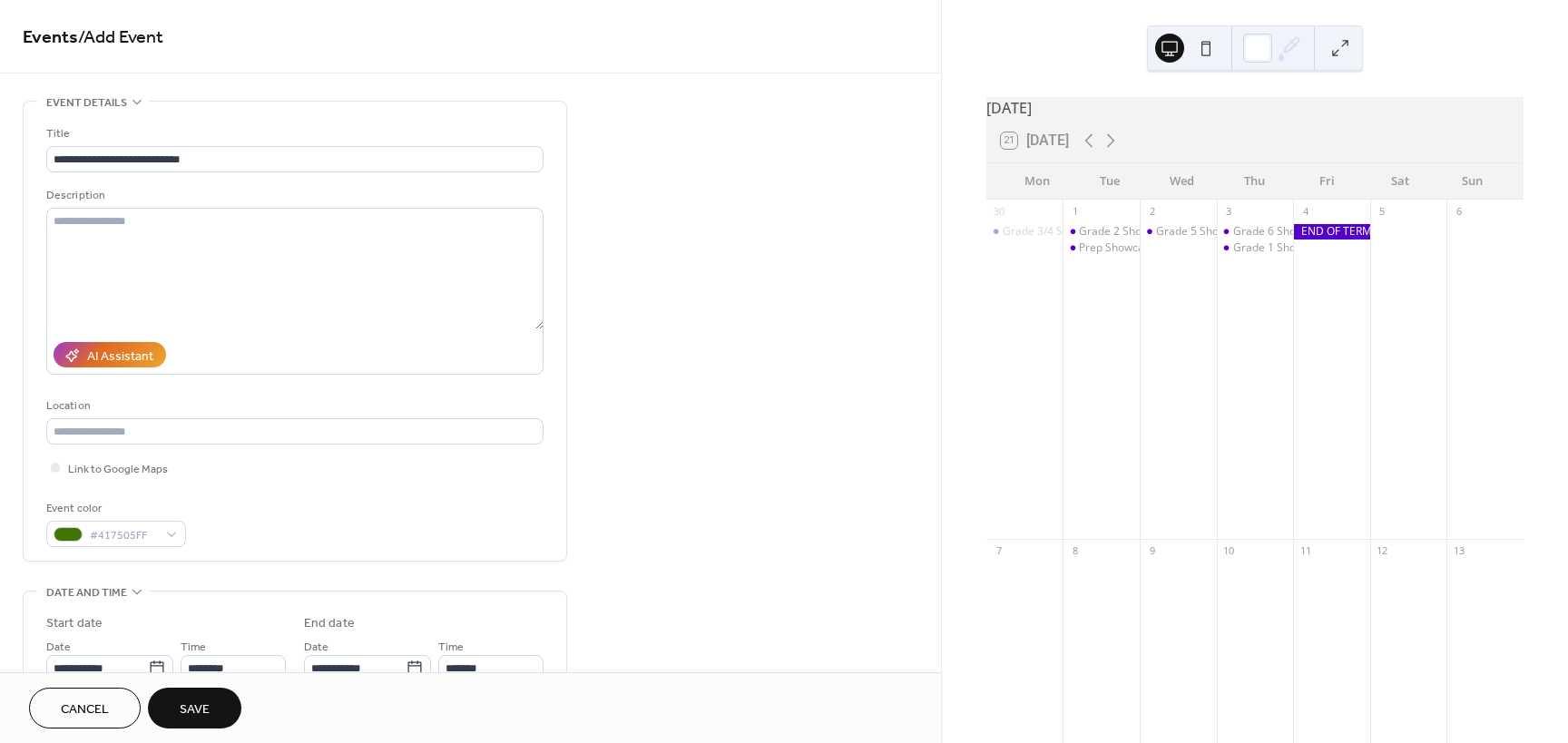 click on "Start date" at bounding box center (166, 623) 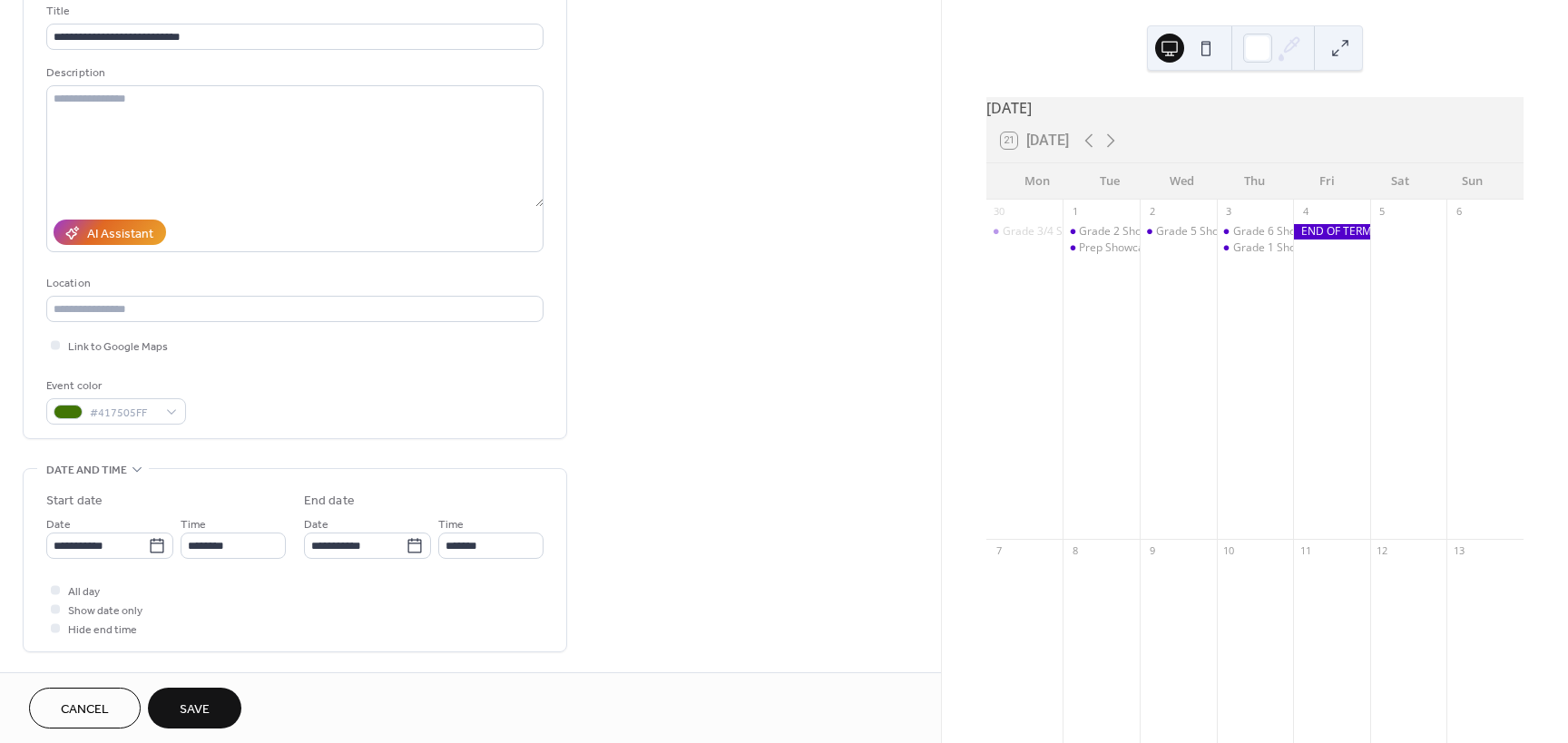 scroll, scrollTop: 272, scrollLeft: 0, axis: vertical 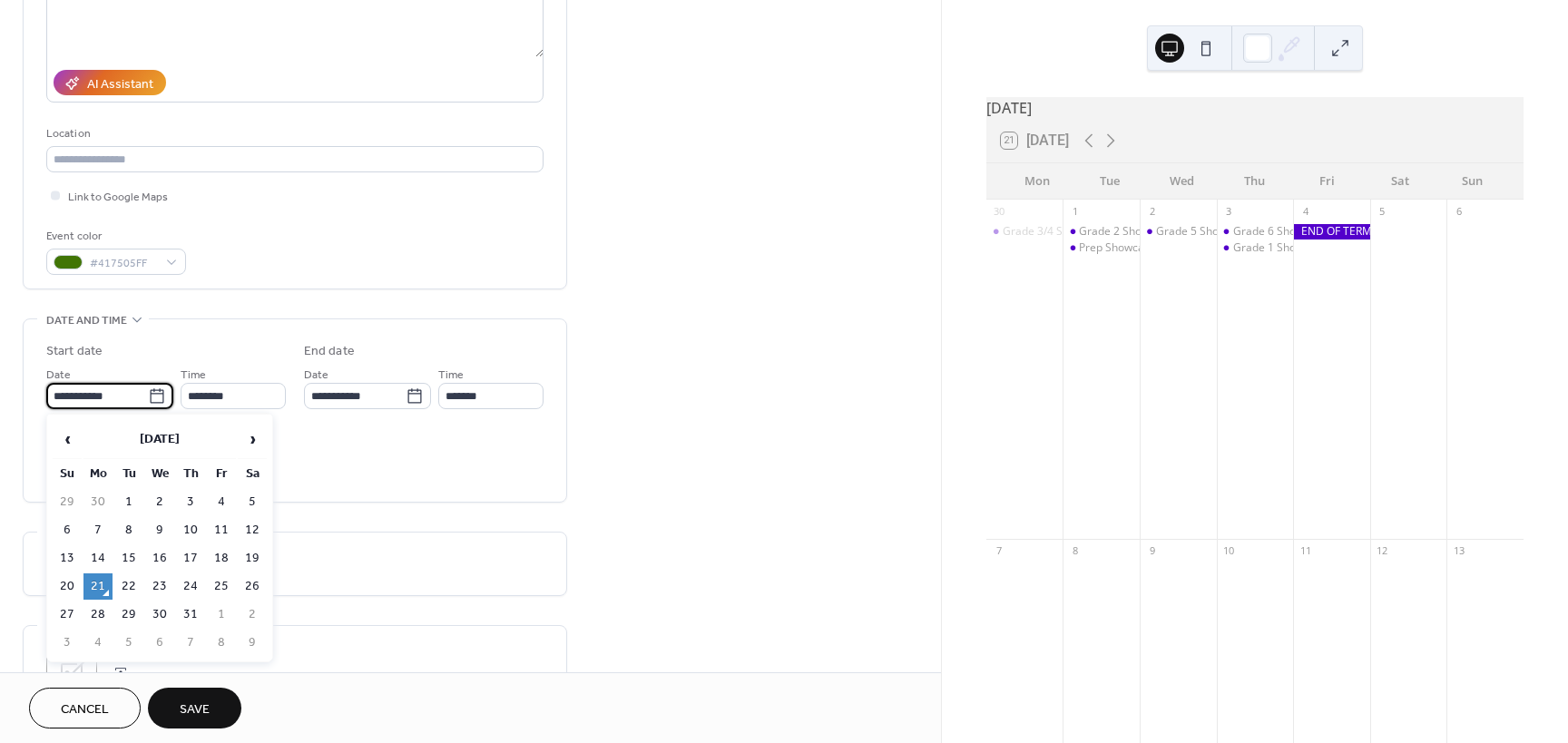 click on "**********" at bounding box center [97, 396] 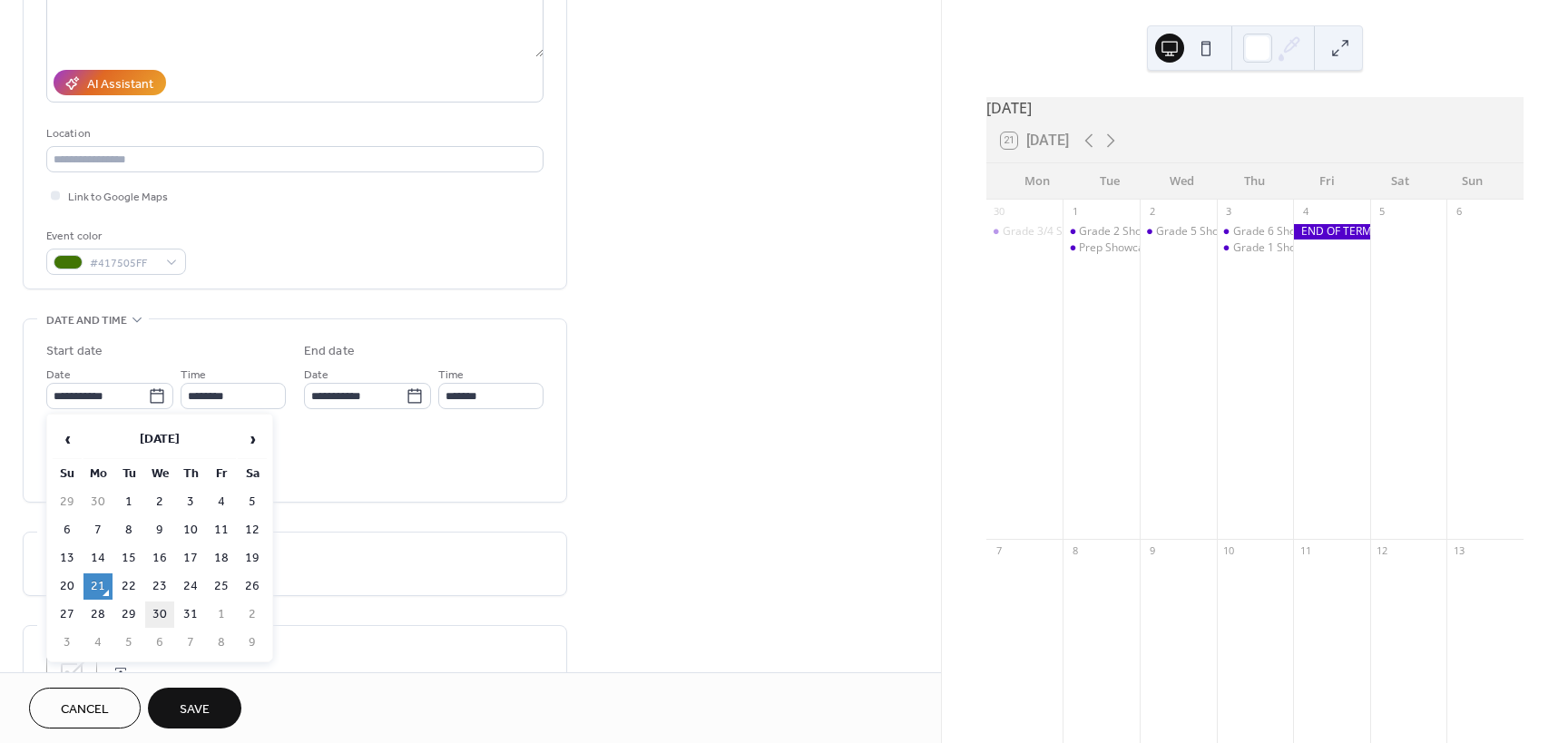 click on "30" at bounding box center [160, 614] 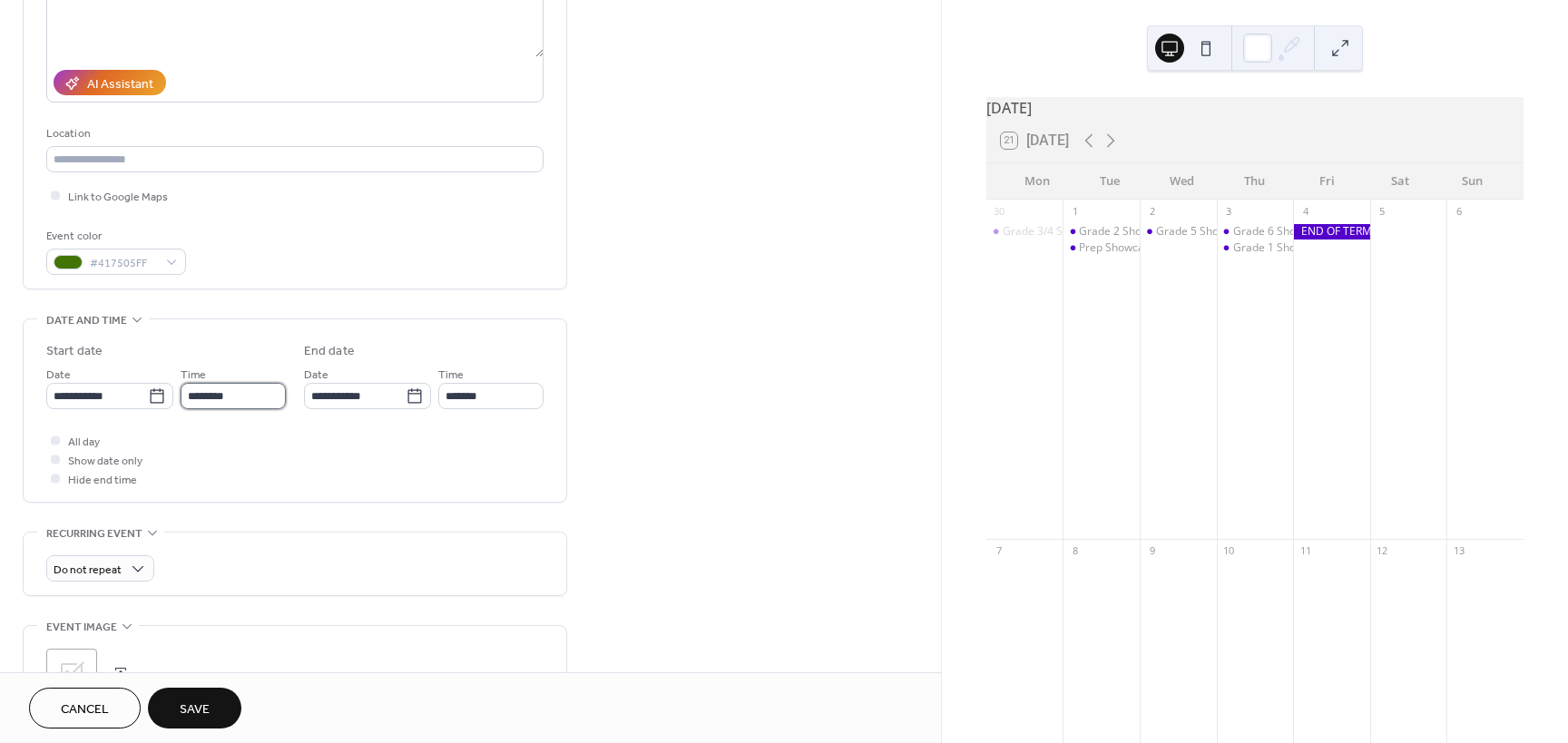 click on "********" at bounding box center [233, 396] 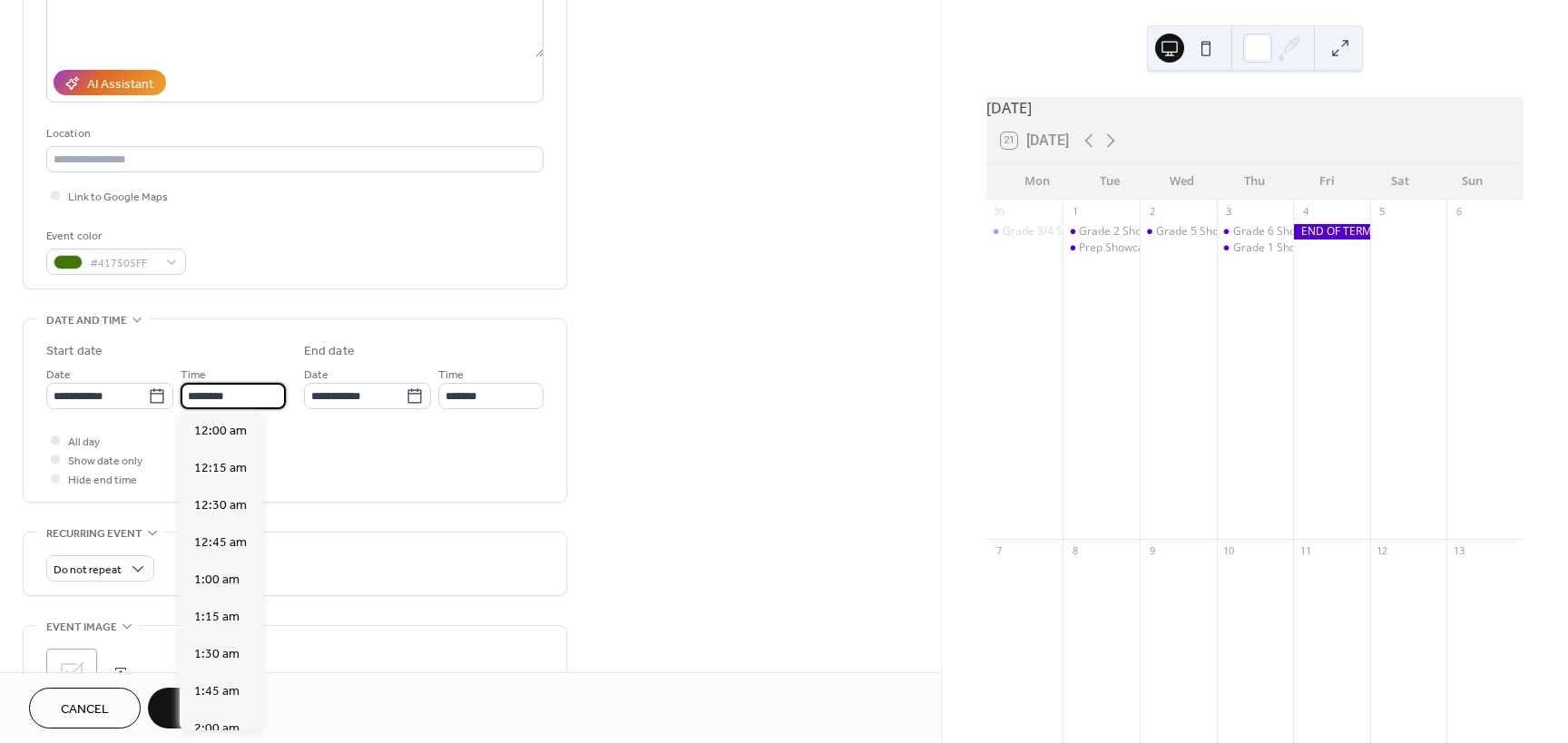 scroll, scrollTop: 1785, scrollLeft: 0, axis: vertical 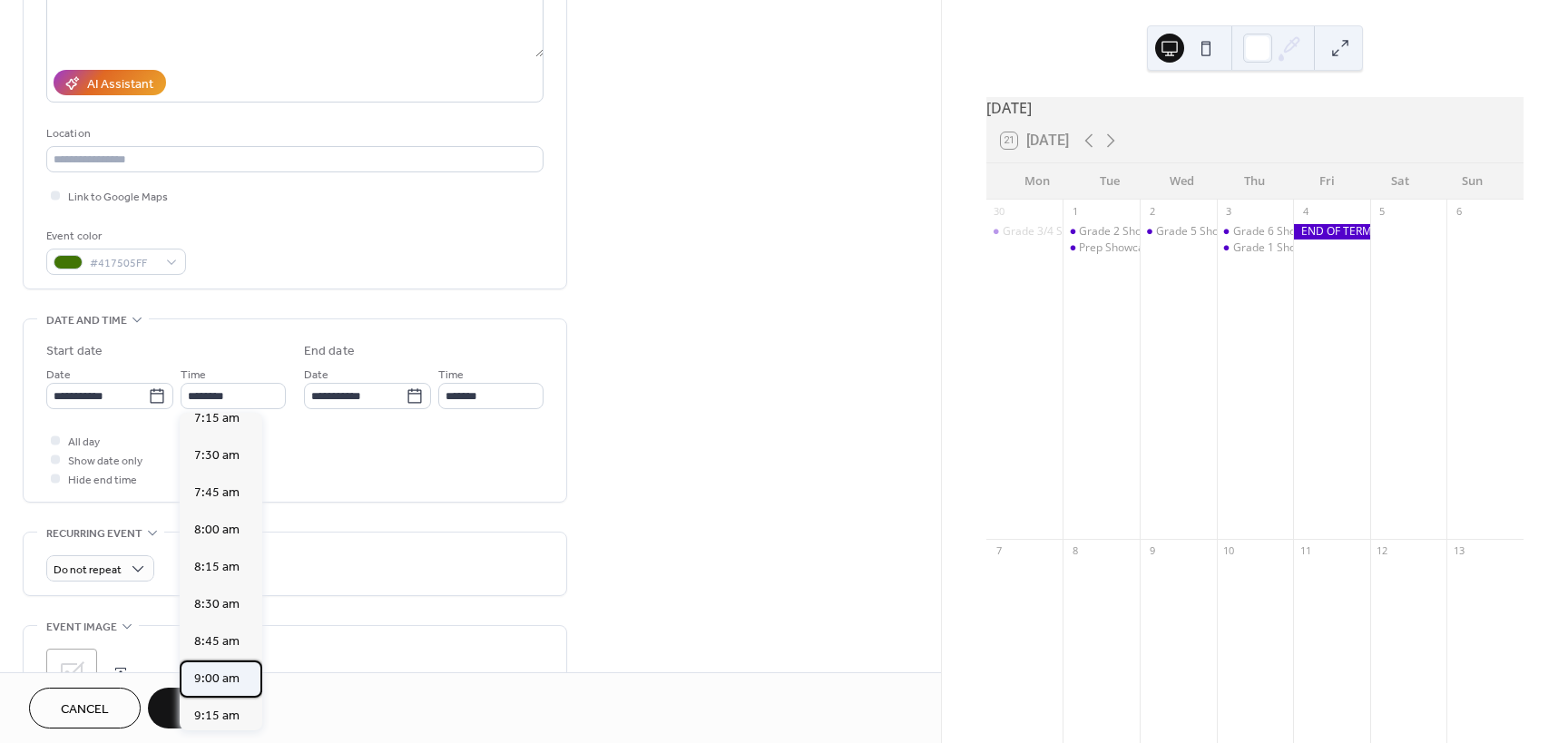click on "9:00 am" at bounding box center (217, 679) 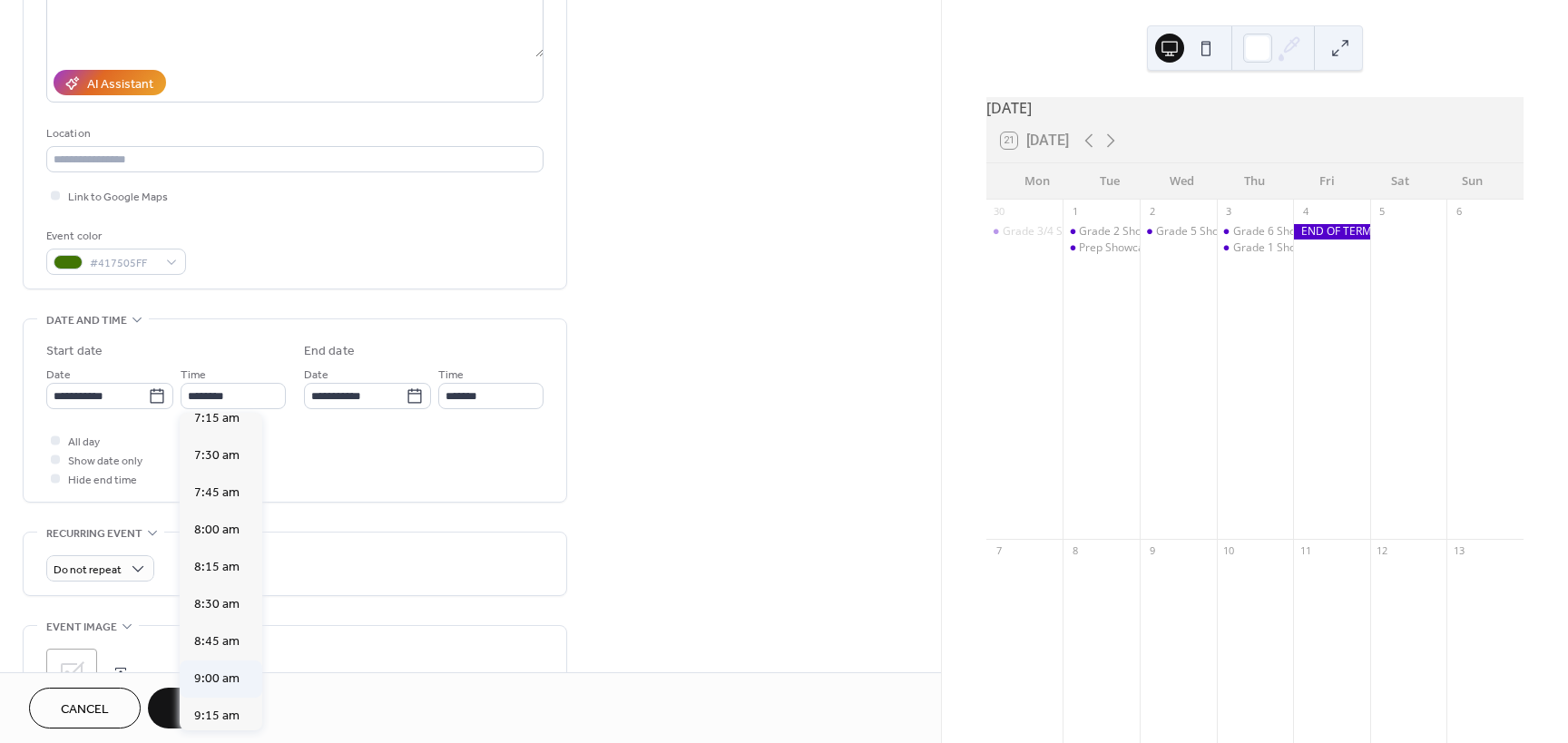 type on "*******" 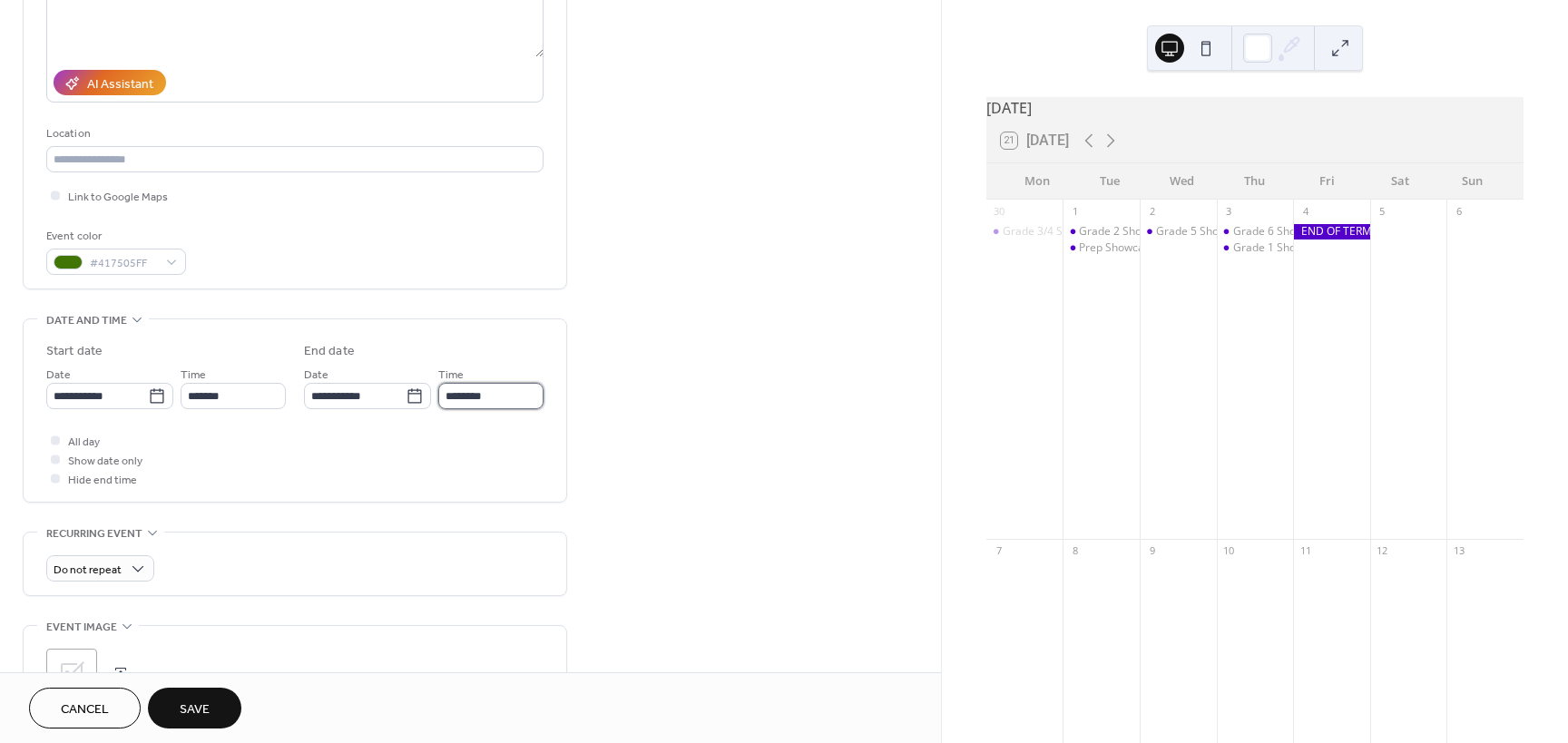 click on "********" at bounding box center (491, 396) 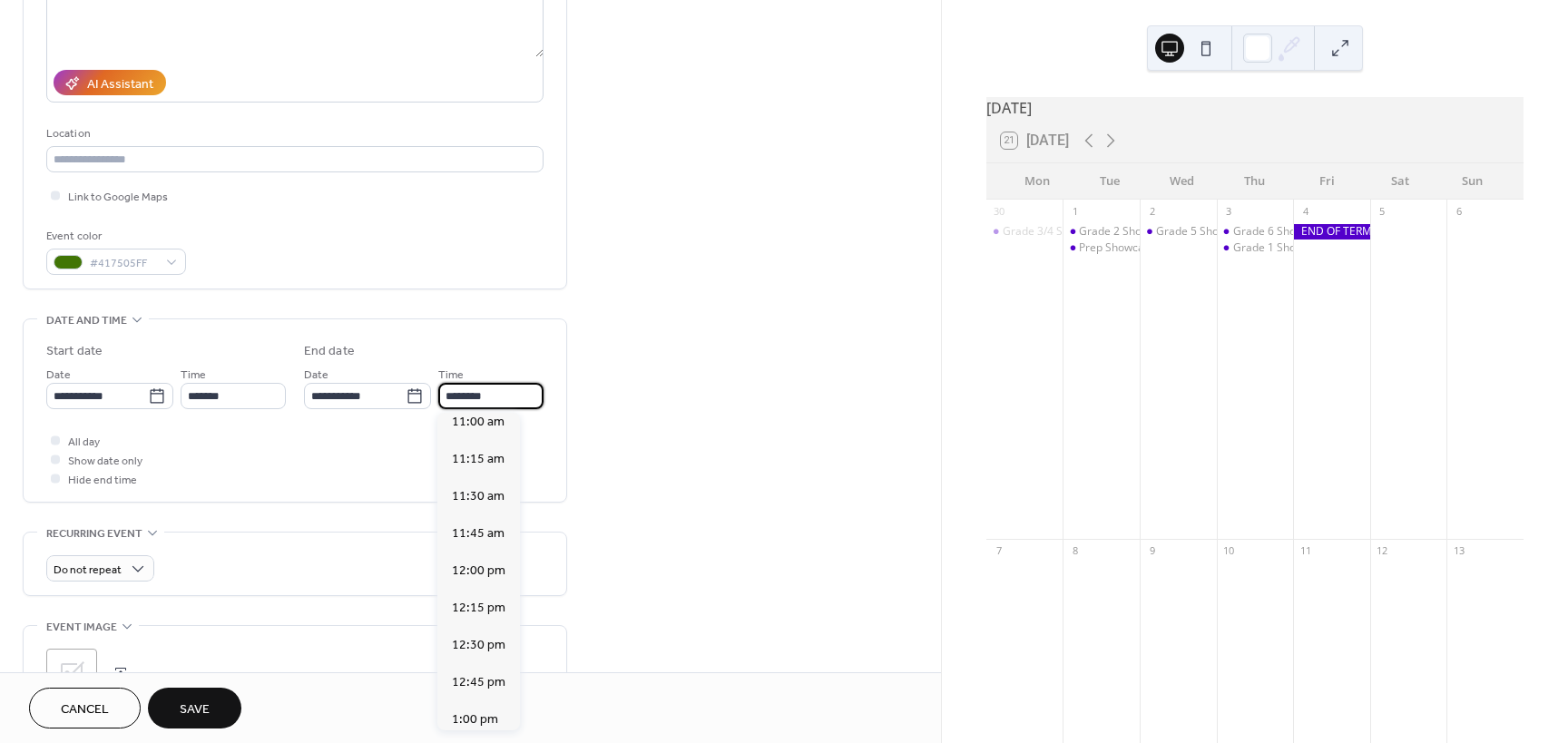scroll, scrollTop: 272, scrollLeft: 0, axis: vertical 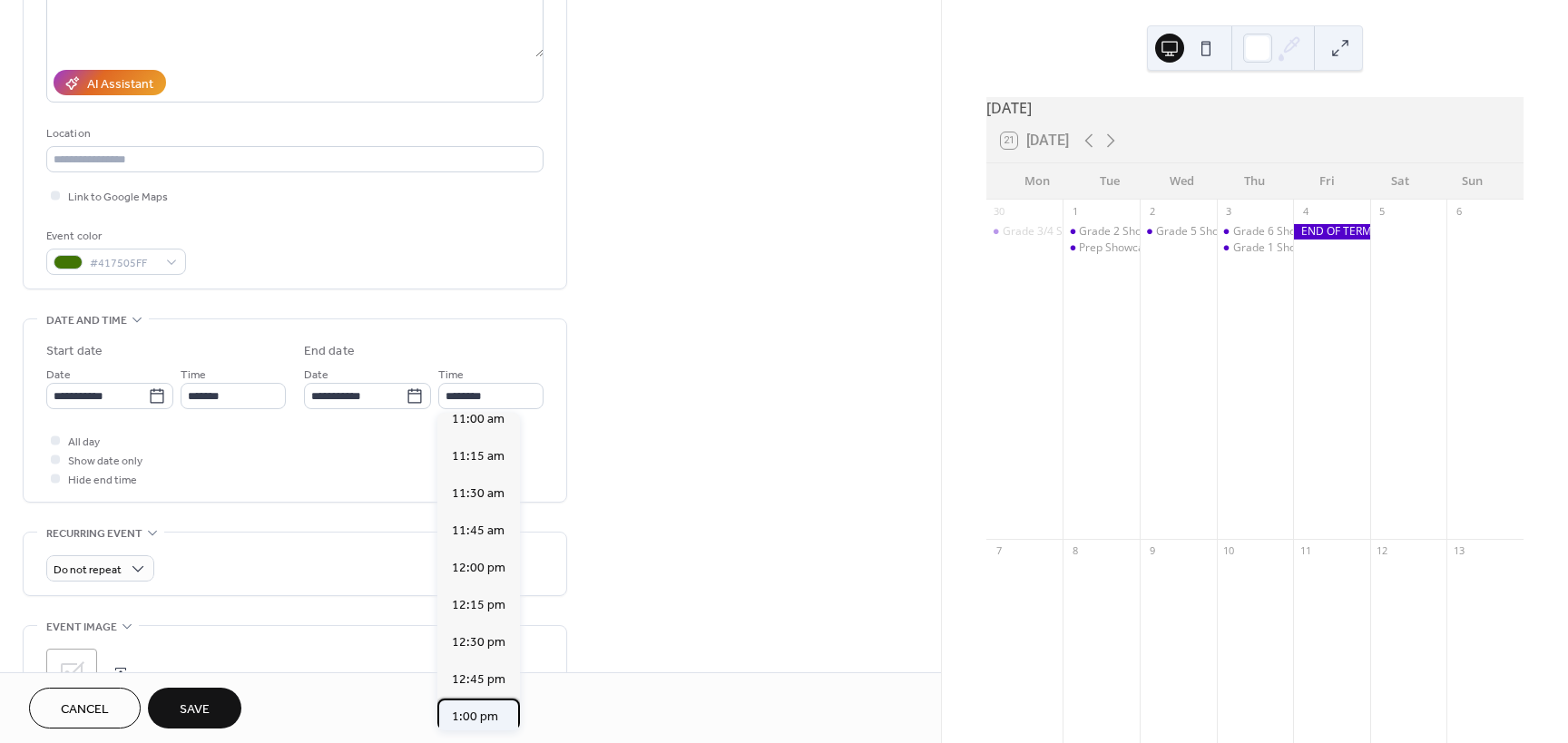 click on "1:00 pm" at bounding box center [475, 717] 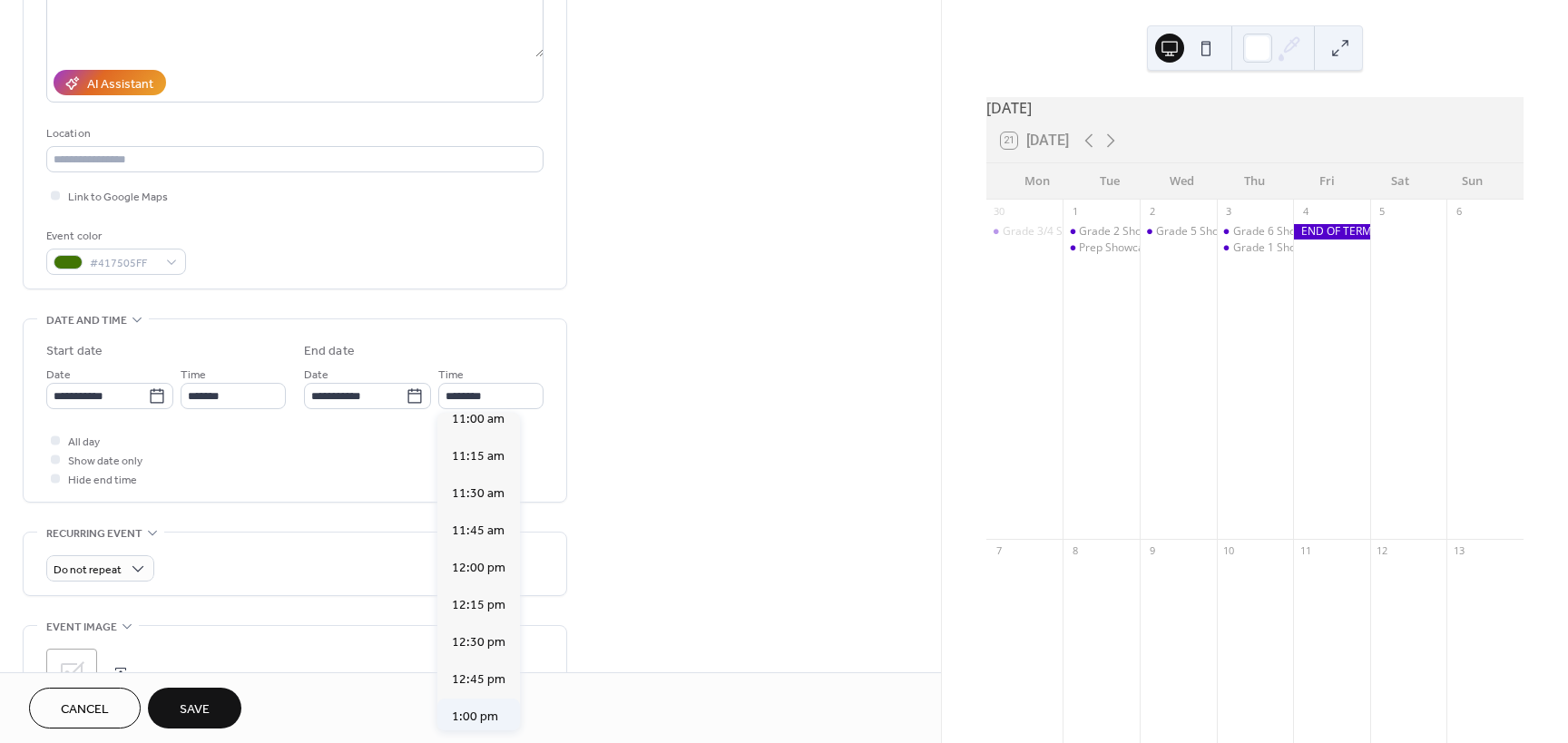 type on "*******" 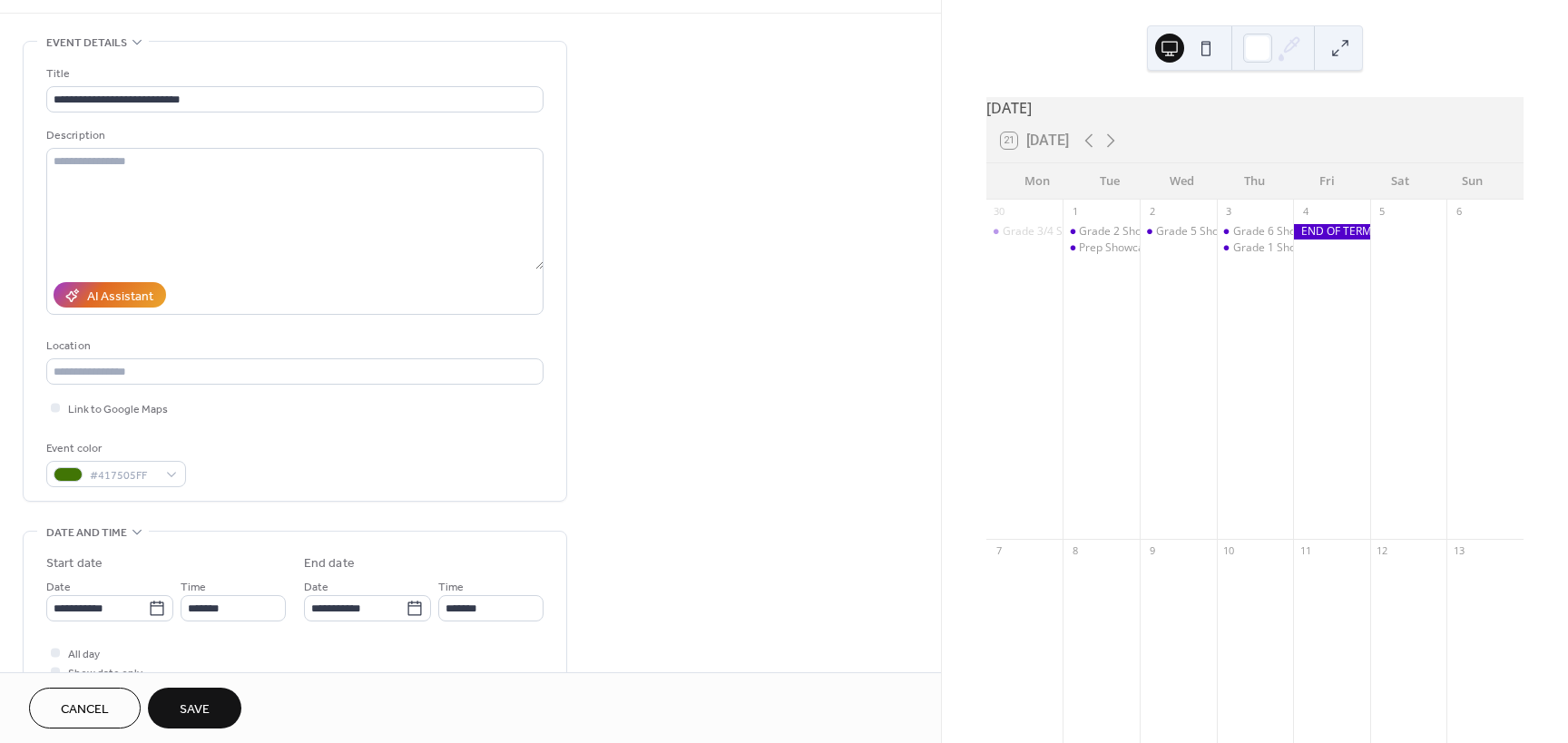 scroll, scrollTop: 0, scrollLeft: 0, axis: both 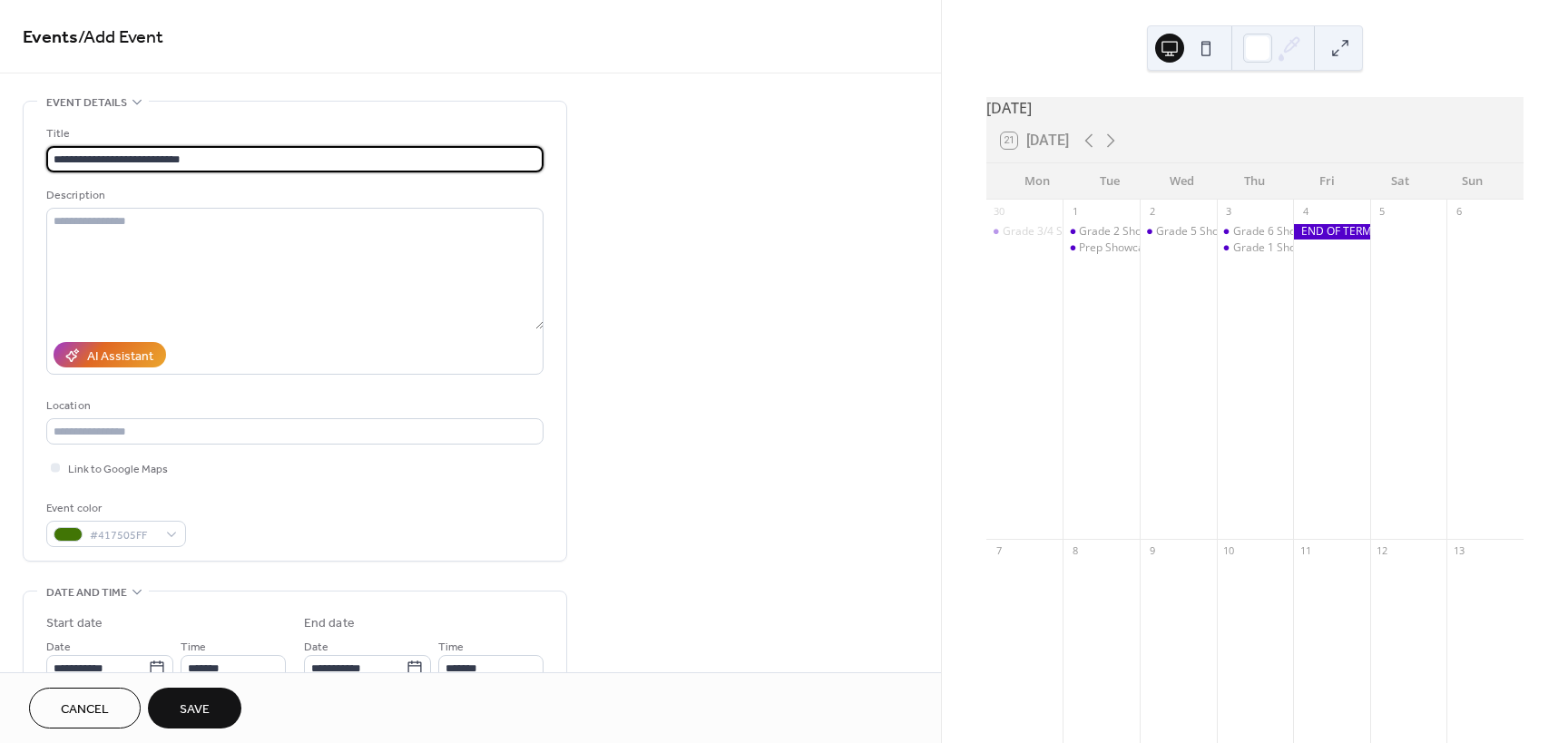 click on "**********" at bounding box center [295, 159] 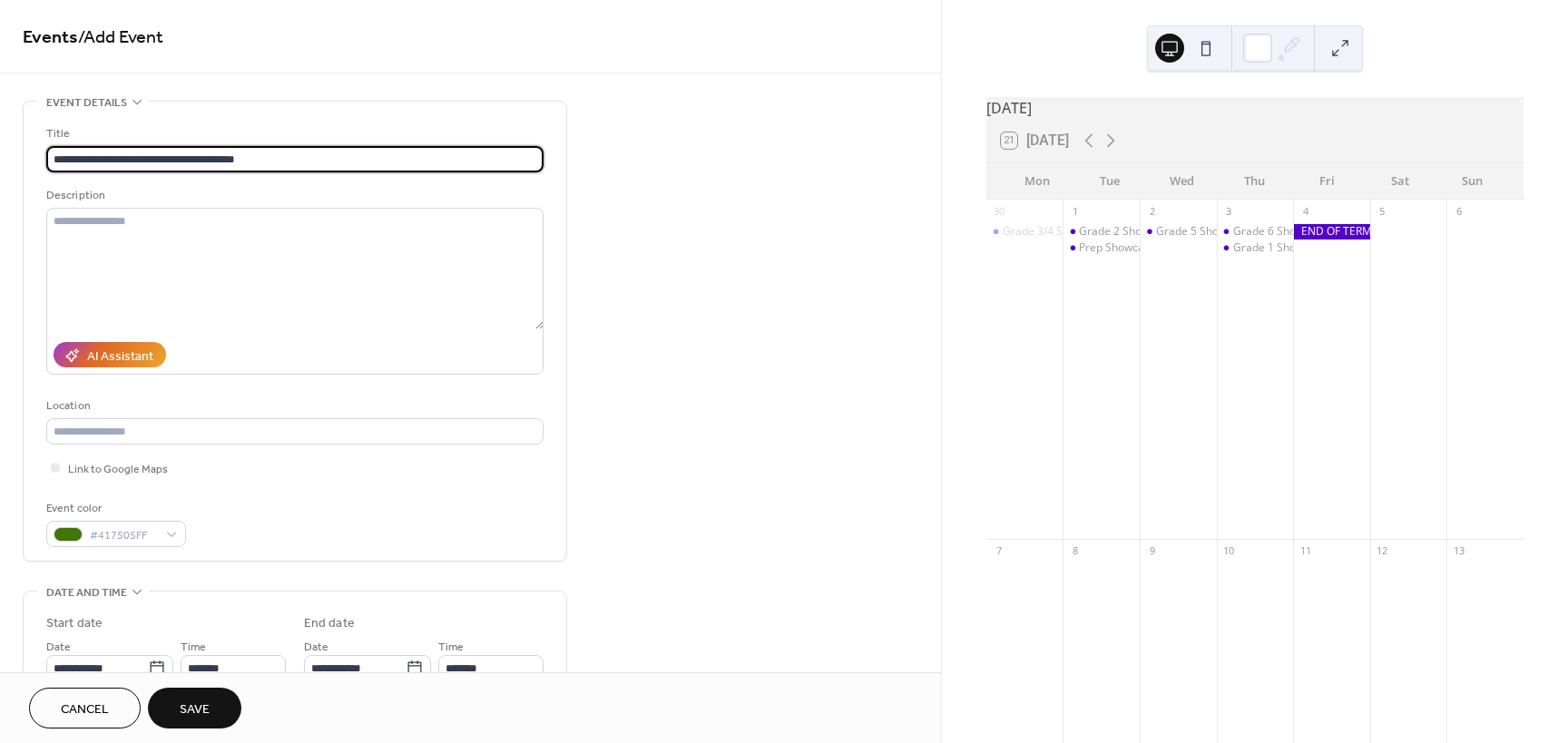 type on "**********" 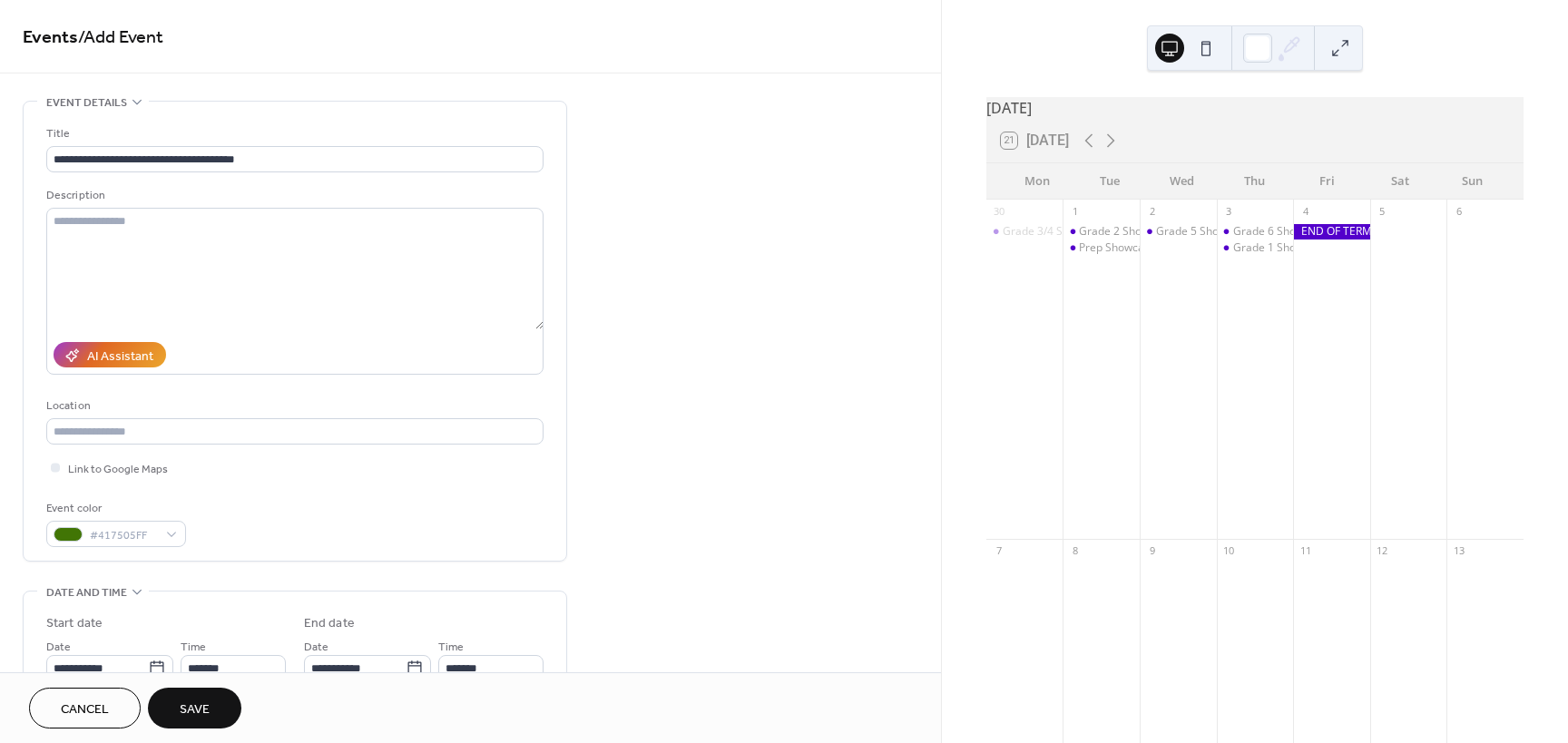 click on "Save" at bounding box center [194, 709] 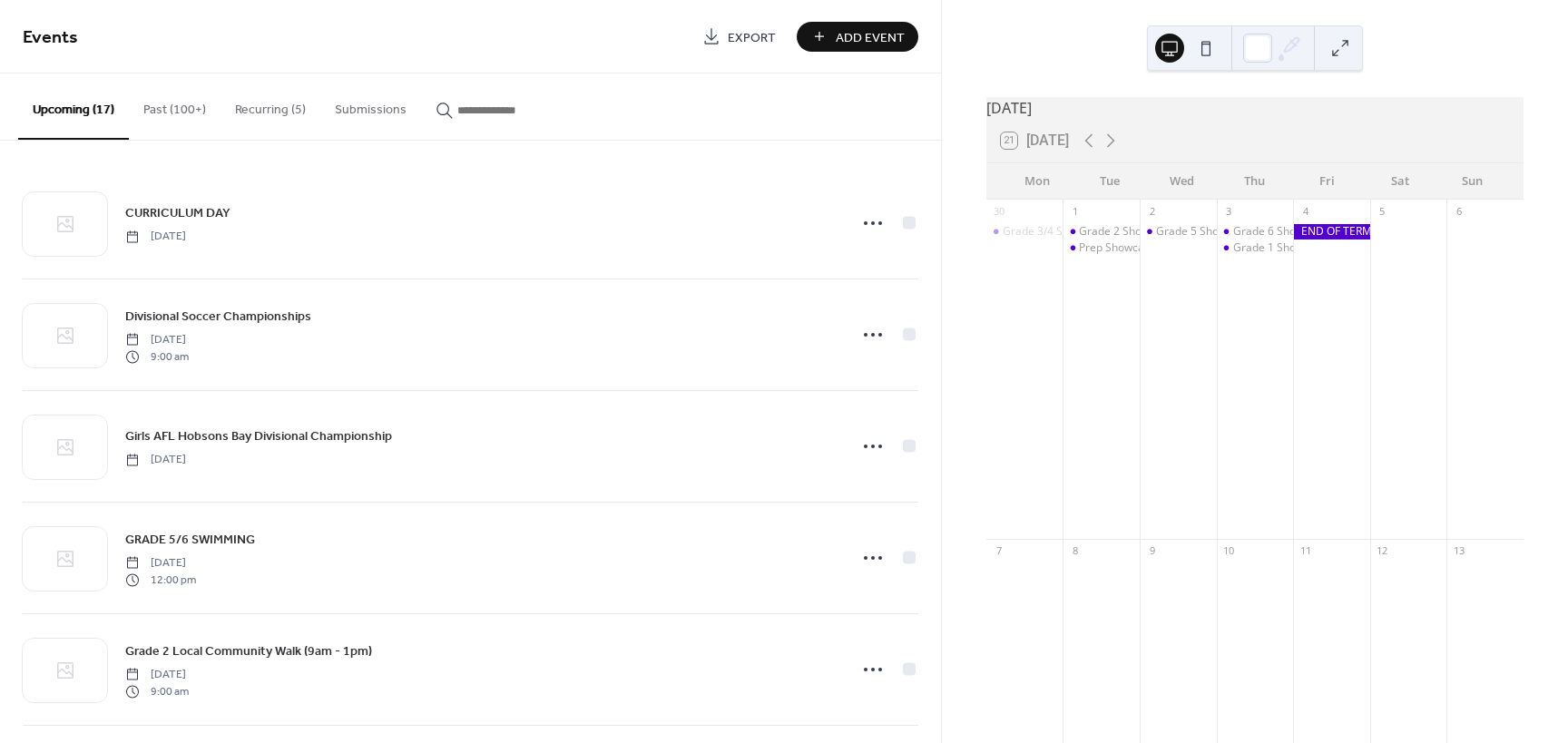 click on "Add Event" at bounding box center [870, 37] 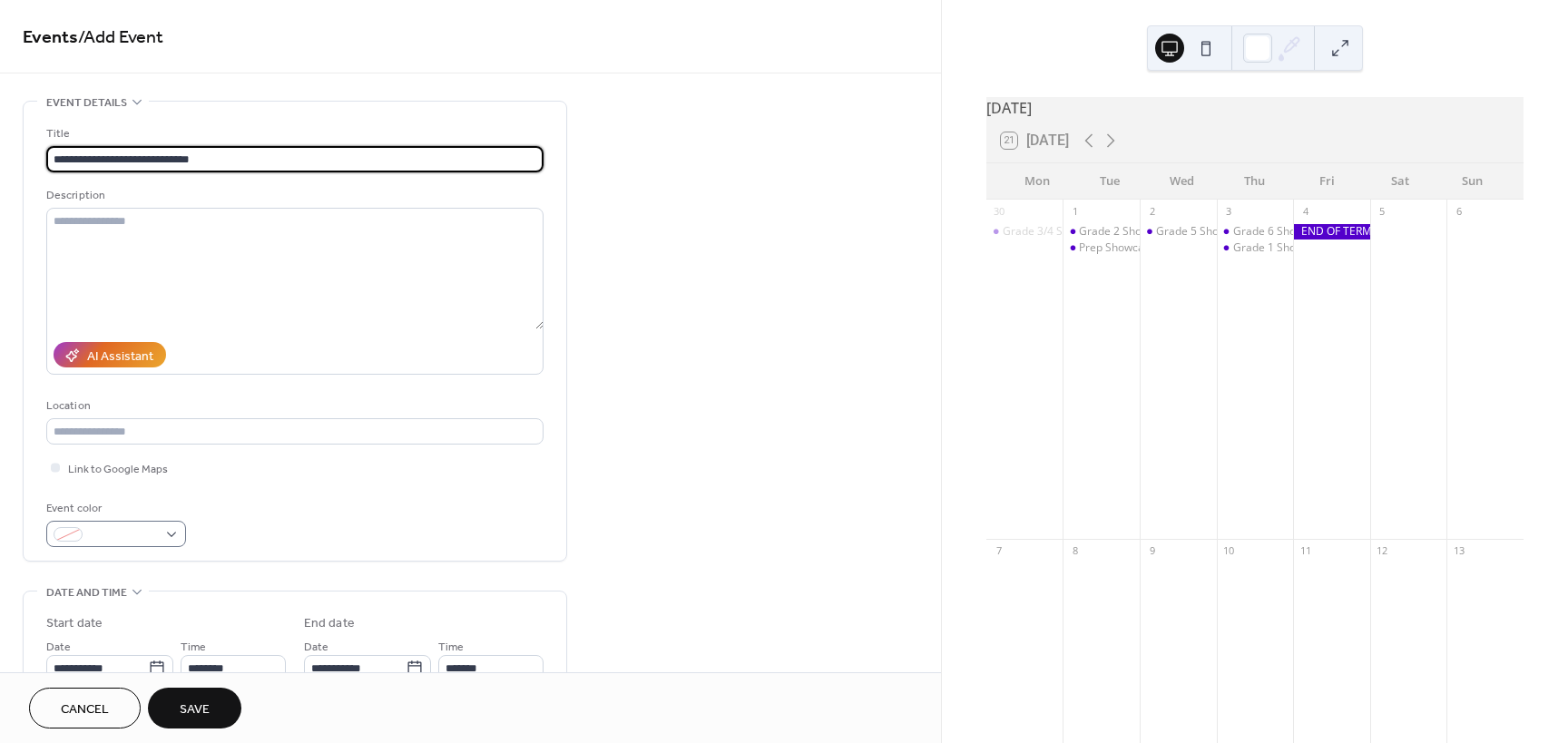 type on "**********" 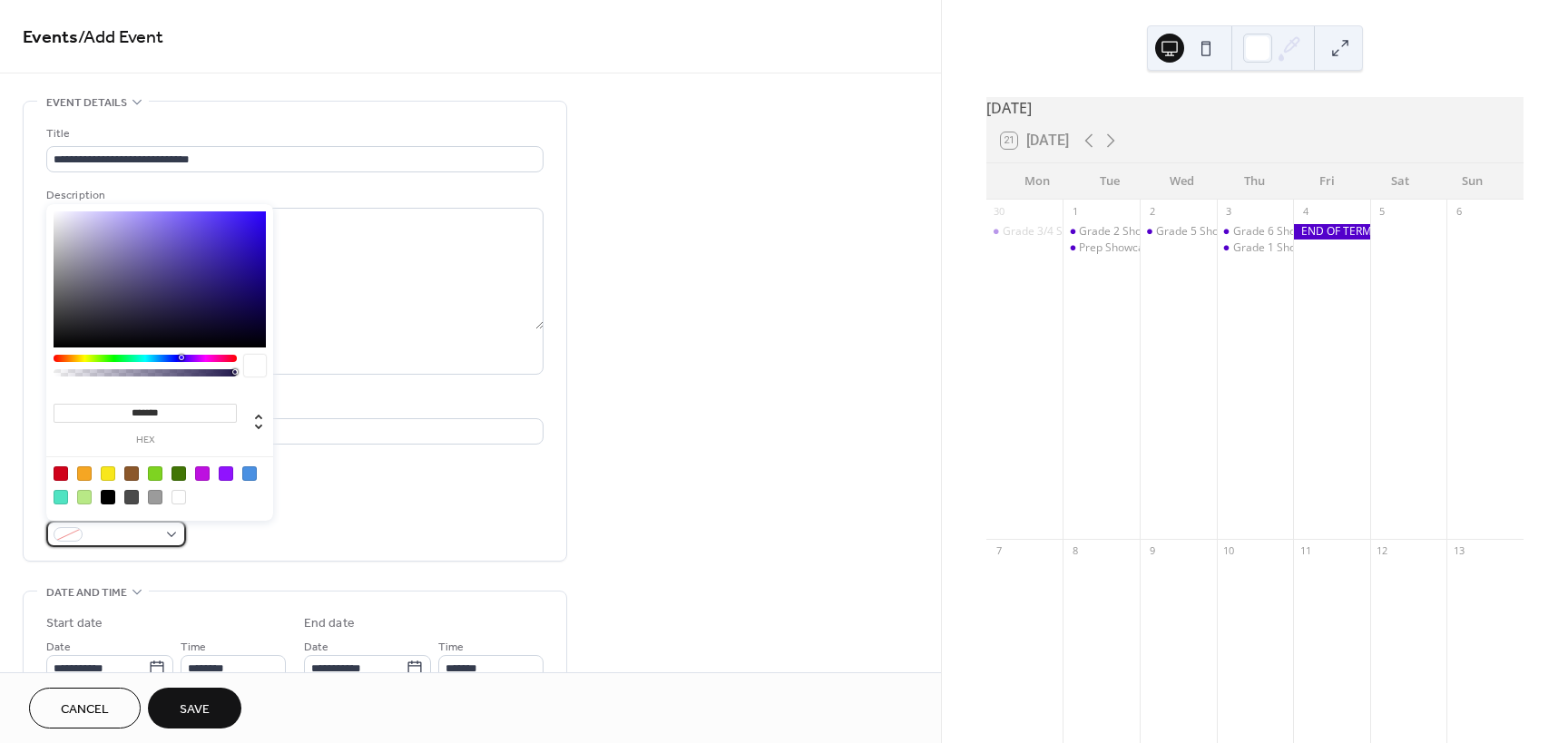 click at bounding box center [116, 533] 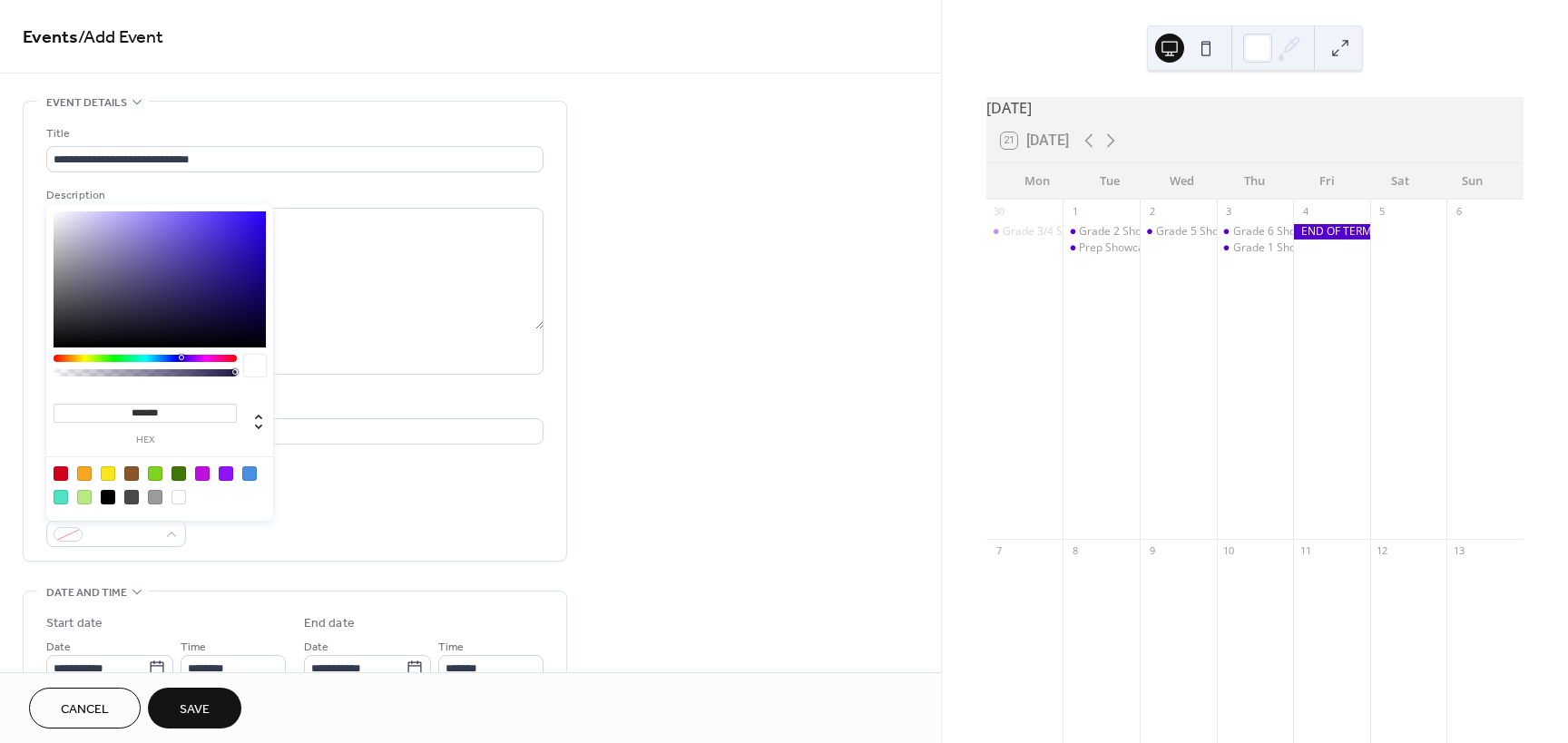 click at bounding box center (108, 474) 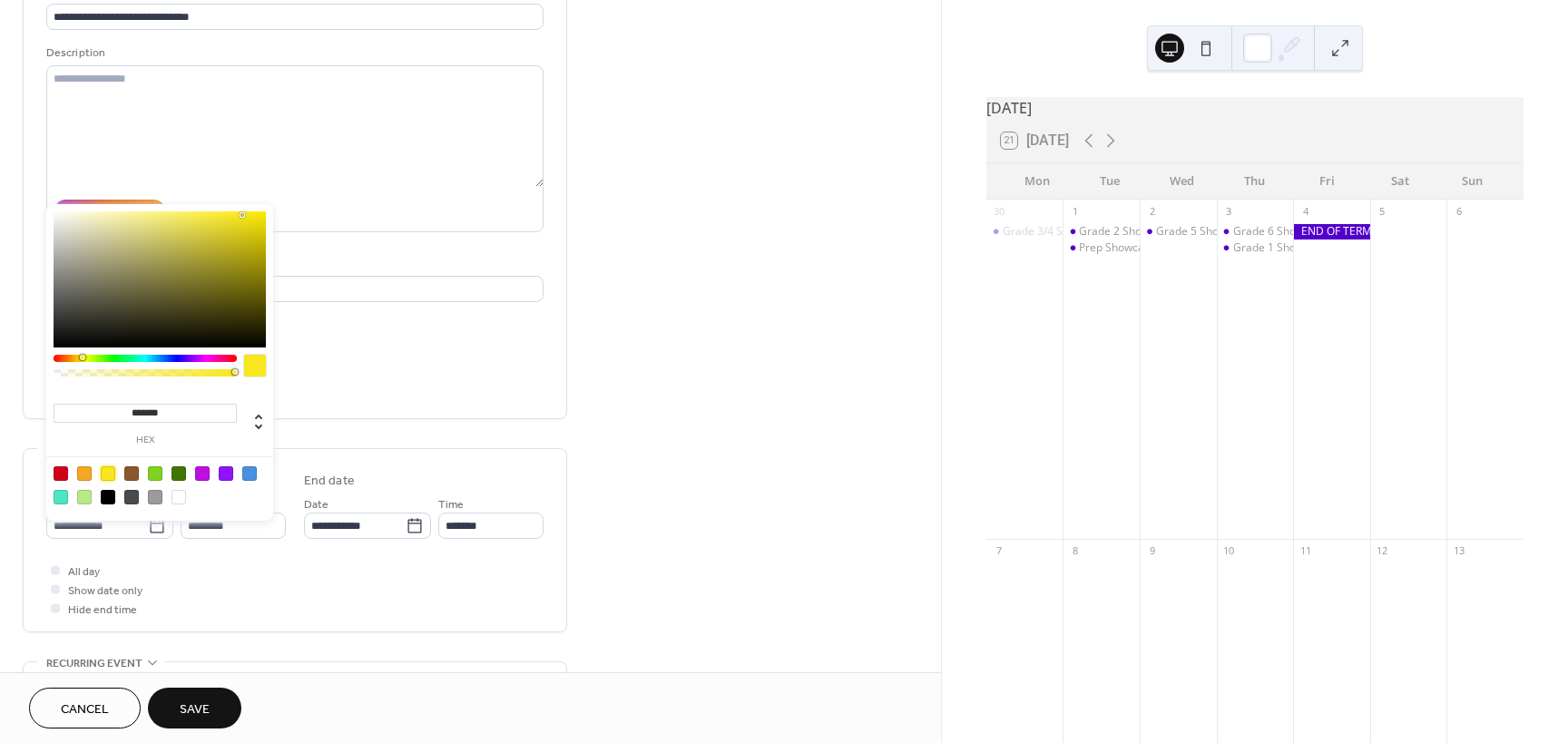 scroll, scrollTop: 181, scrollLeft: 0, axis: vertical 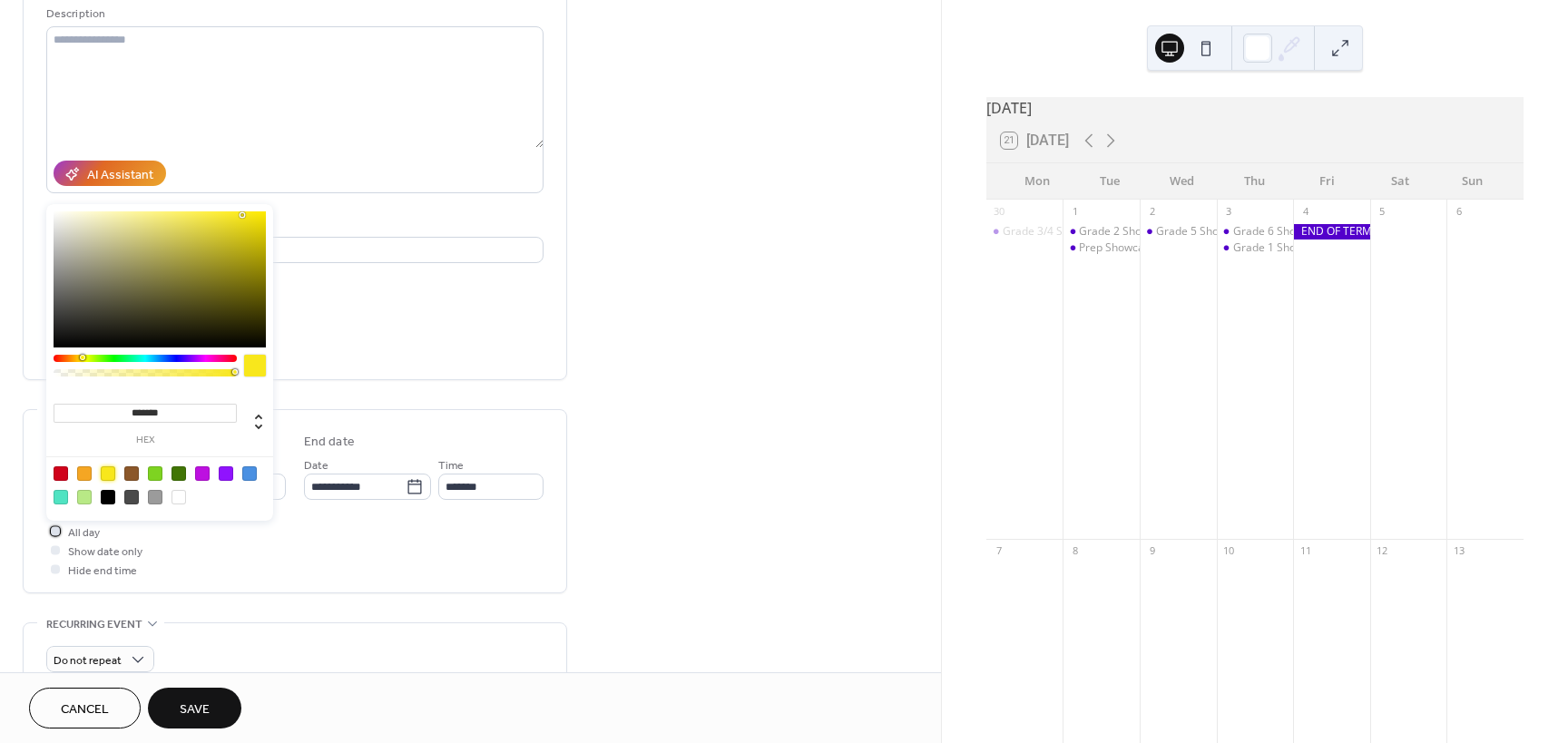 click at bounding box center [55, 531] 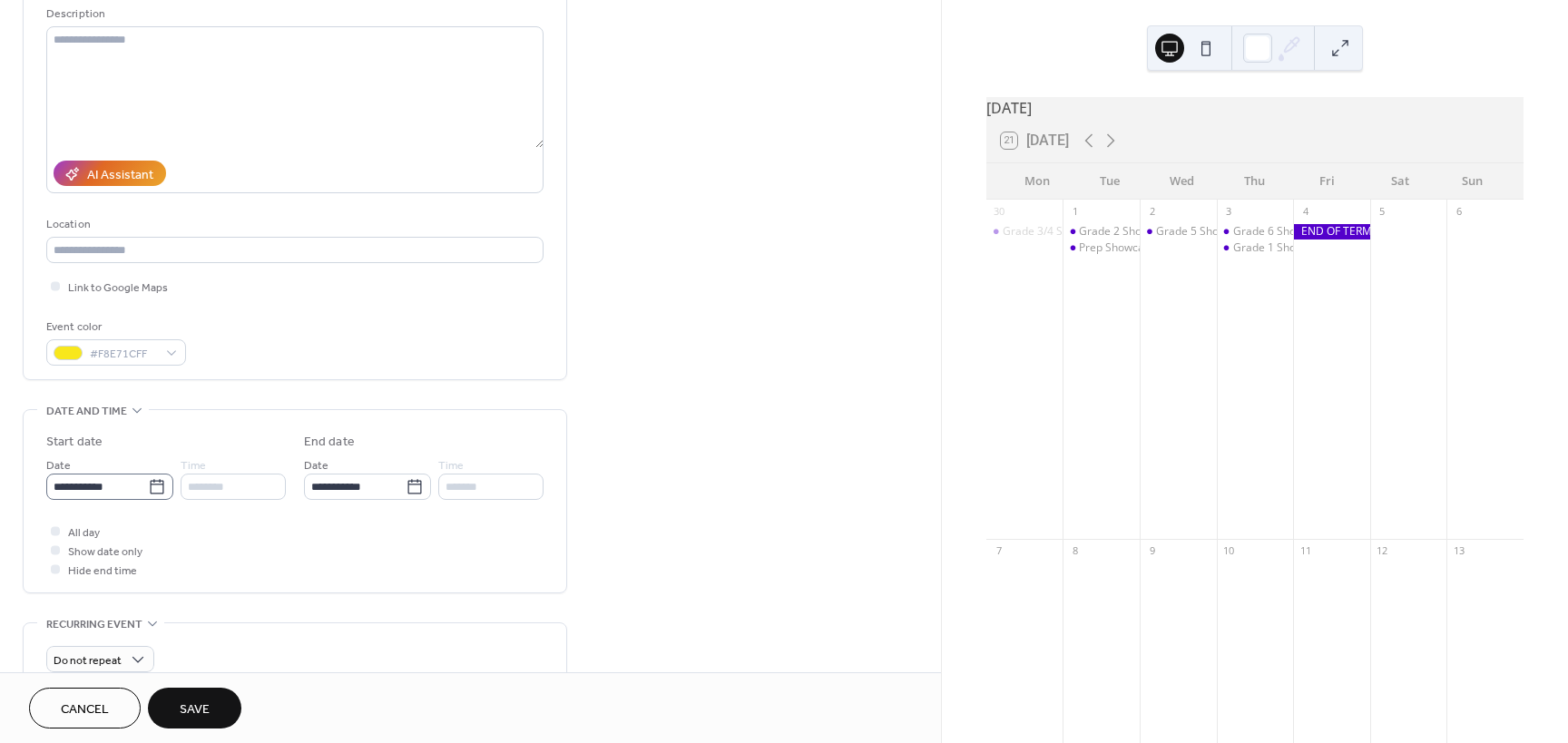 click 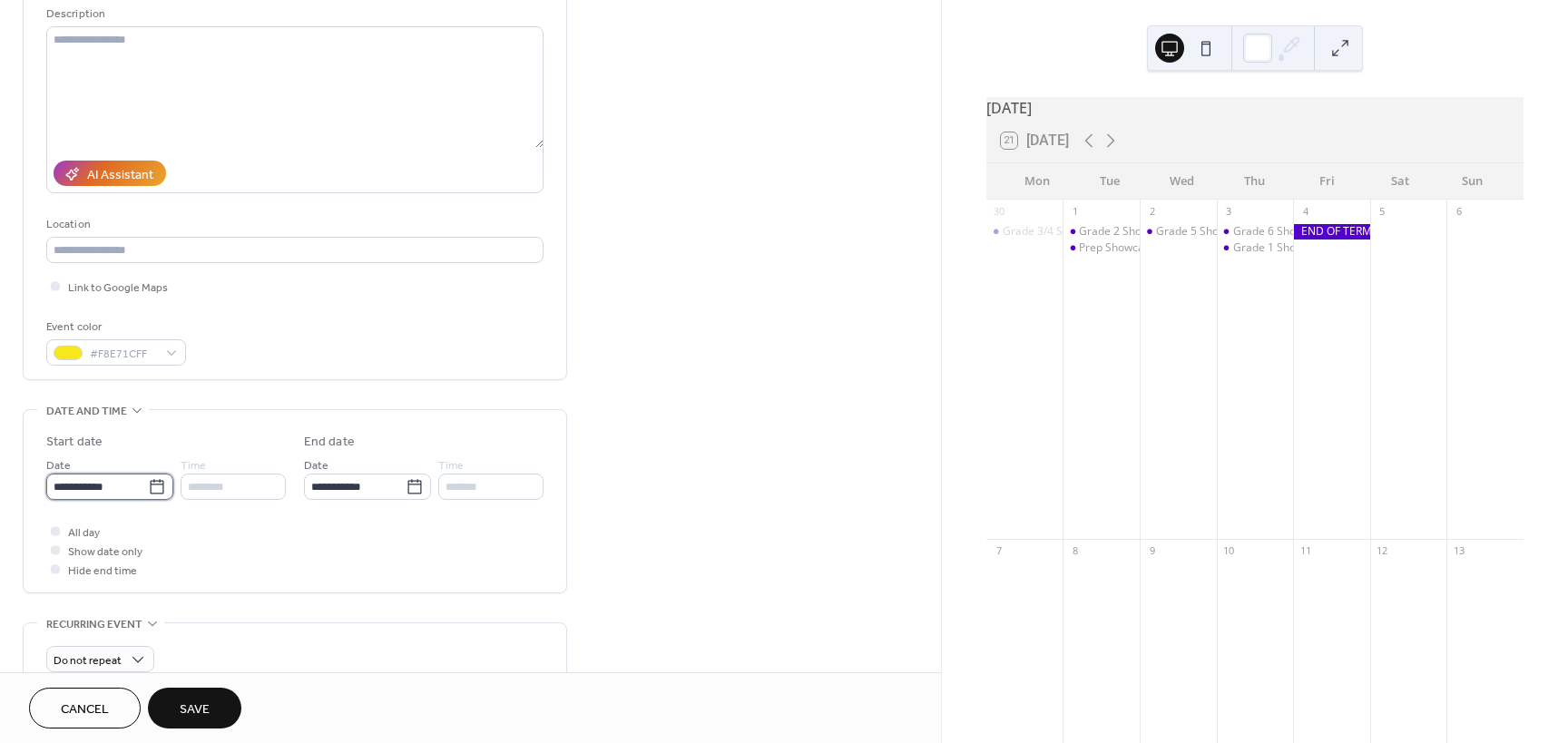 click on "**********" at bounding box center [97, 486] 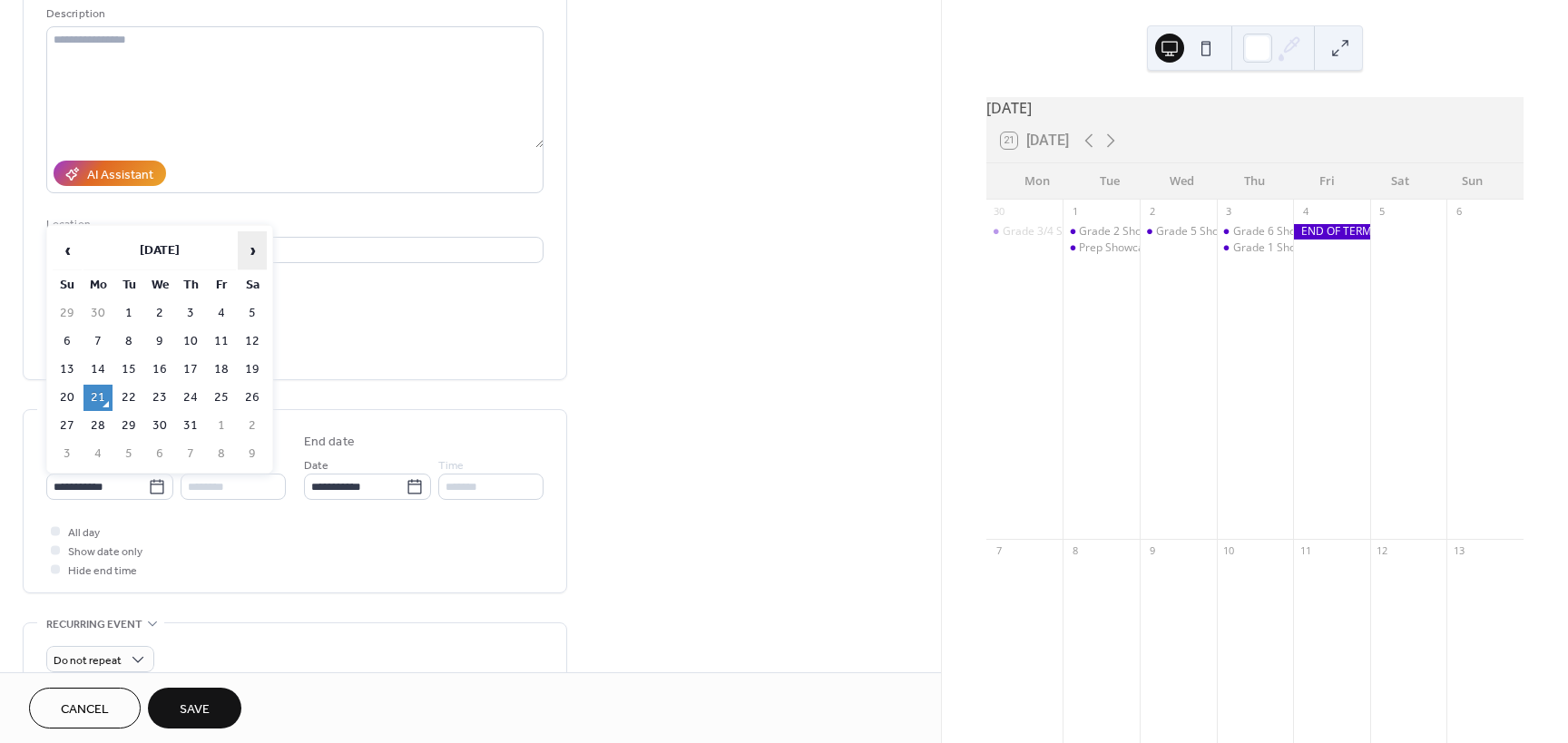 click on "›" at bounding box center [252, 250] 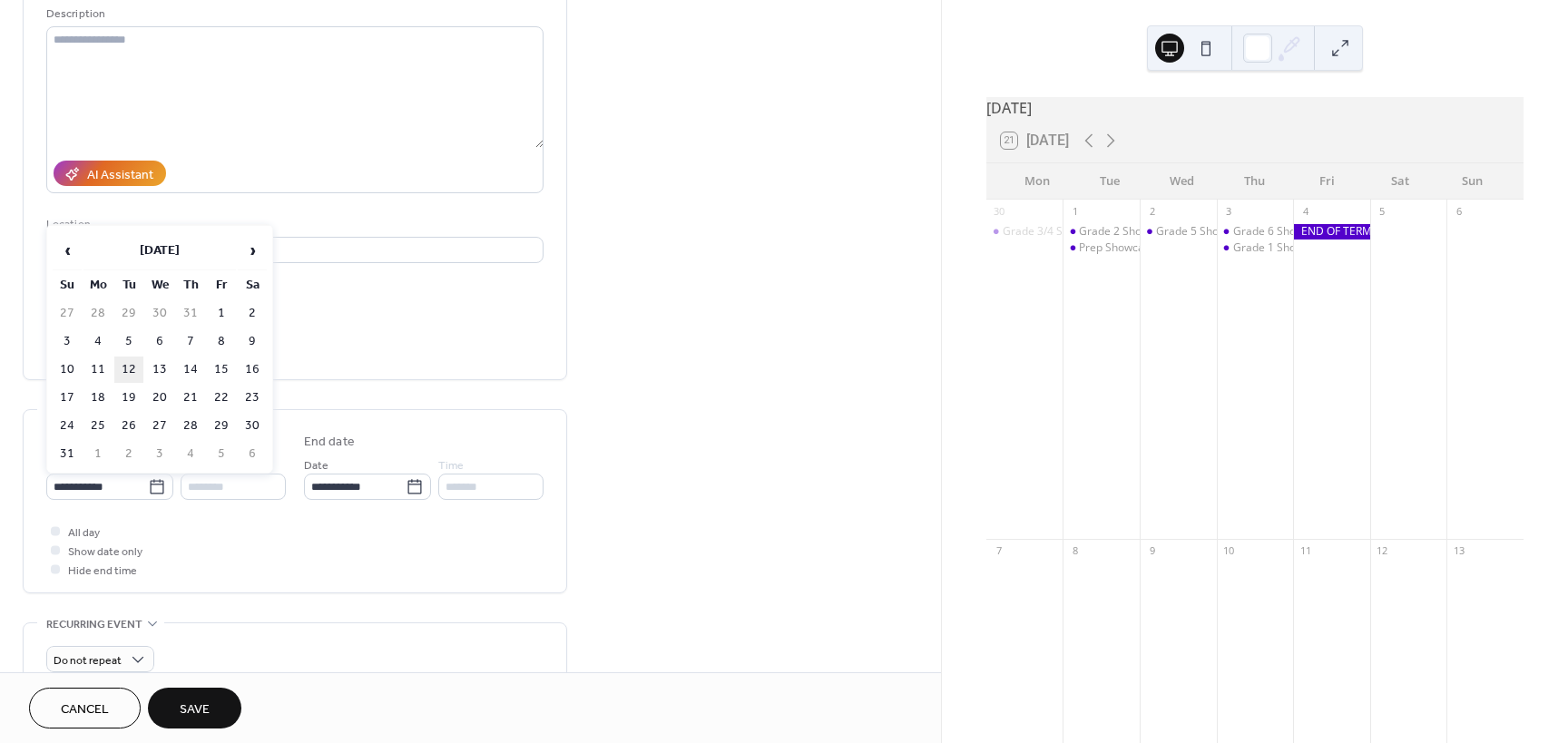 click on "12" at bounding box center (129, 369) 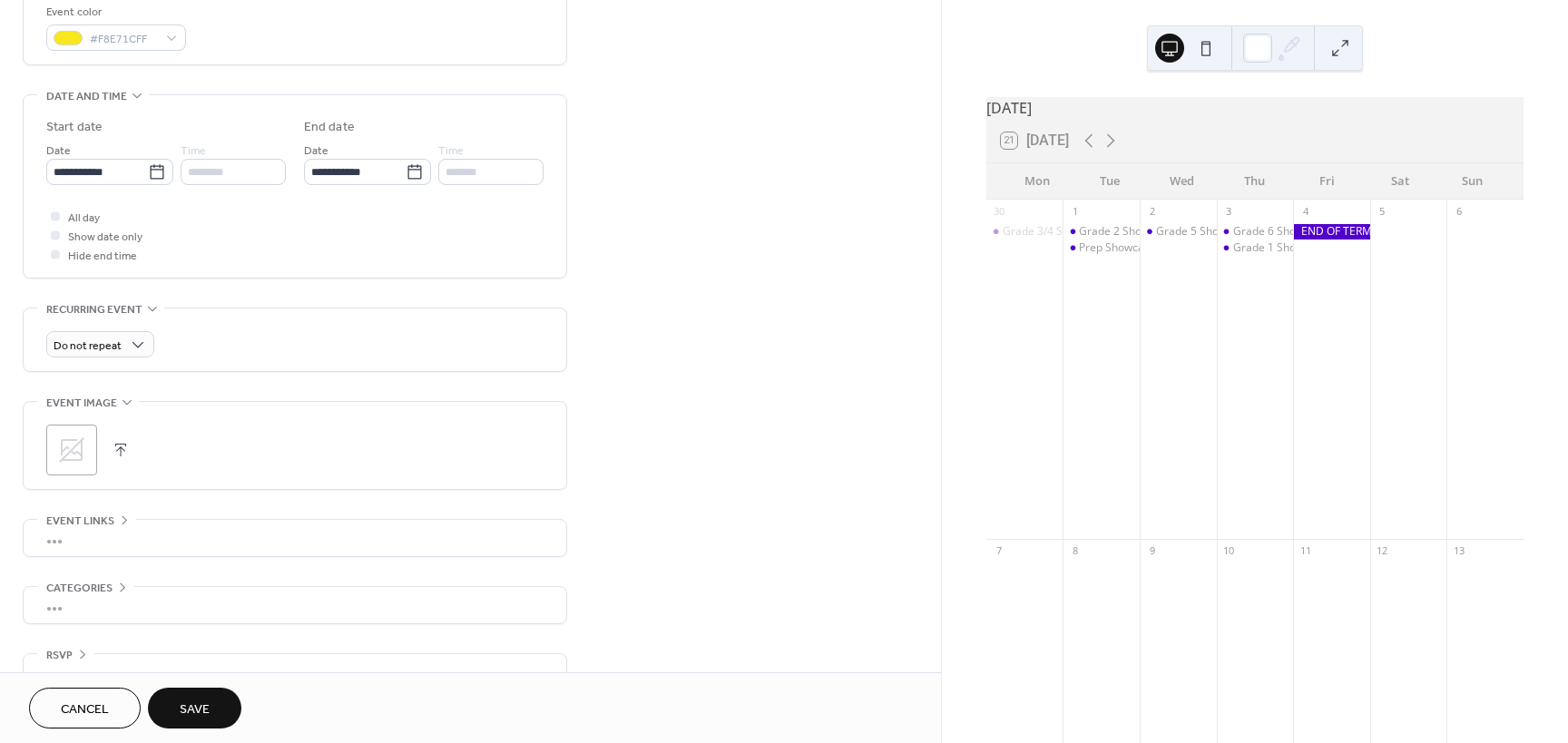 scroll, scrollTop: 533, scrollLeft: 0, axis: vertical 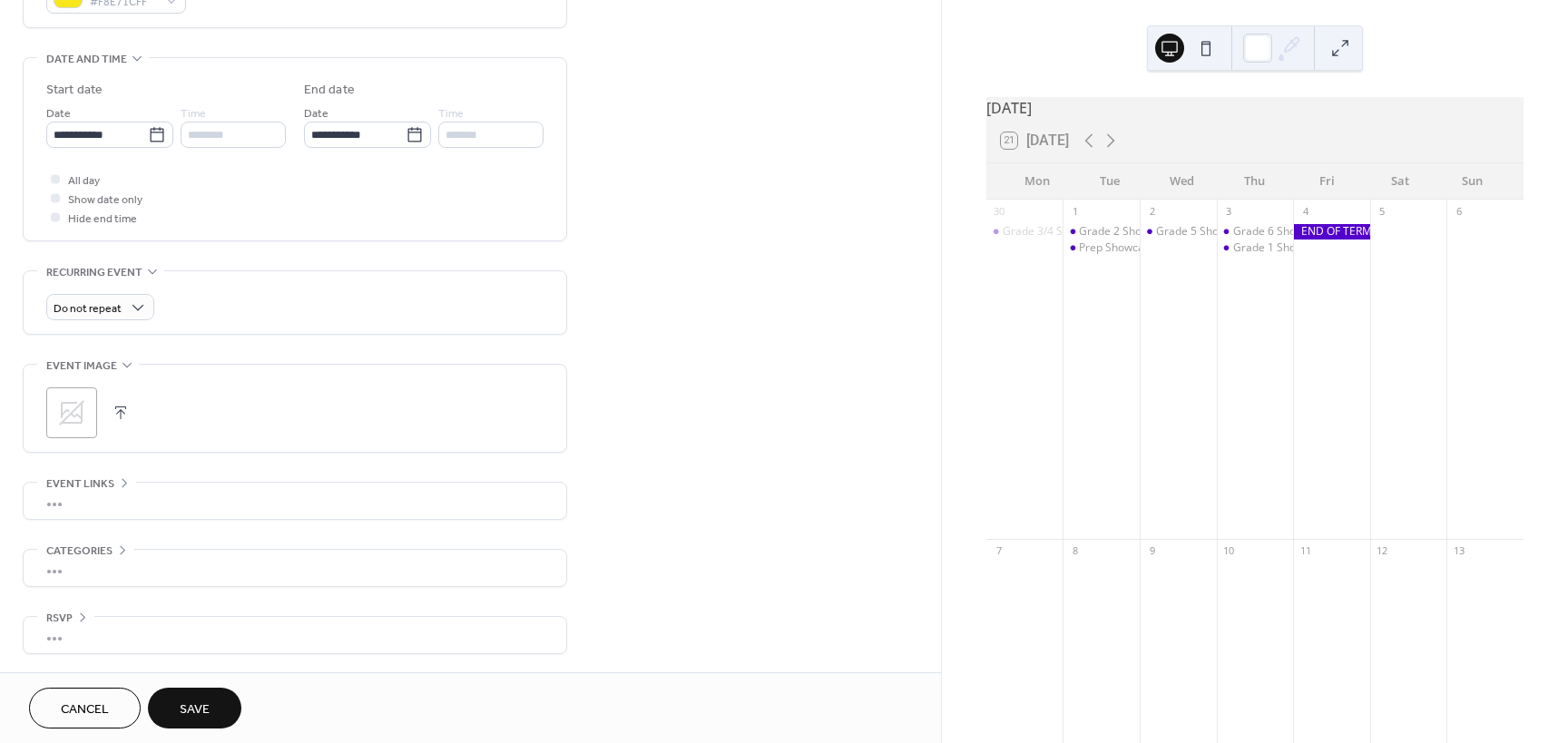 click on "Save" at bounding box center [194, 709] 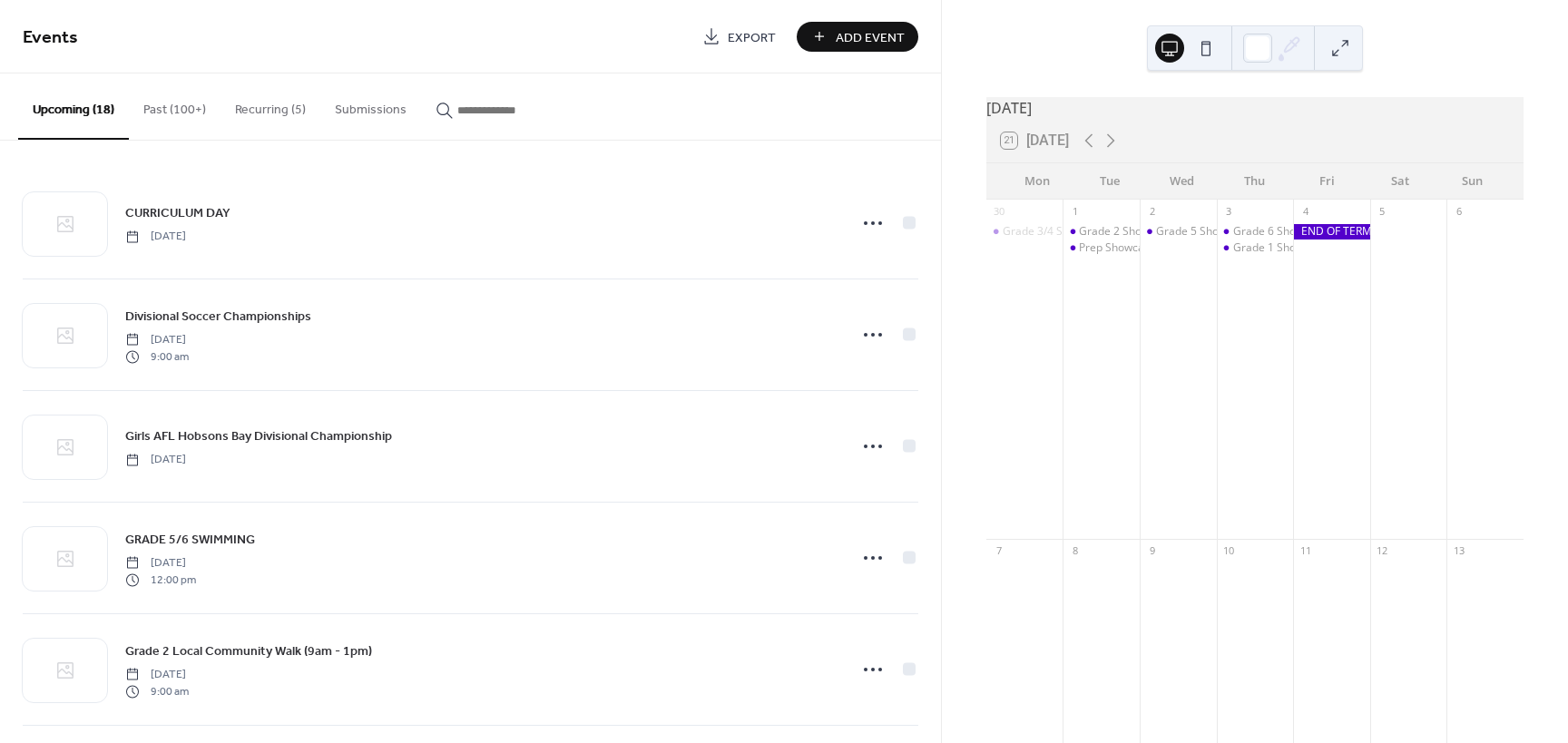 click on "Add Event" at bounding box center (870, 37) 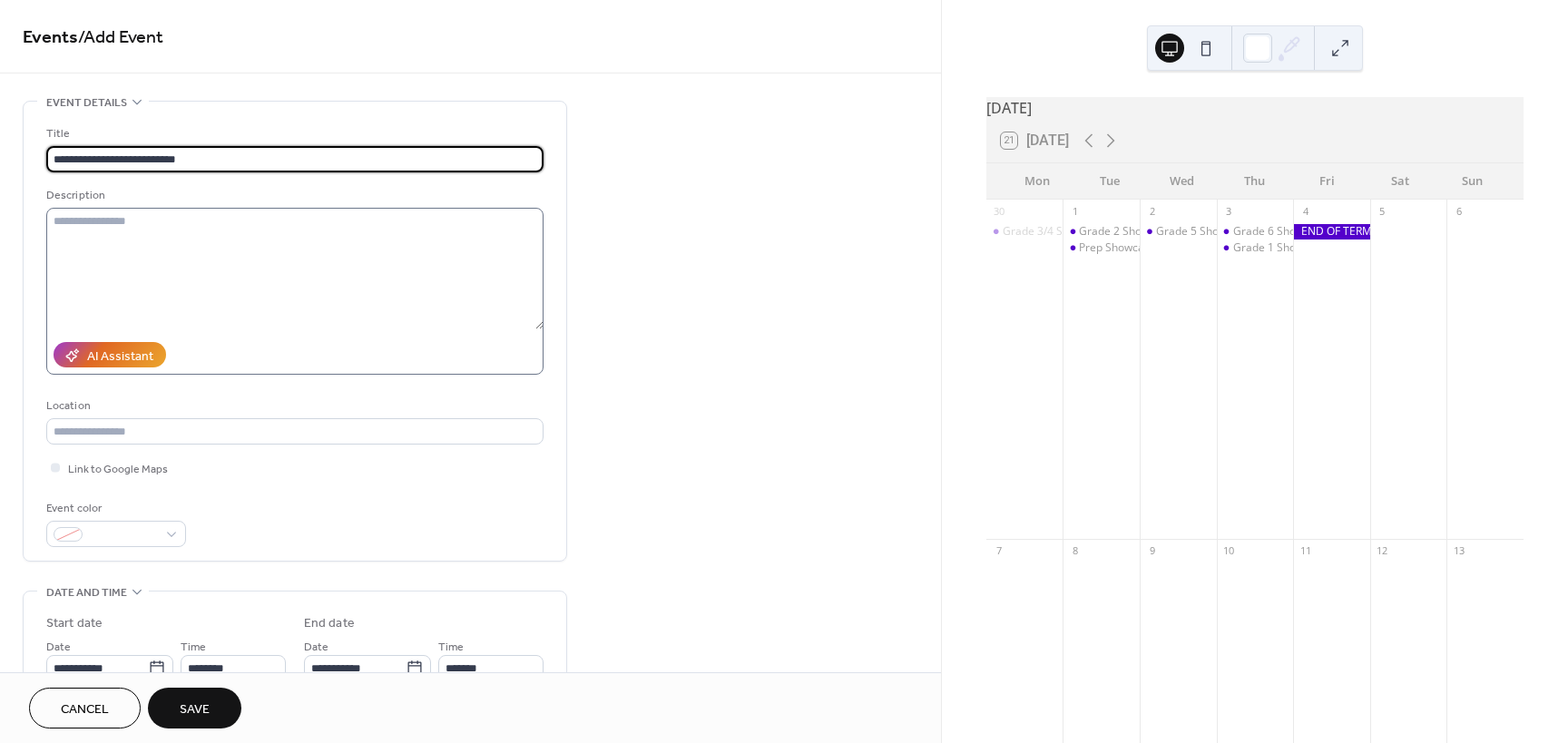 type on "**********" 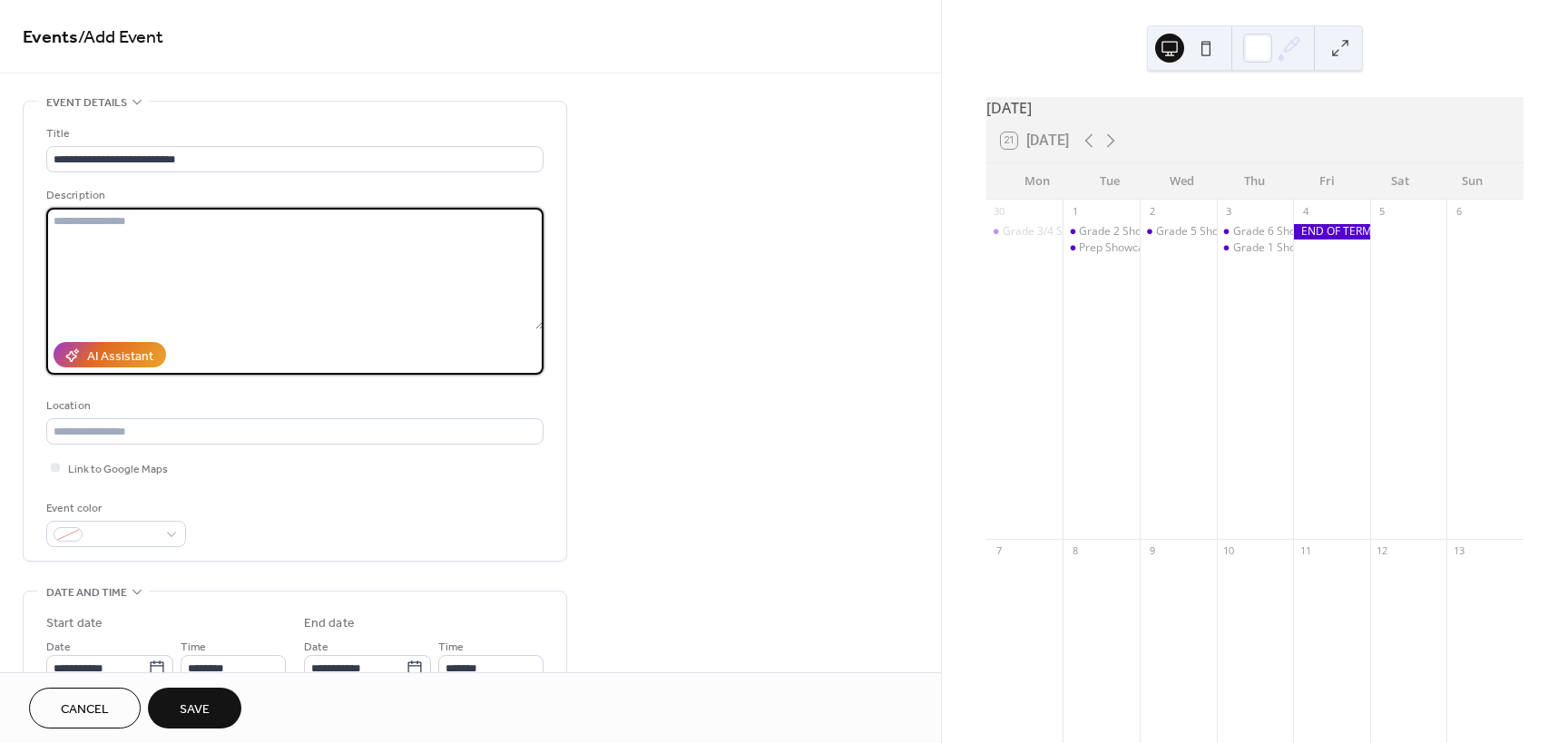 click at bounding box center (295, 269) 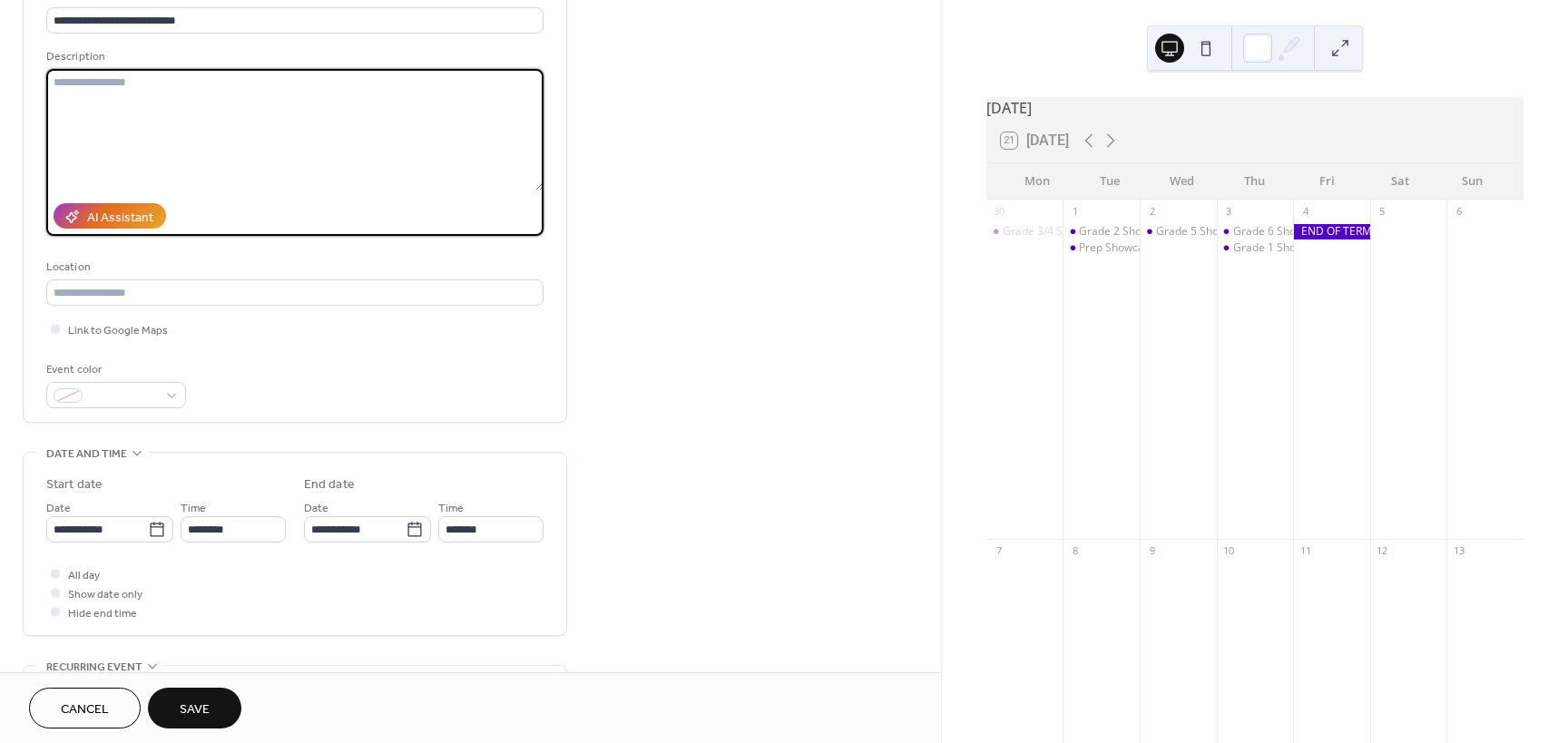 scroll, scrollTop: 181, scrollLeft: 0, axis: vertical 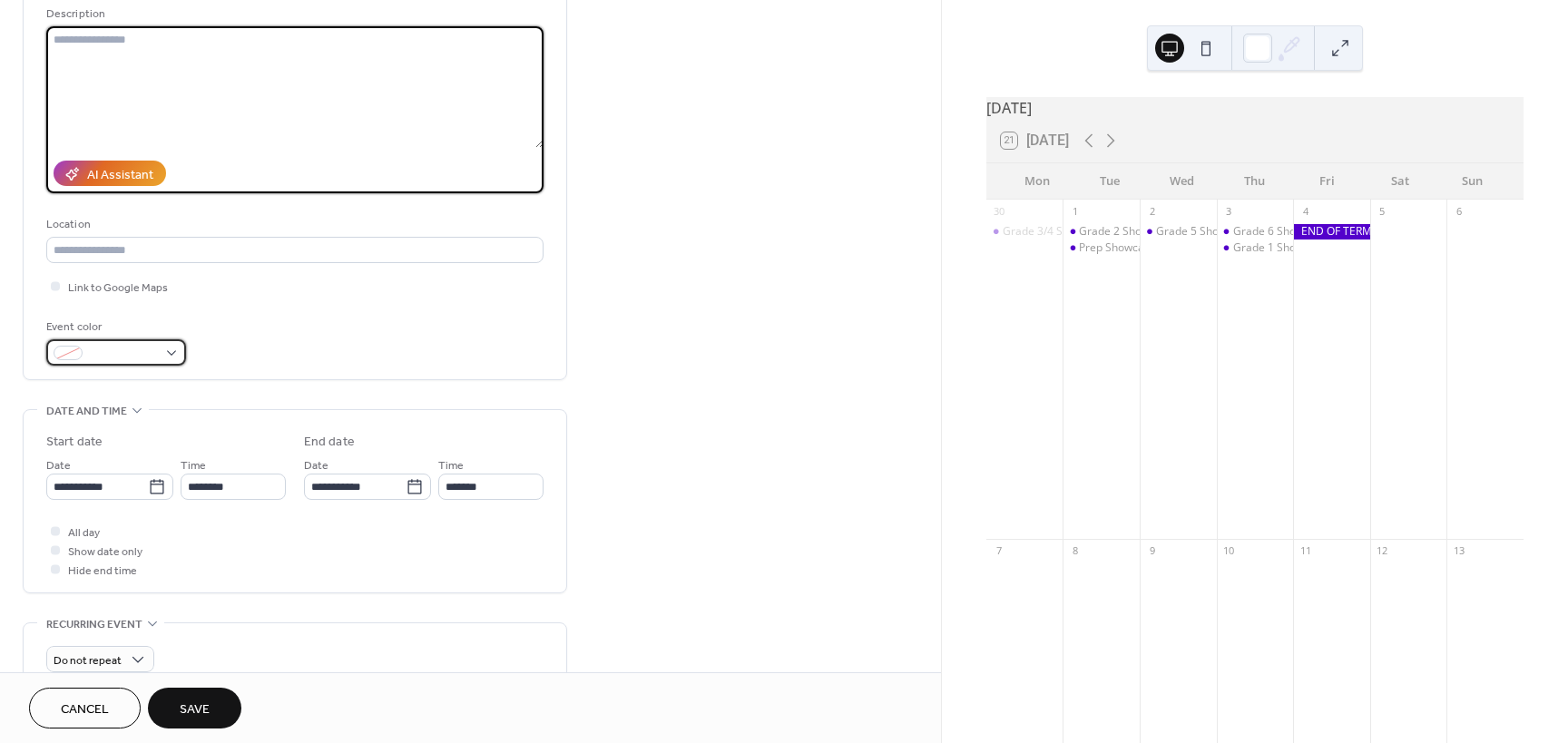 click at bounding box center [116, 352] 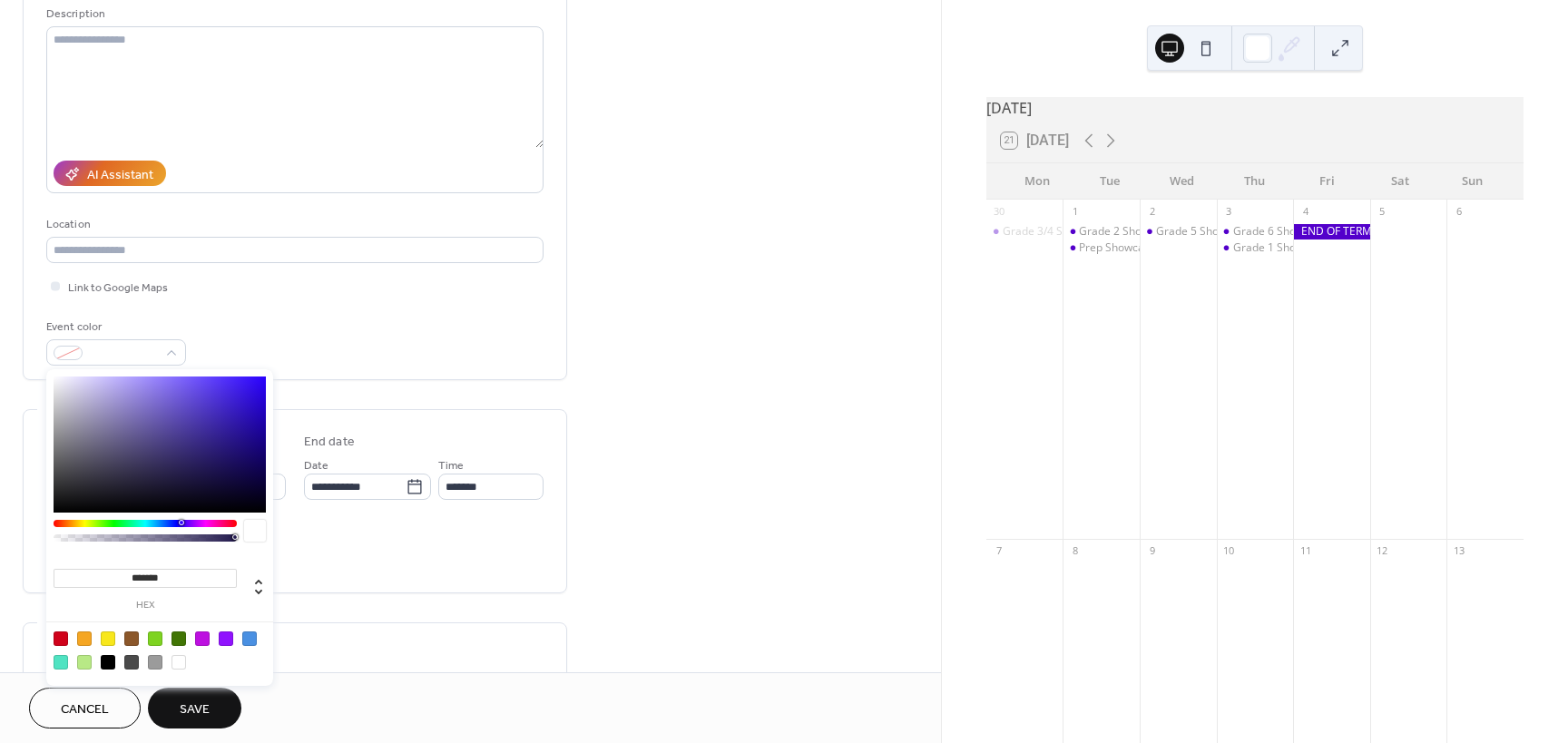 click at bounding box center [108, 639] 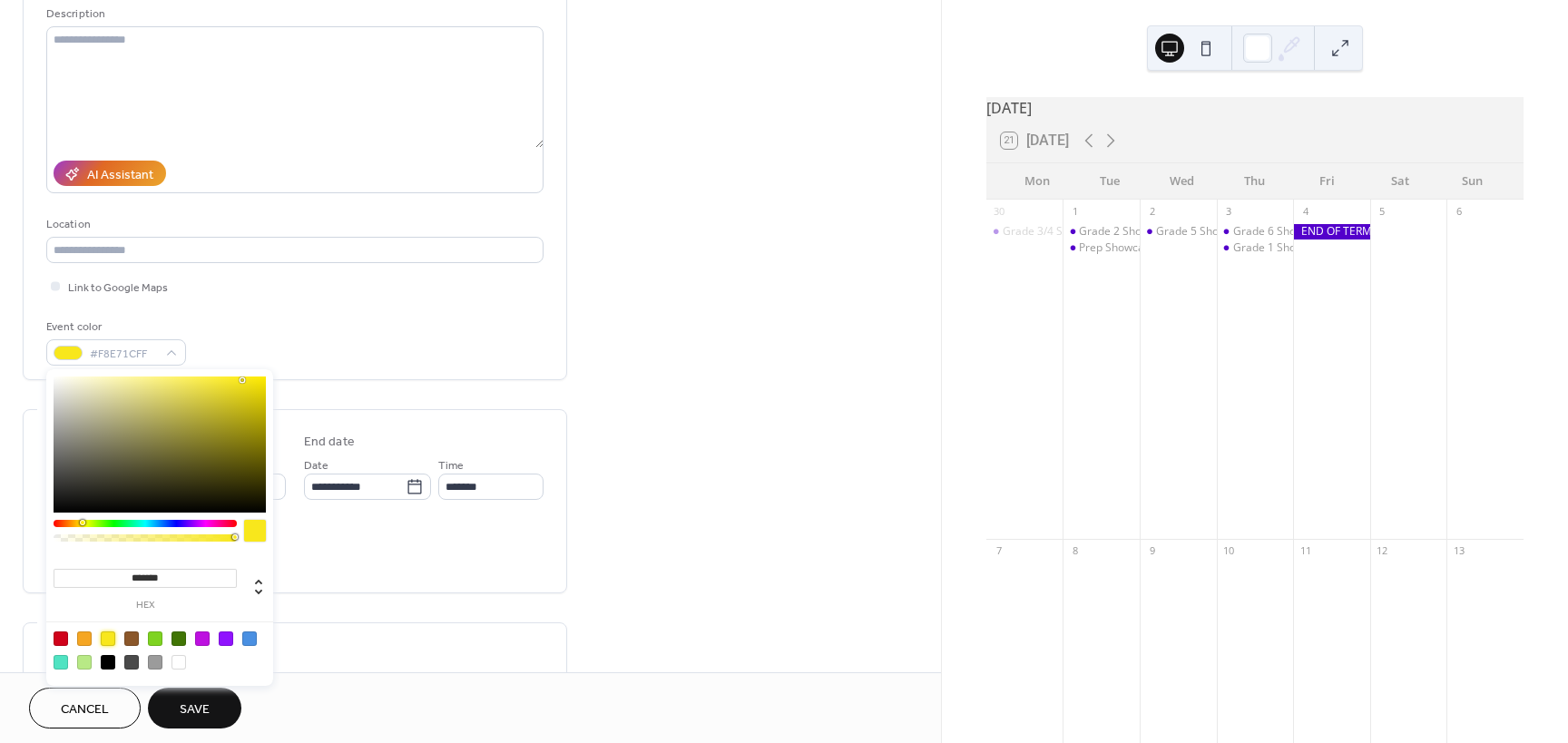 click on "All day Show date only Hide end time" at bounding box center (295, 550) 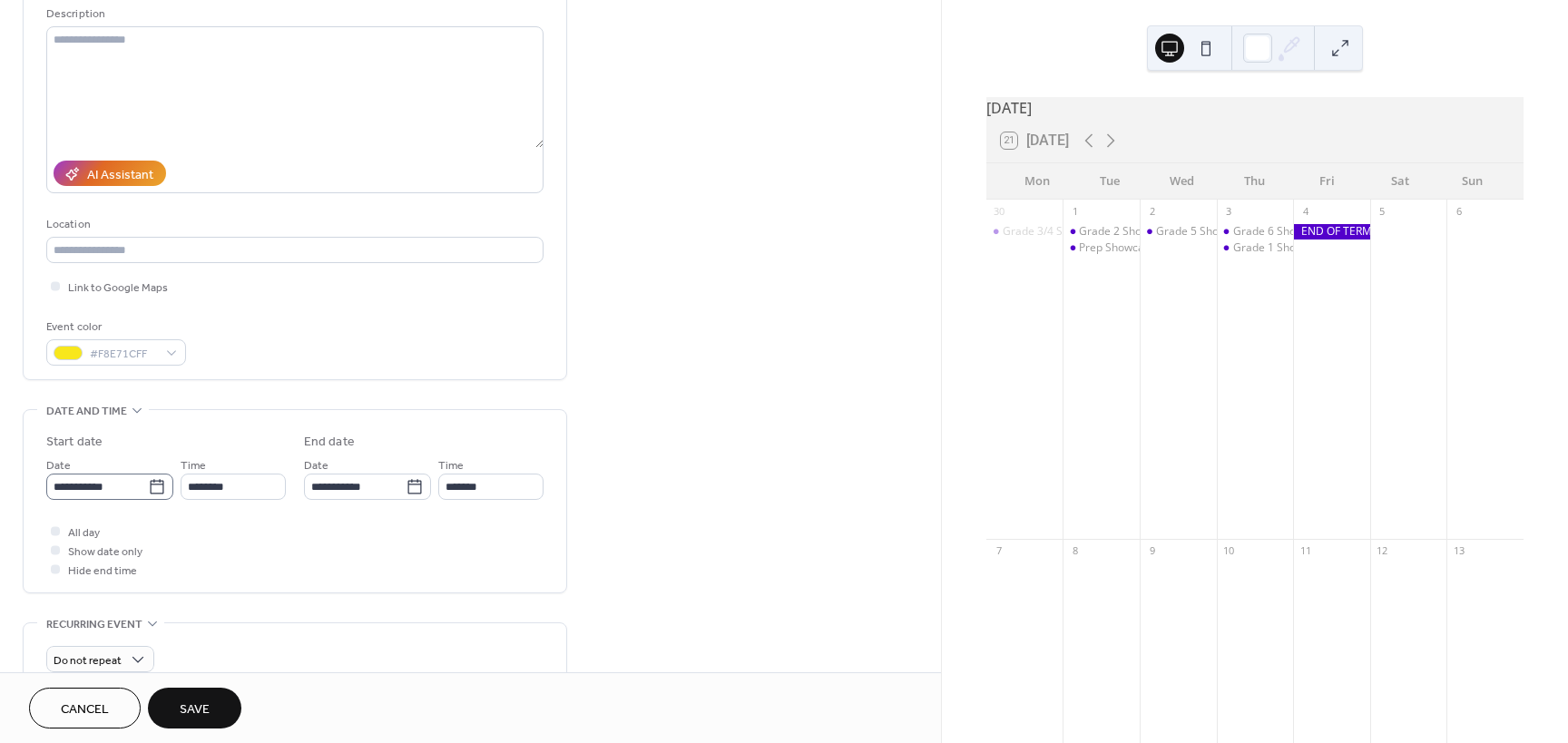 click 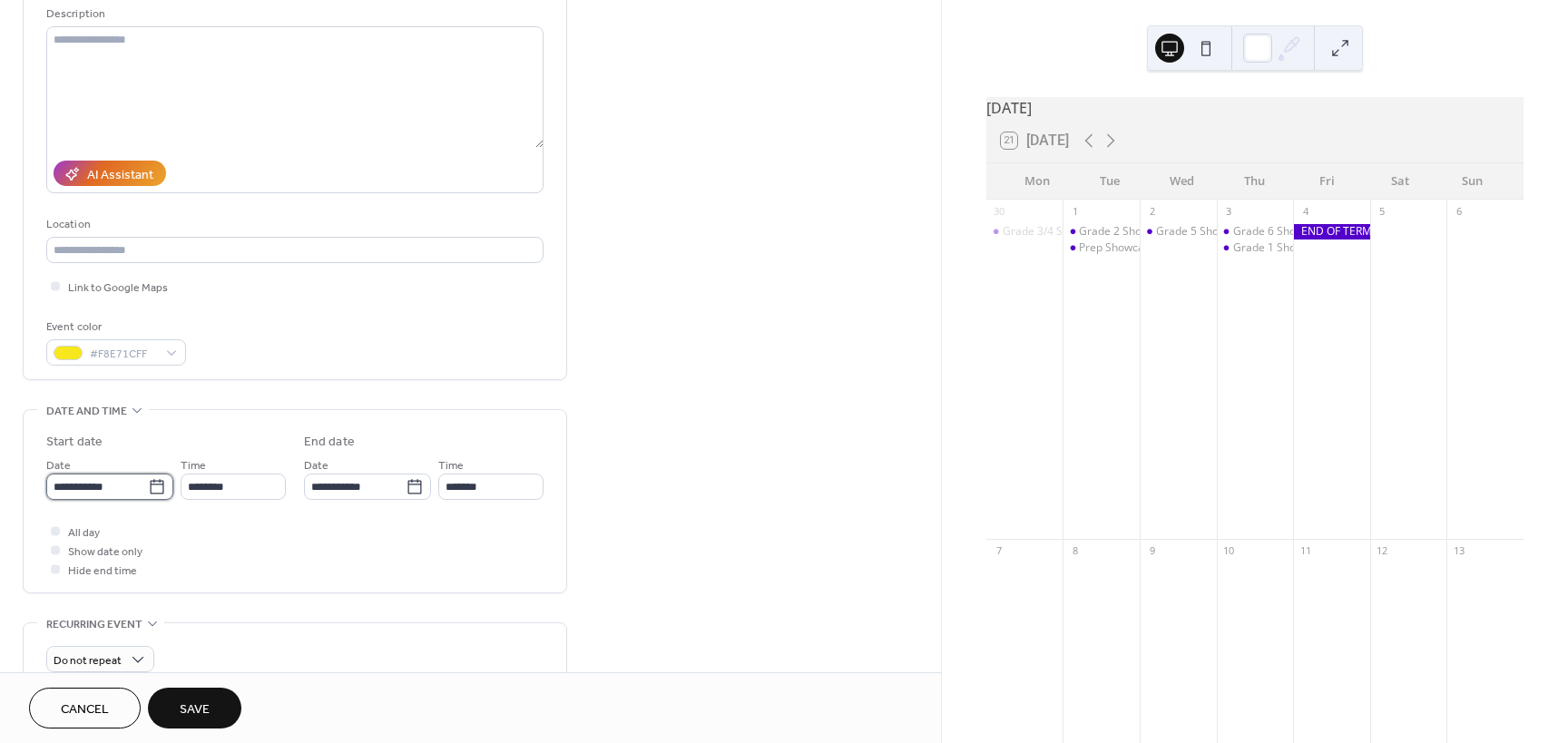 click on "**********" at bounding box center (97, 486) 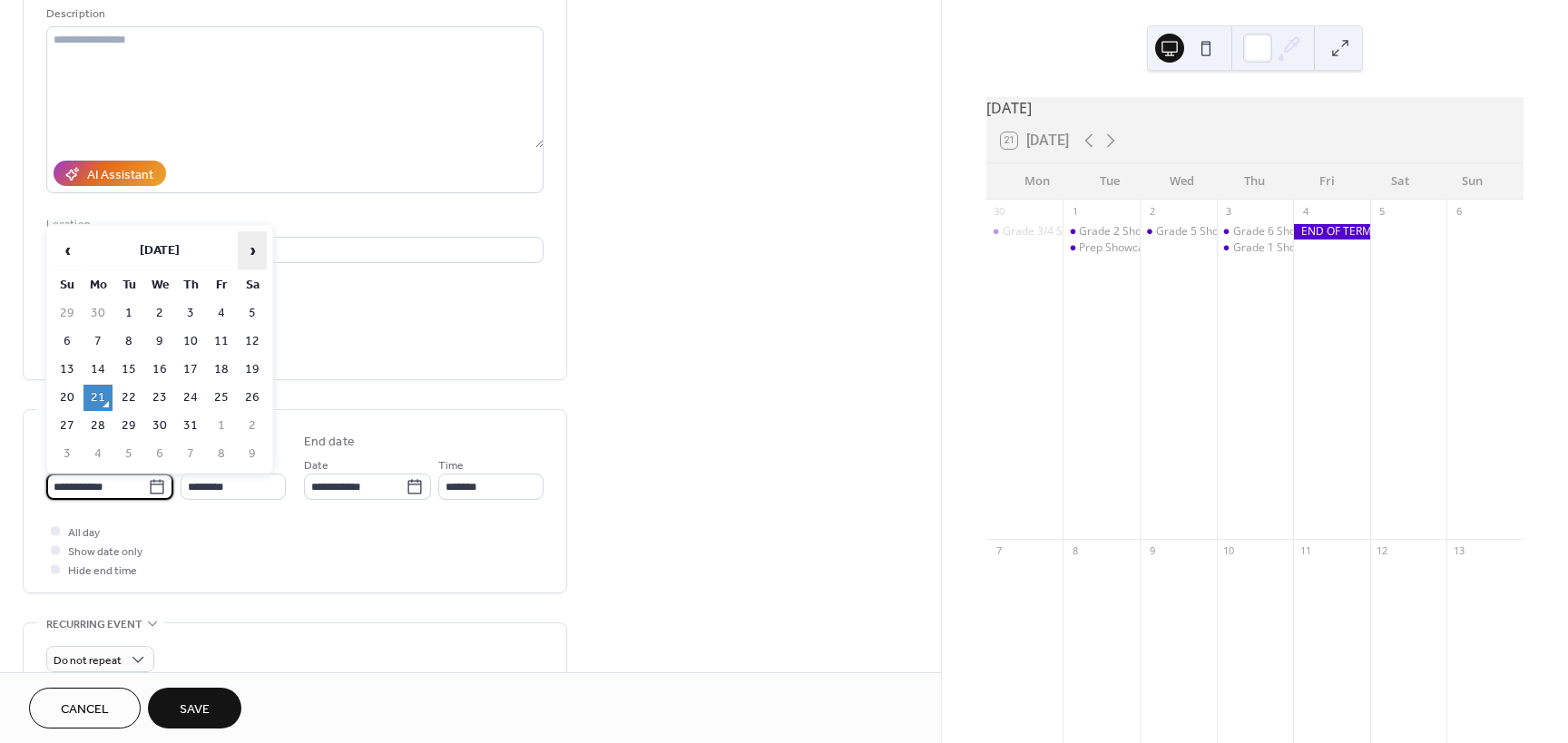 click on "›" at bounding box center (252, 250) 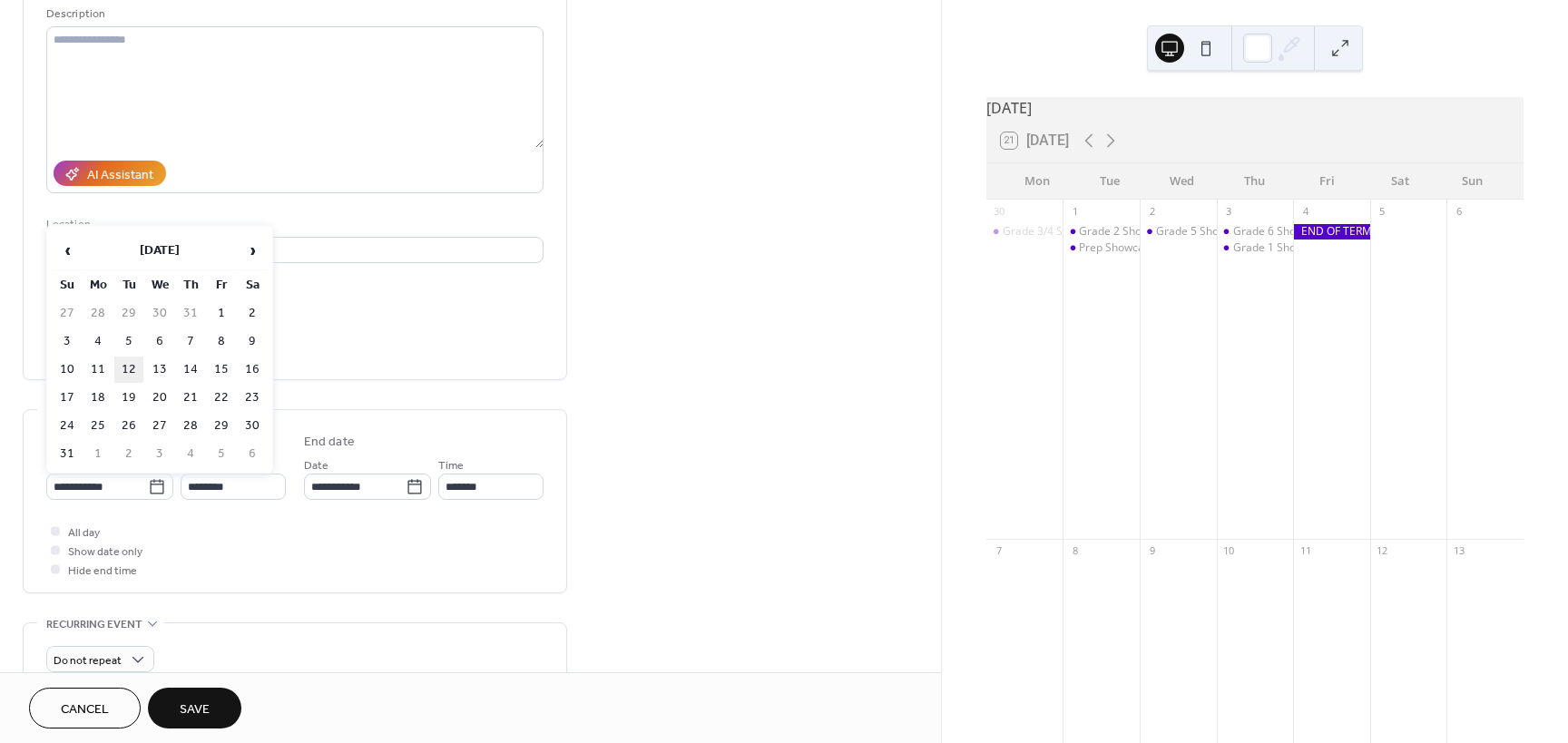 click on "12" at bounding box center (129, 369) 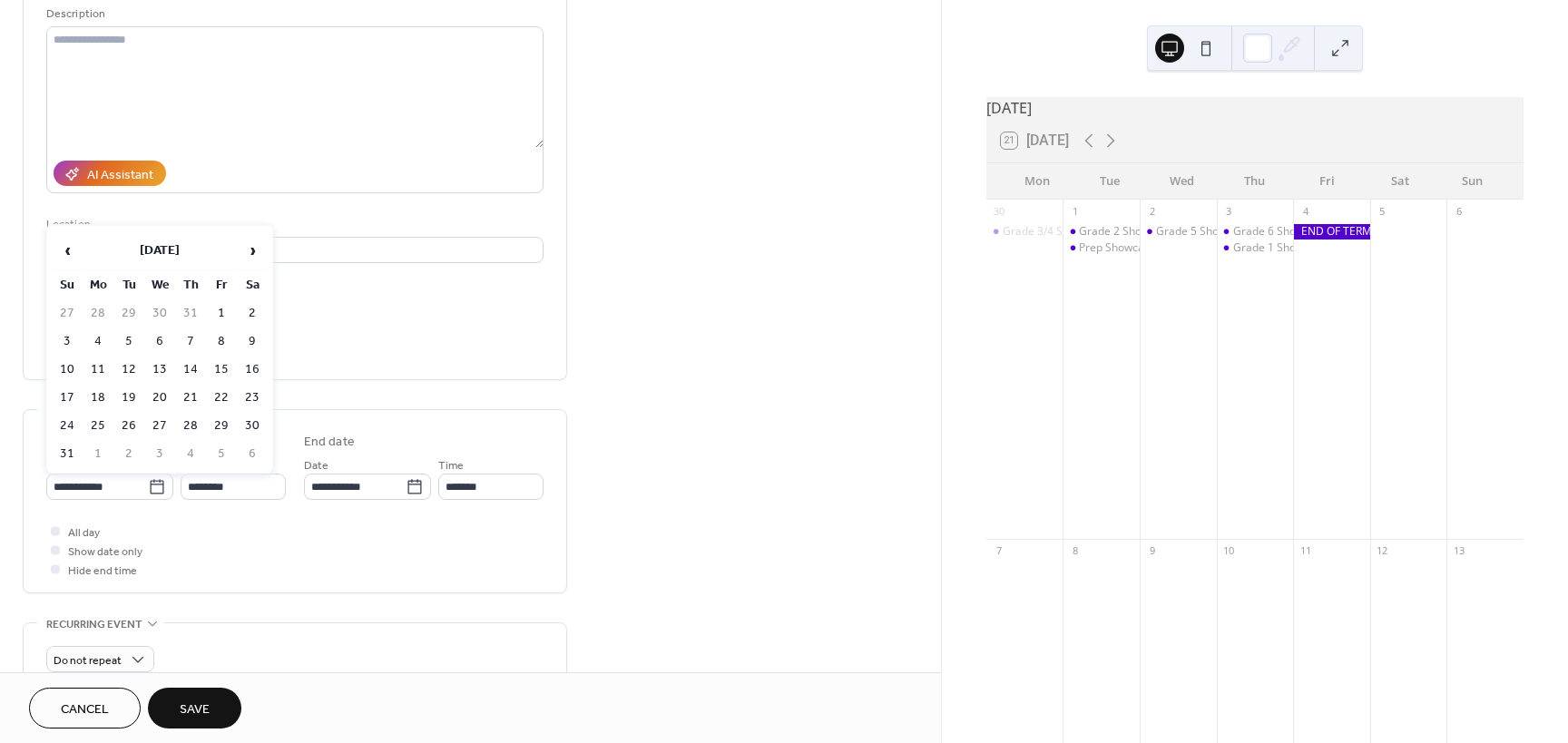 type on "**********" 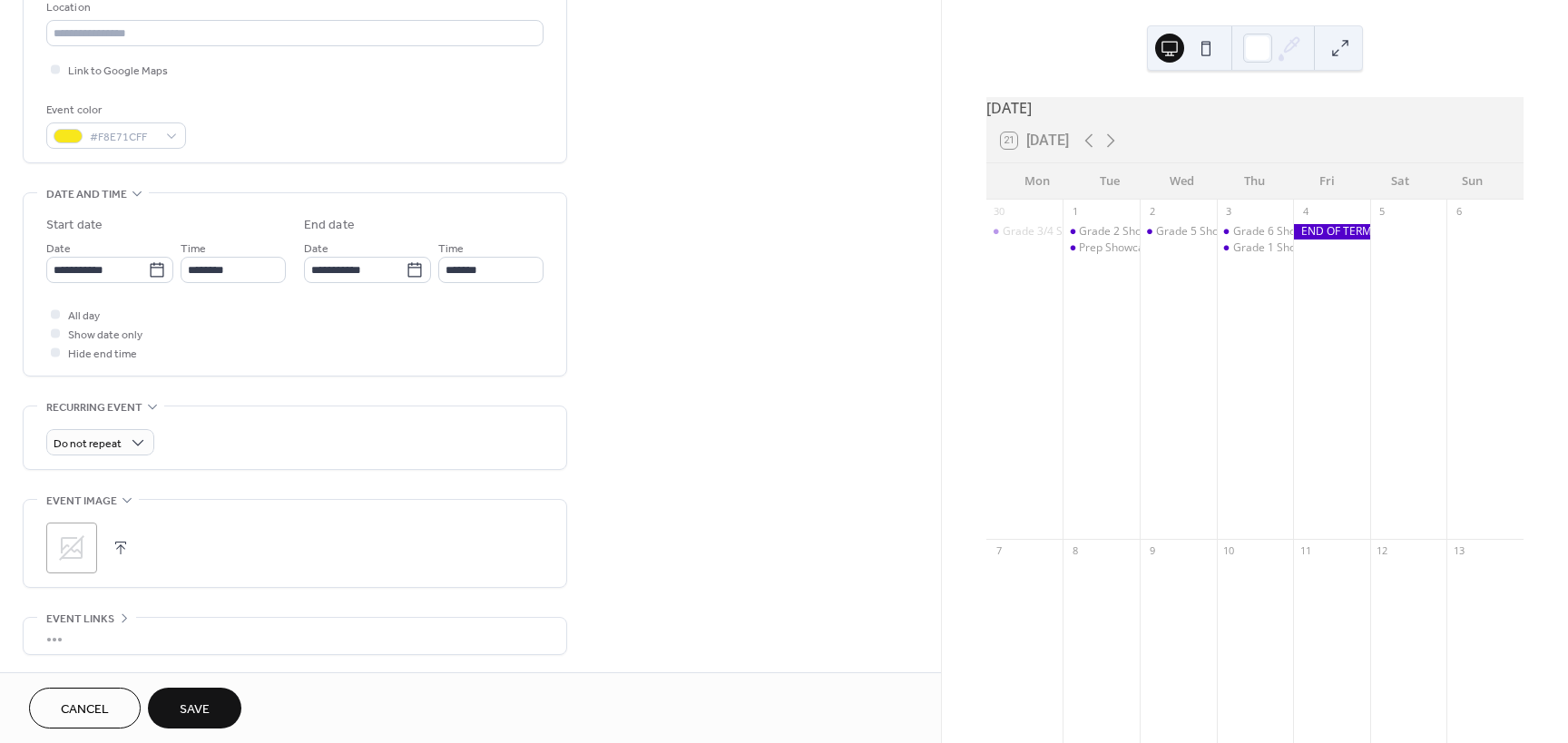 scroll, scrollTop: 454, scrollLeft: 0, axis: vertical 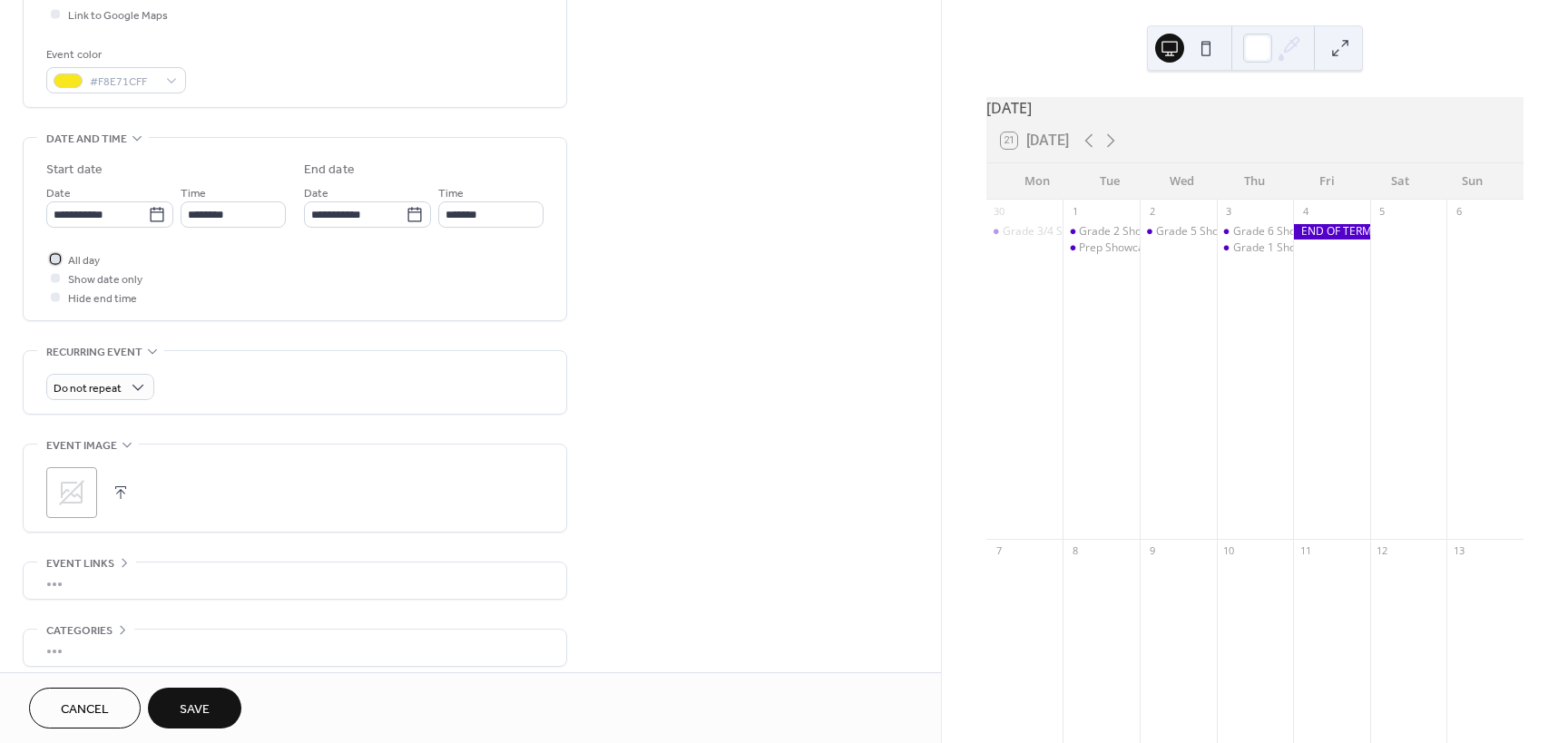 click at bounding box center (55, 259) 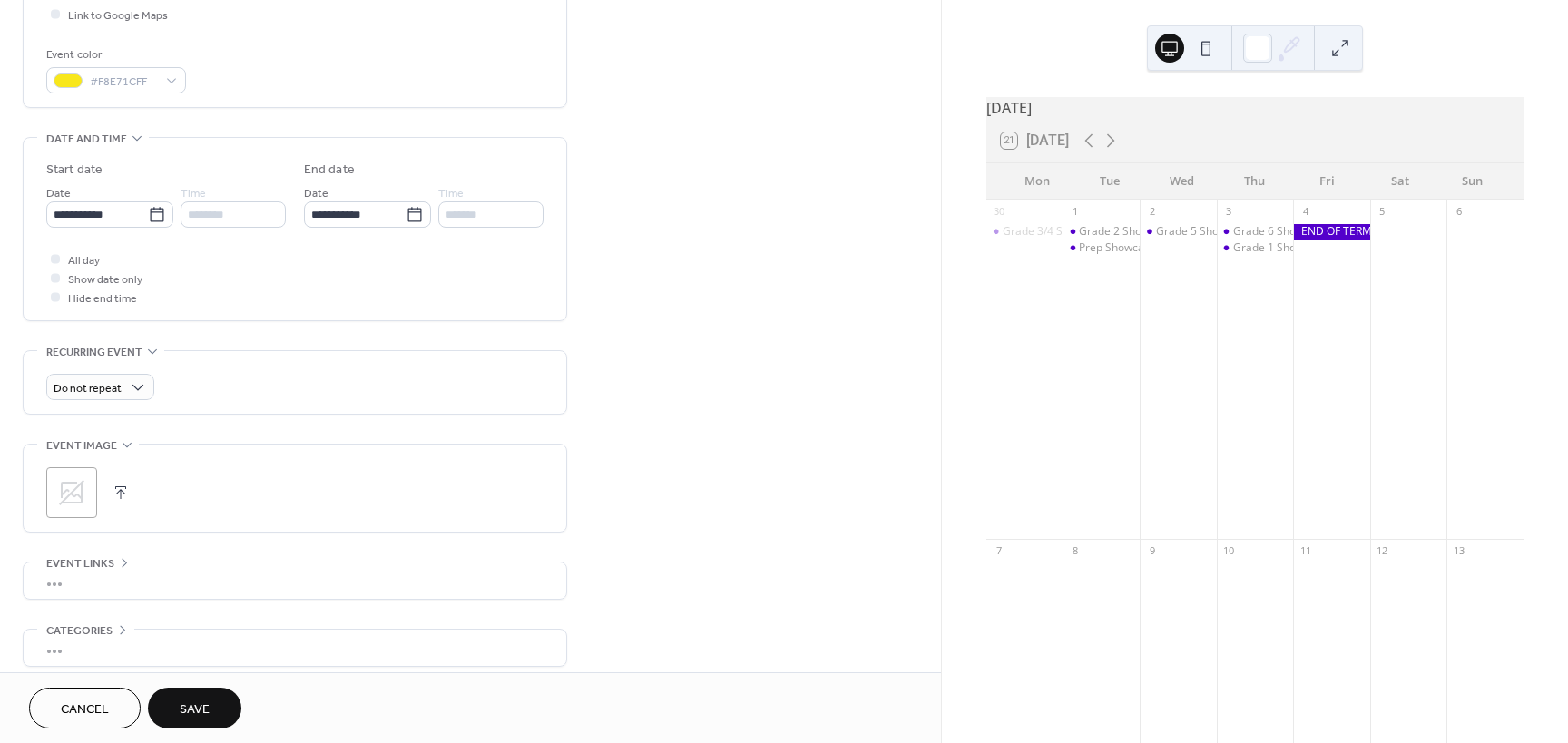 click on "Save" at bounding box center (194, 708) 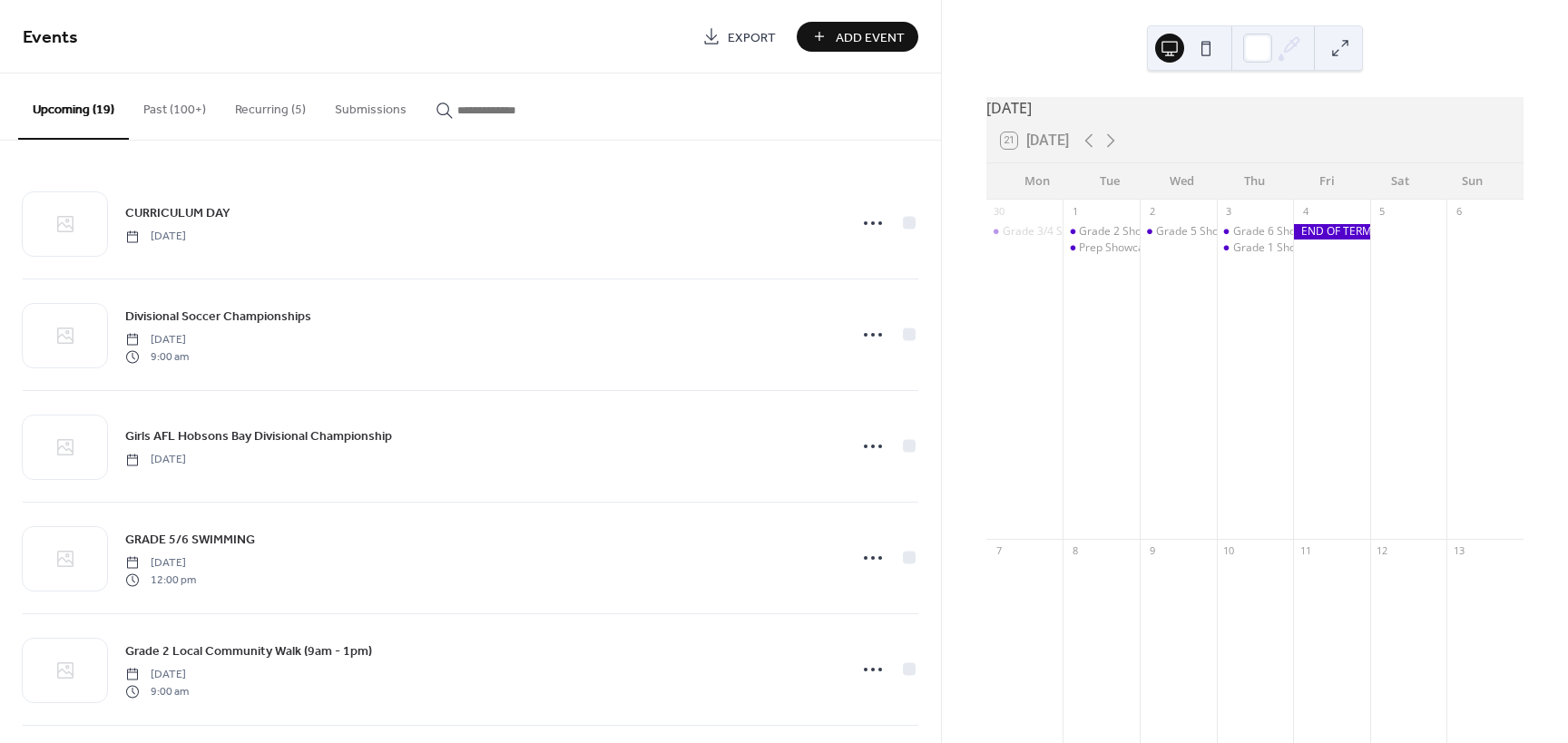 click on "Add Event" at bounding box center [870, 37] 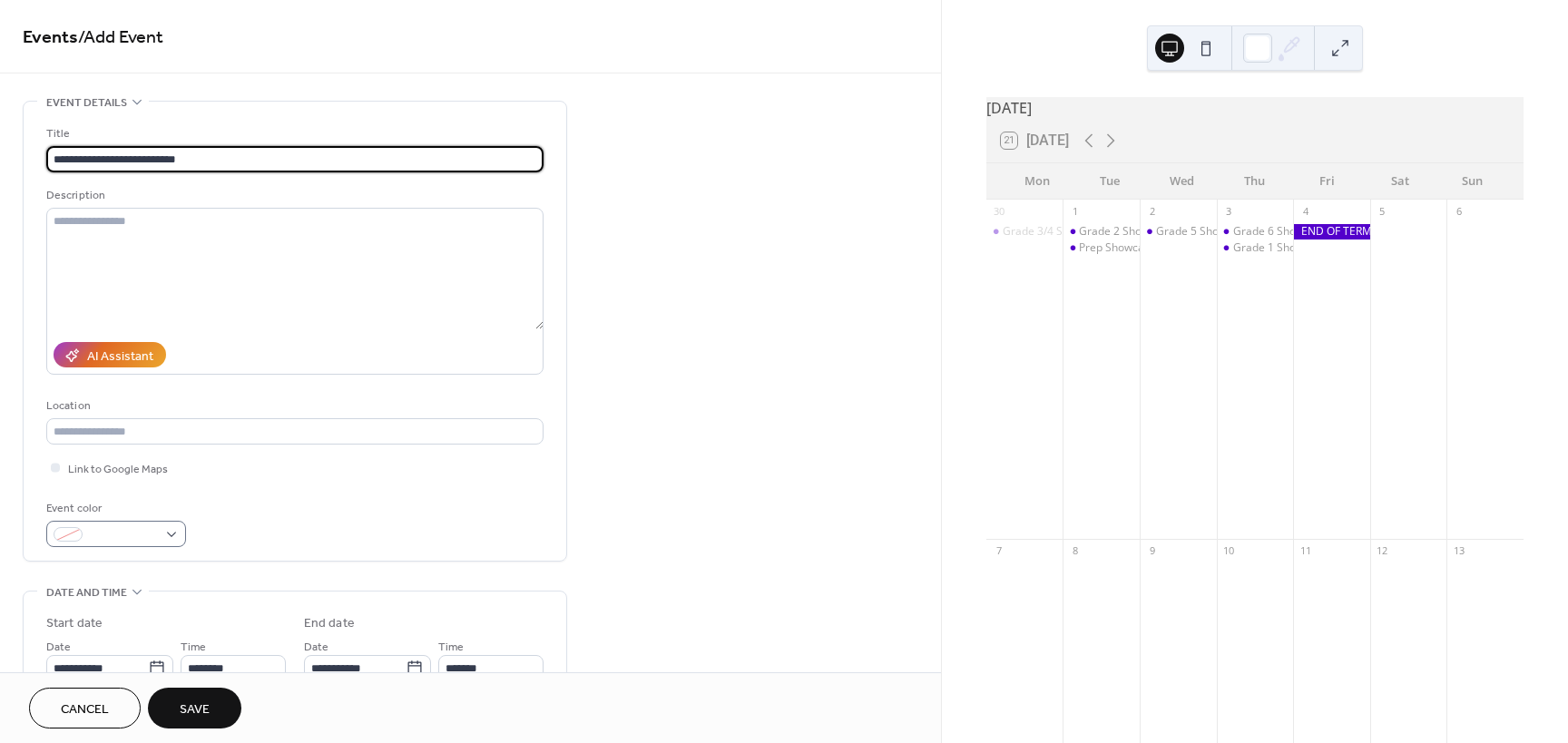 type on "**********" 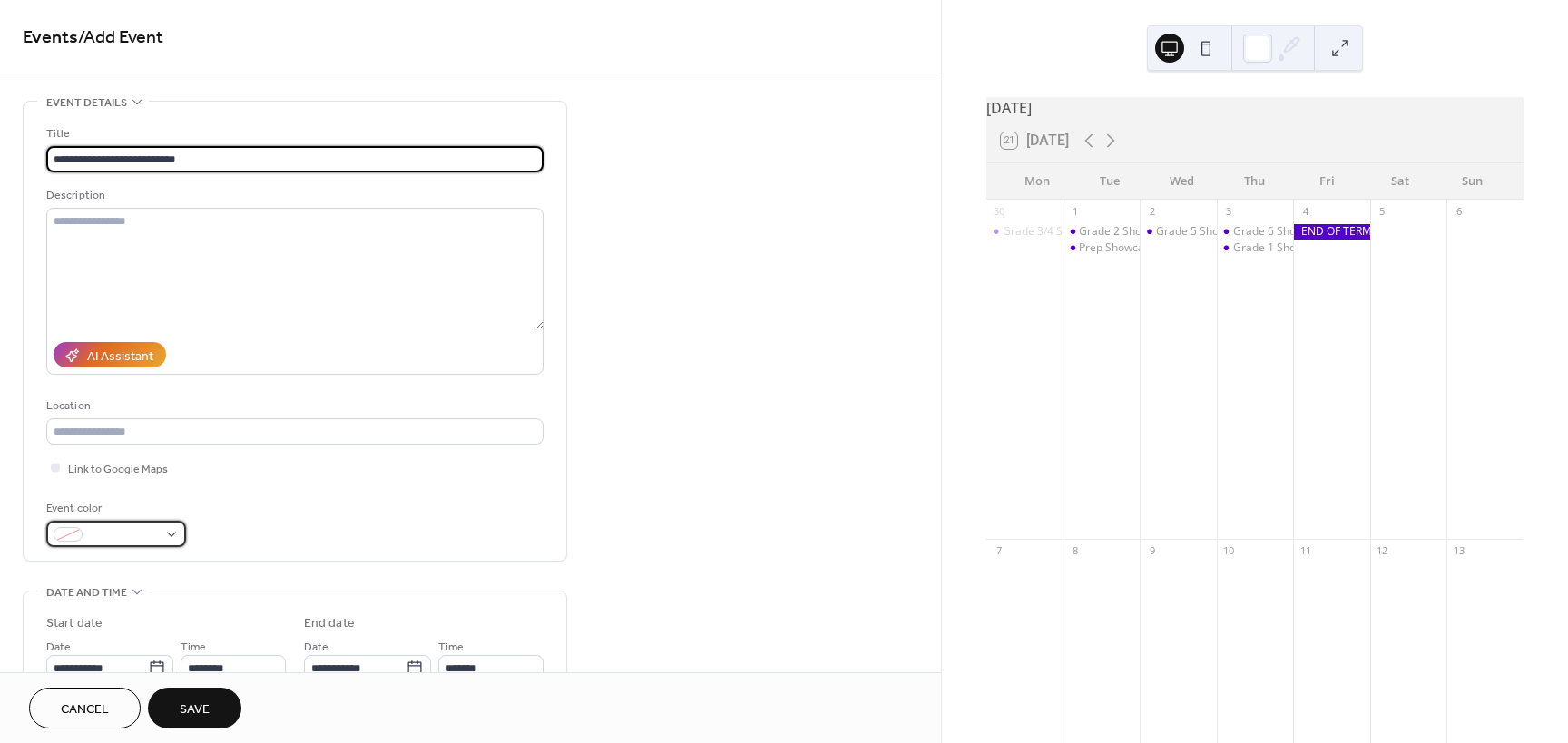 click at bounding box center (116, 533) 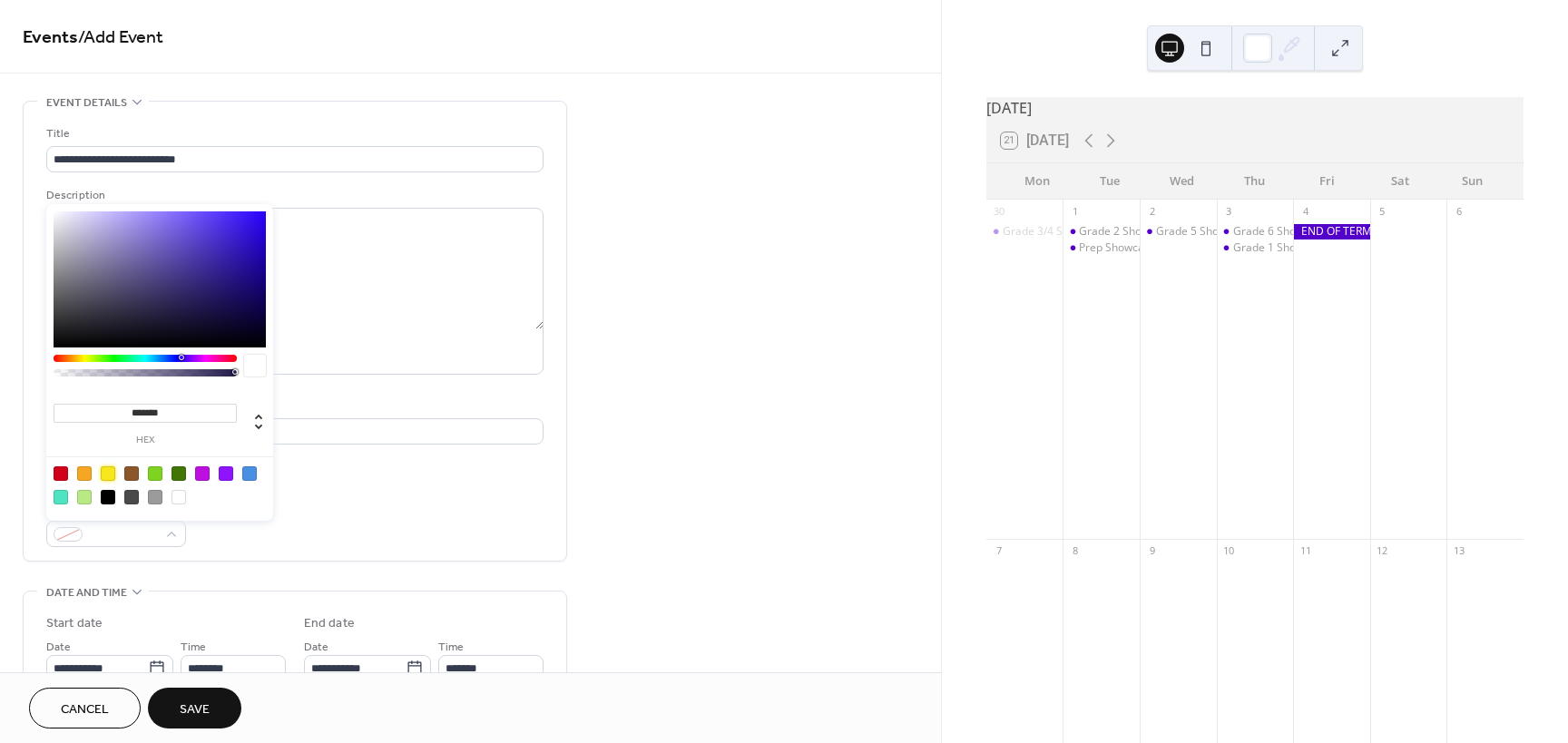 click at bounding box center (108, 474) 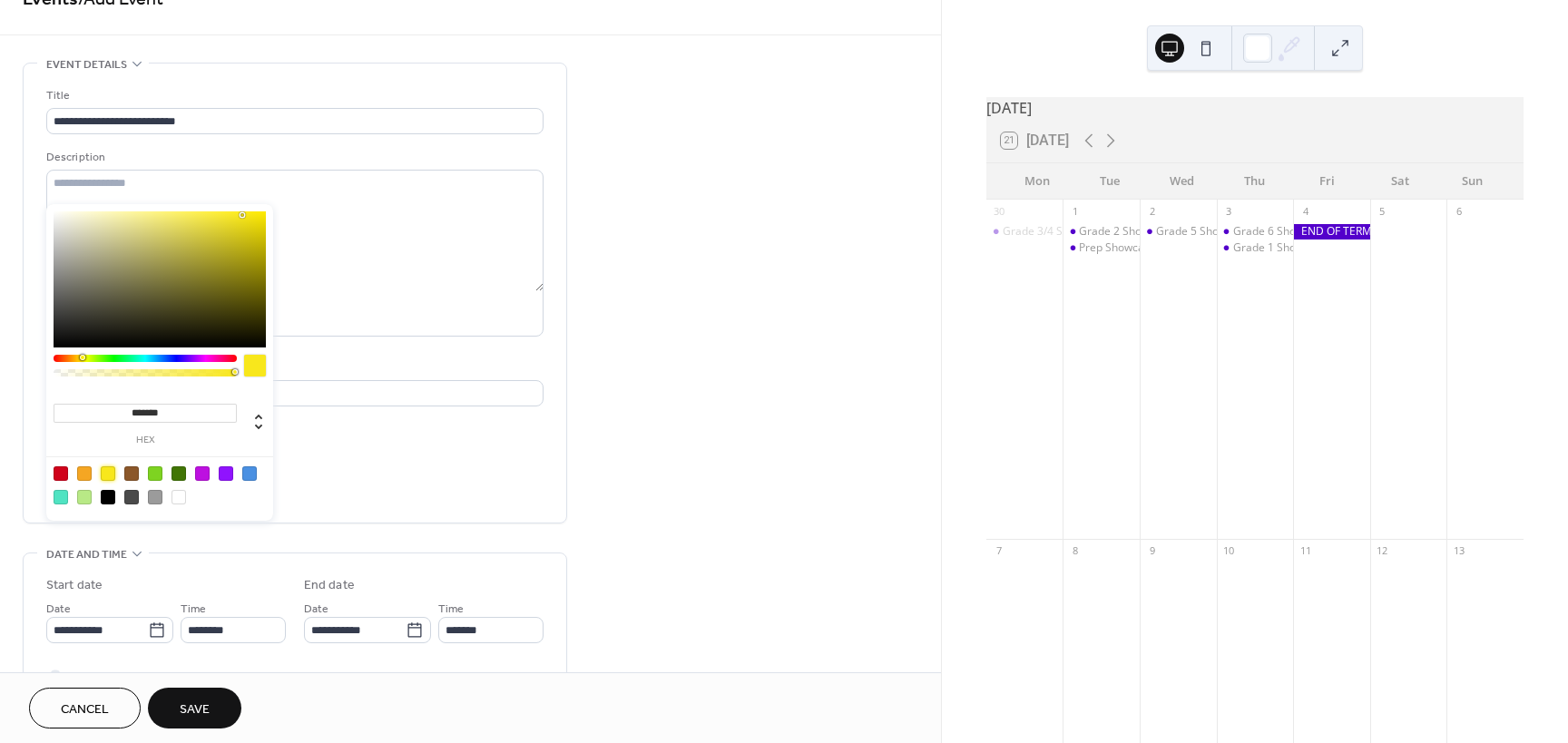 scroll, scrollTop: 181, scrollLeft: 0, axis: vertical 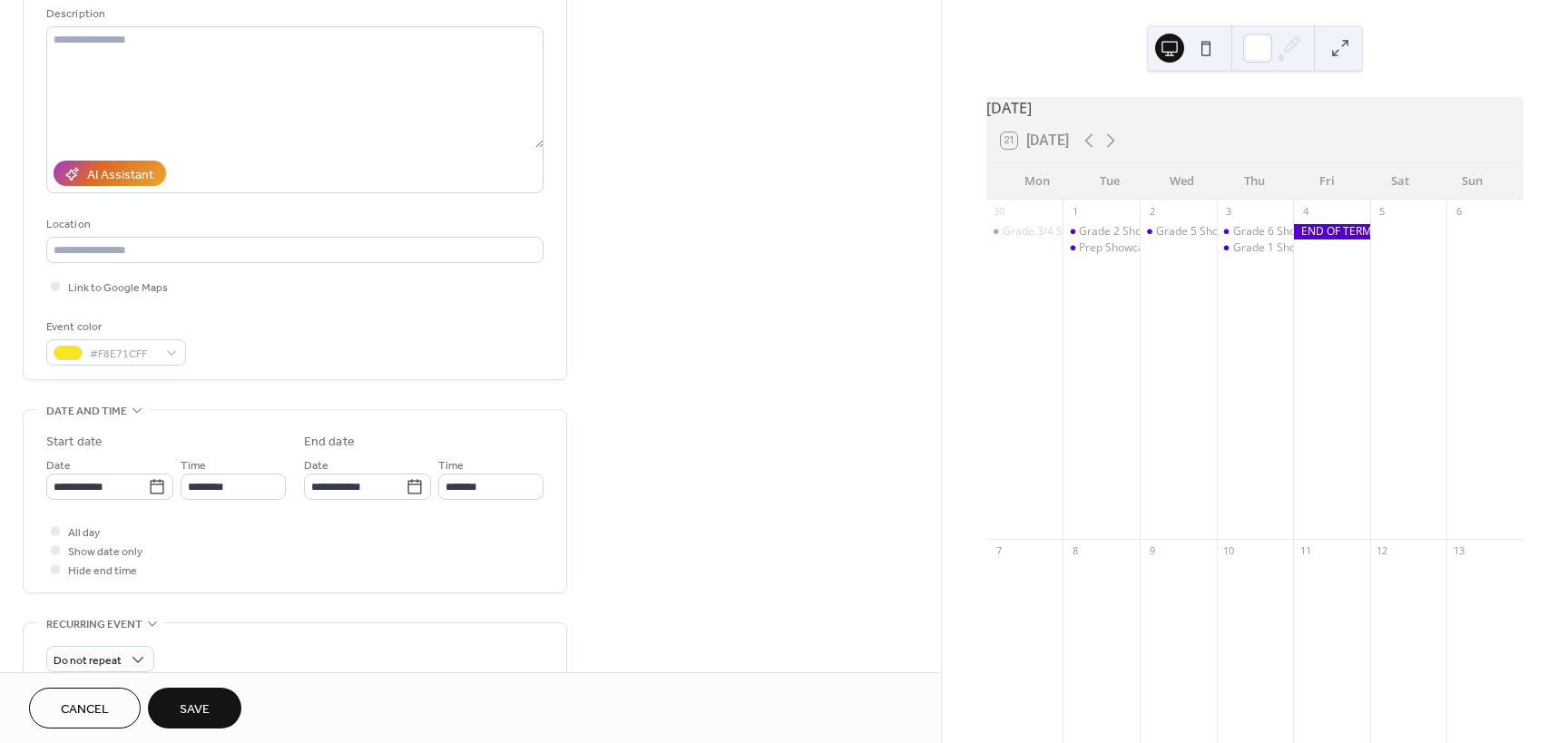 click on "All day Show date only Hide end time" at bounding box center (295, 550) 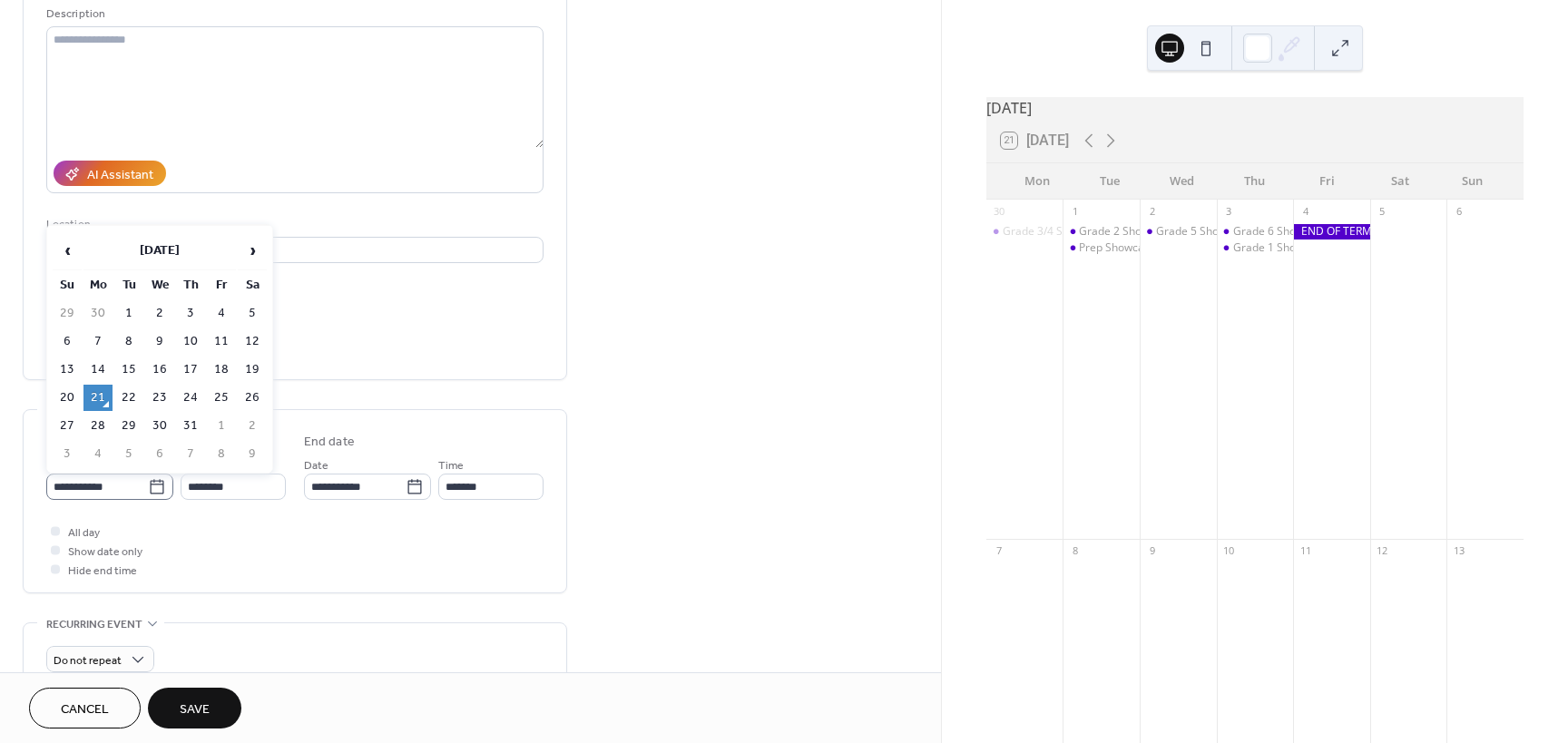 click 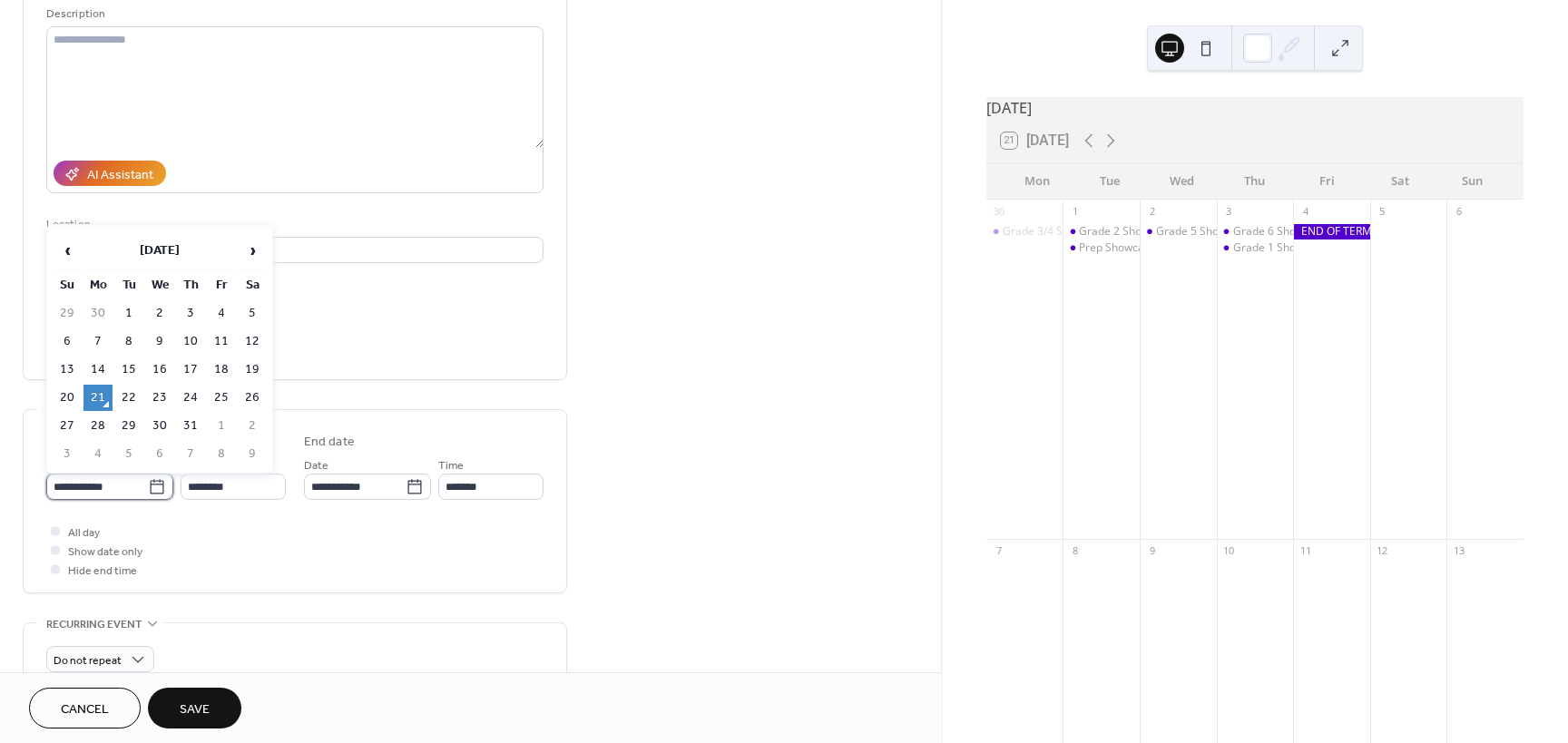 click on "**********" at bounding box center [97, 486] 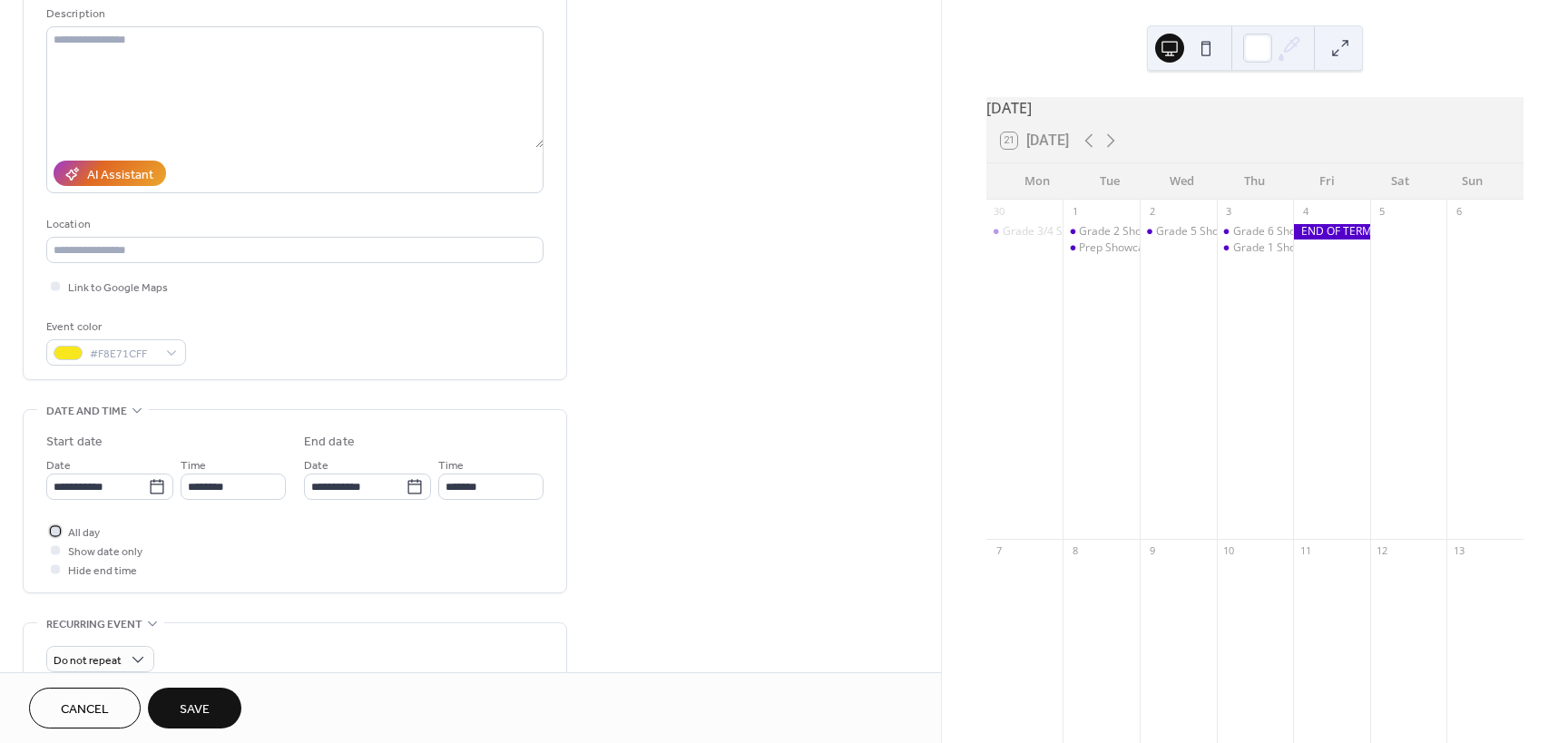 click on "All day" at bounding box center [83, 533] 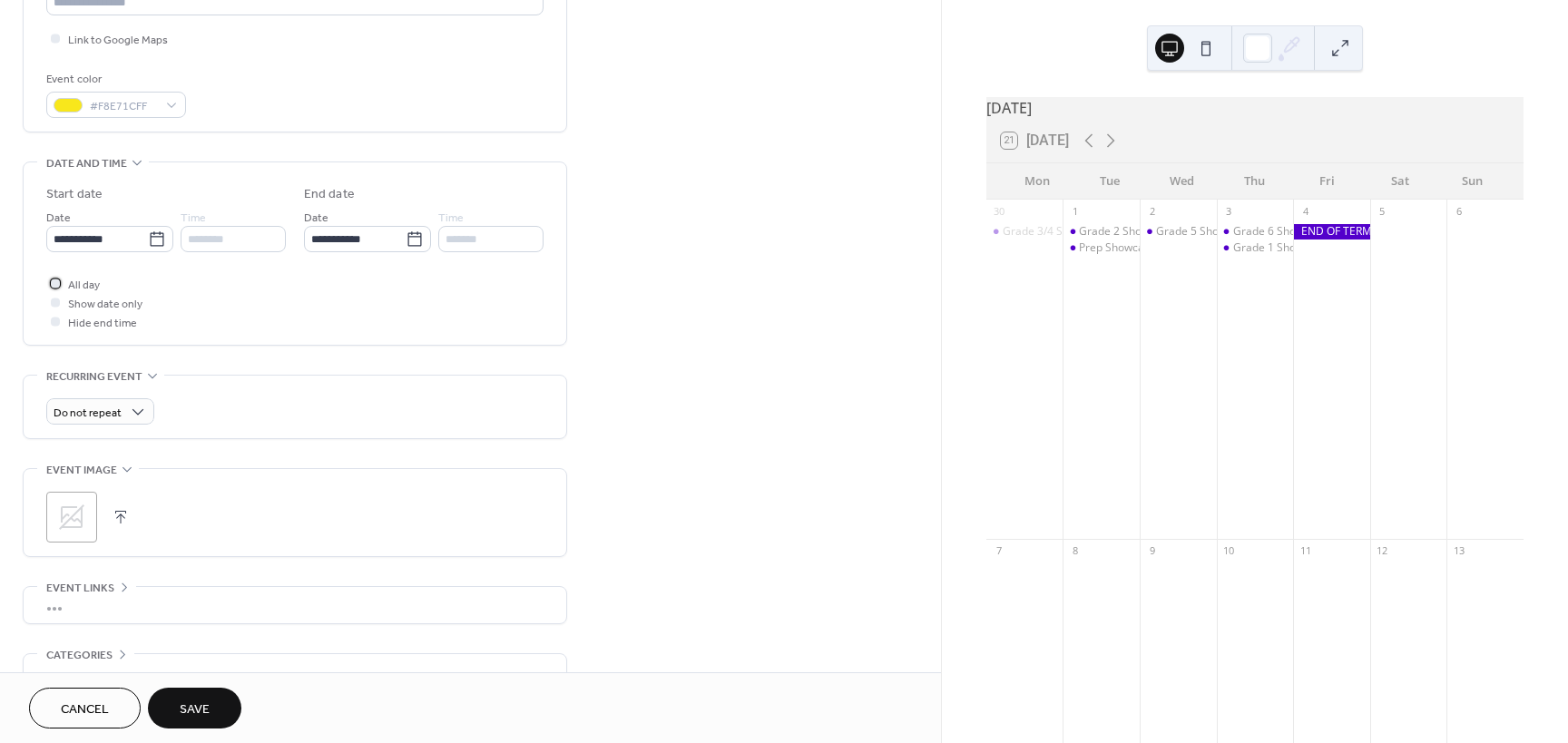 scroll, scrollTop: 454, scrollLeft: 0, axis: vertical 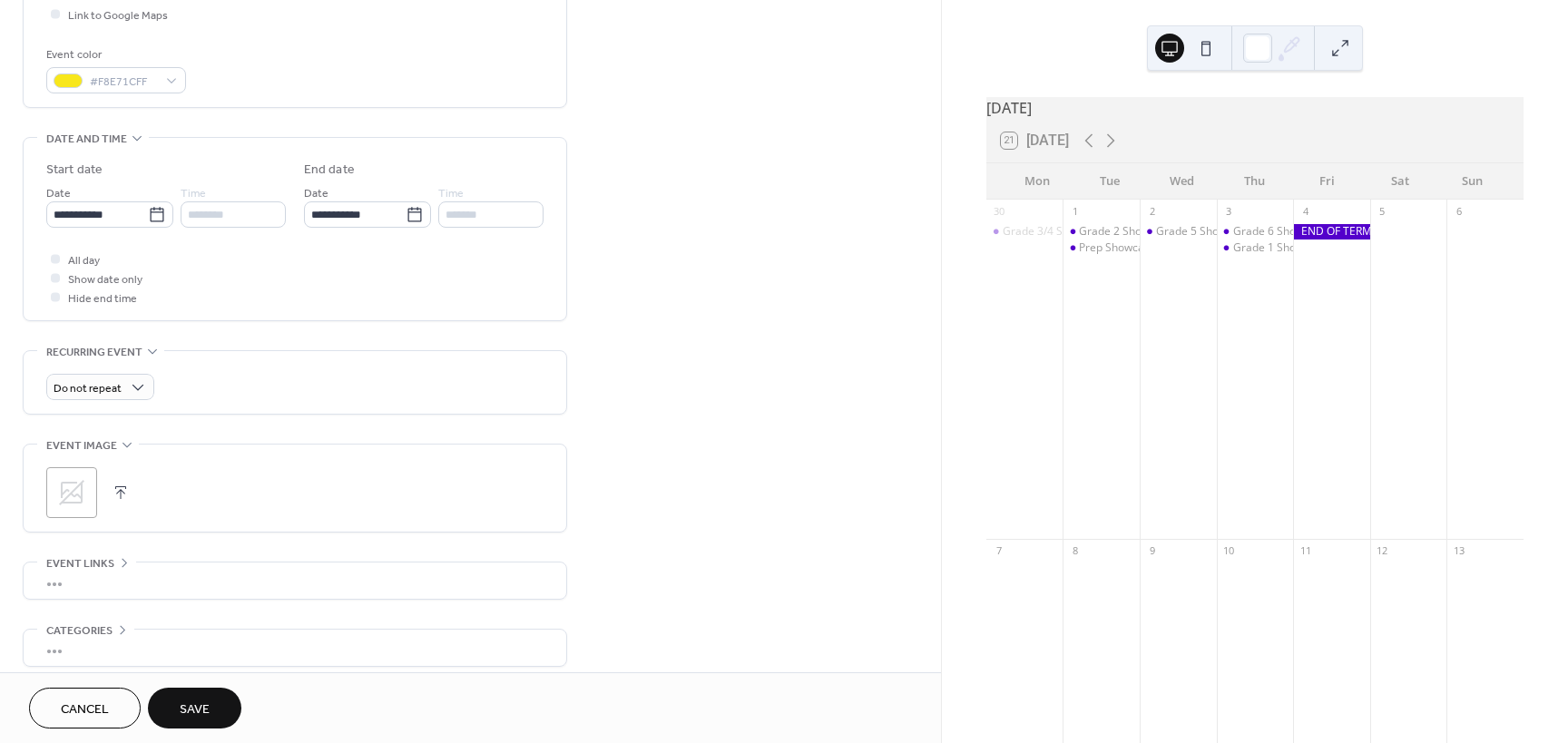 click on "Save" at bounding box center [194, 709] 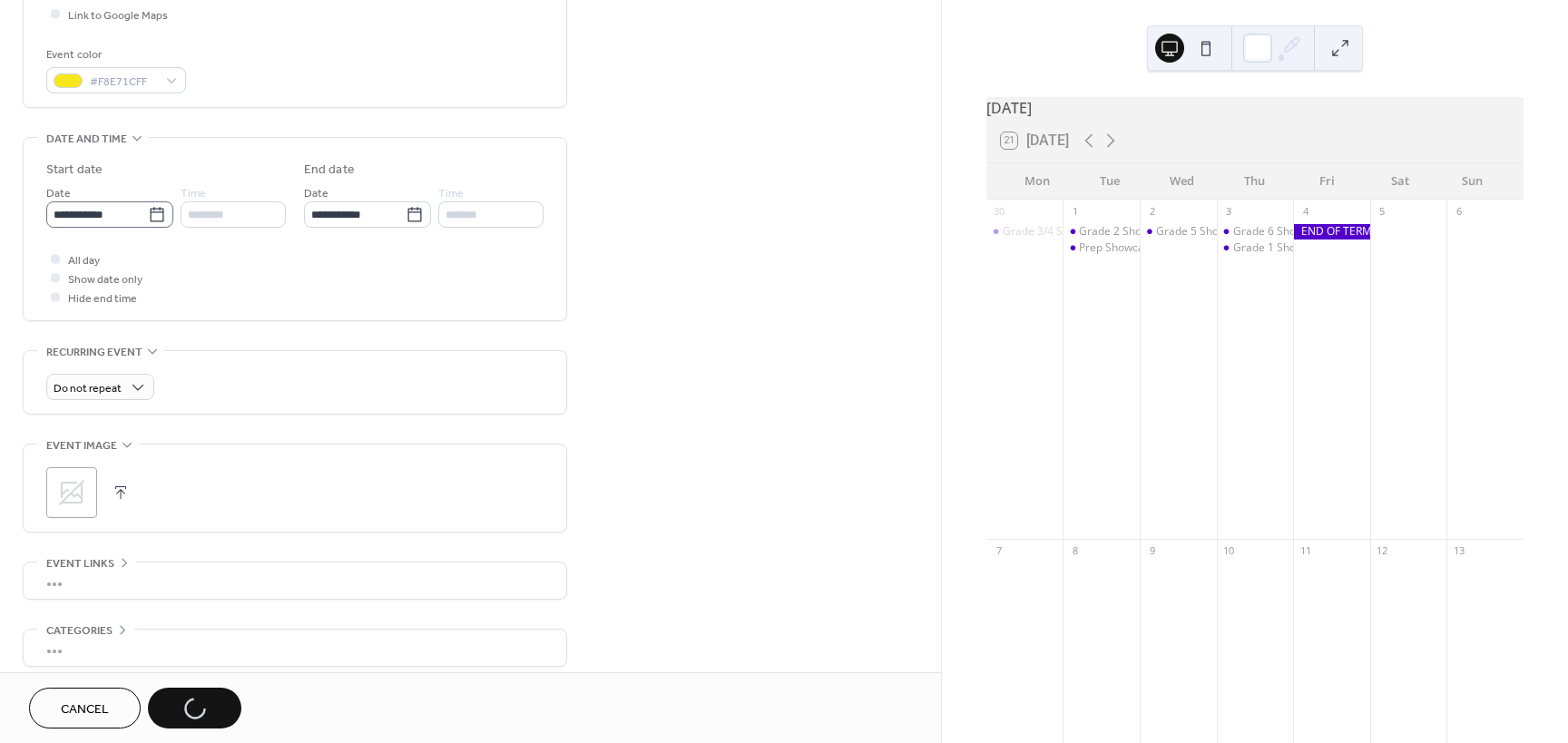 click 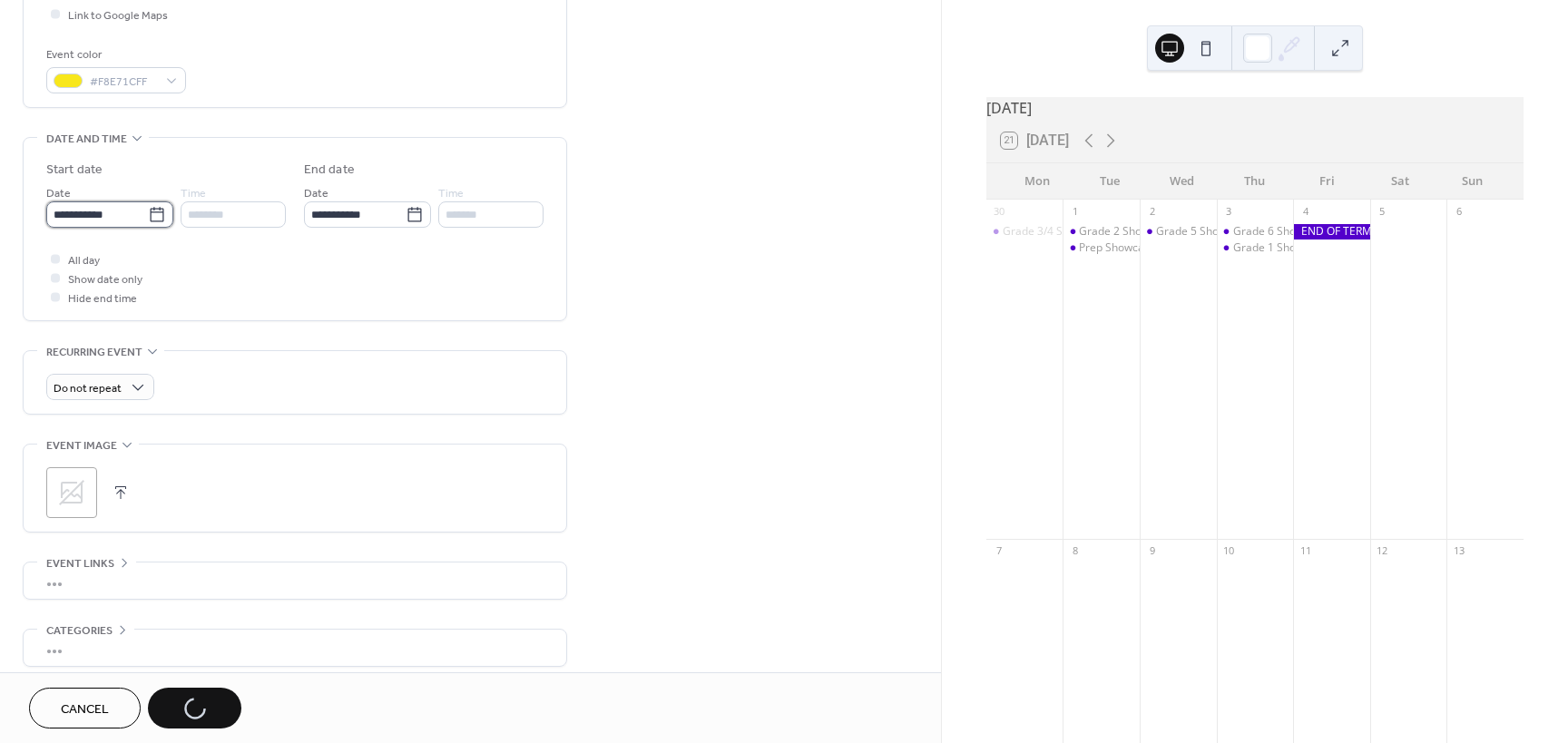 click on "**********" at bounding box center [97, 214] 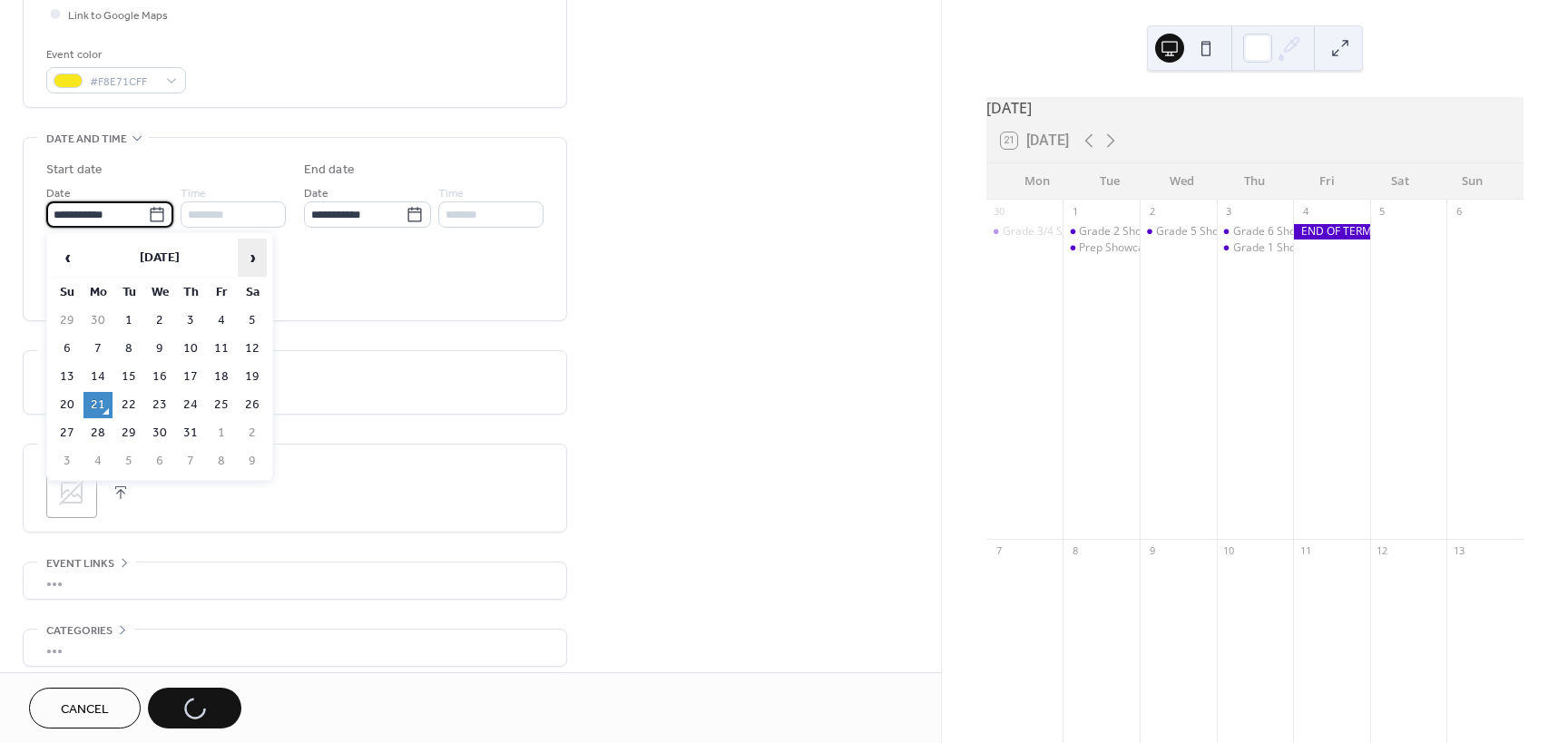 click on "›" at bounding box center (252, 258) 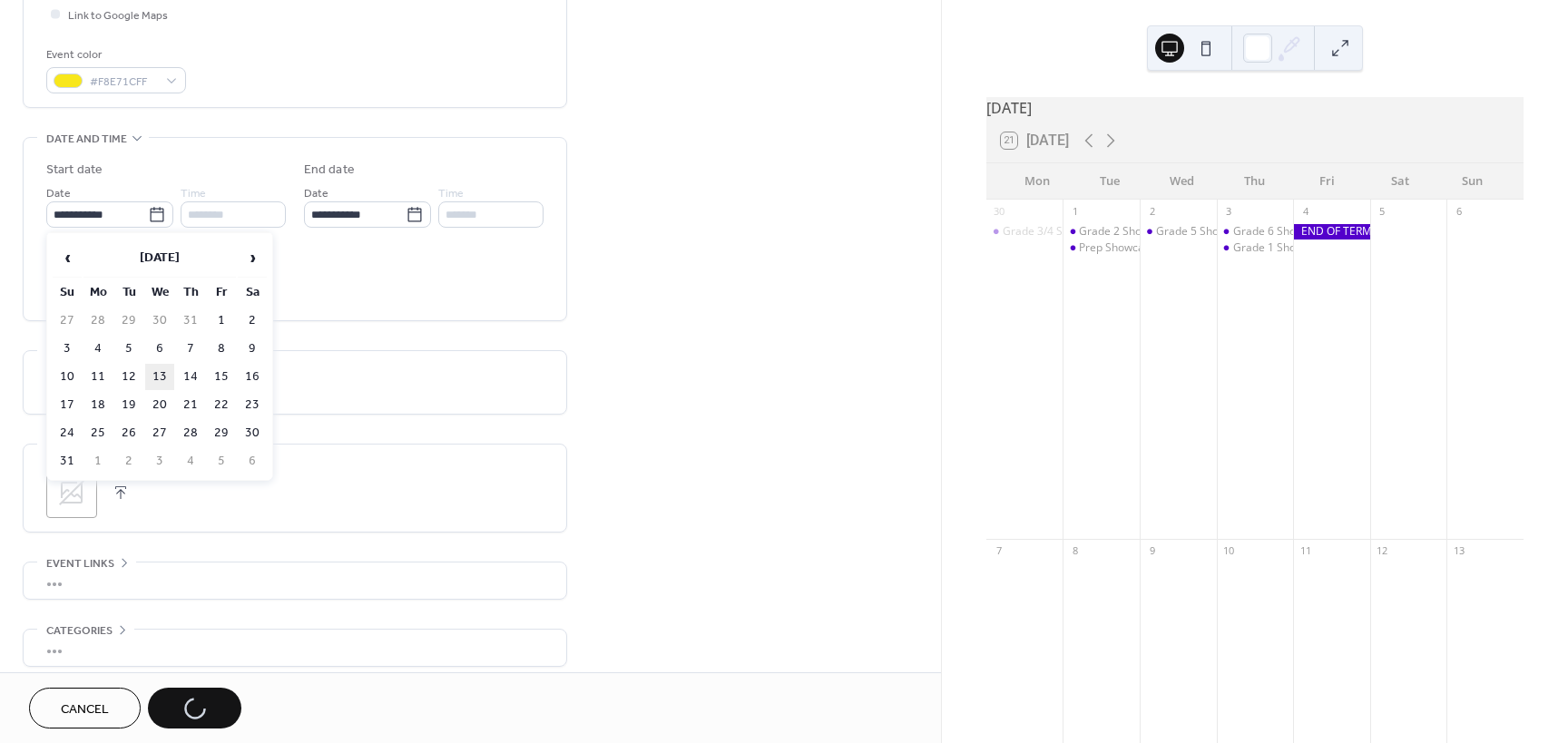 click on "13" at bounding box center (160, 376) 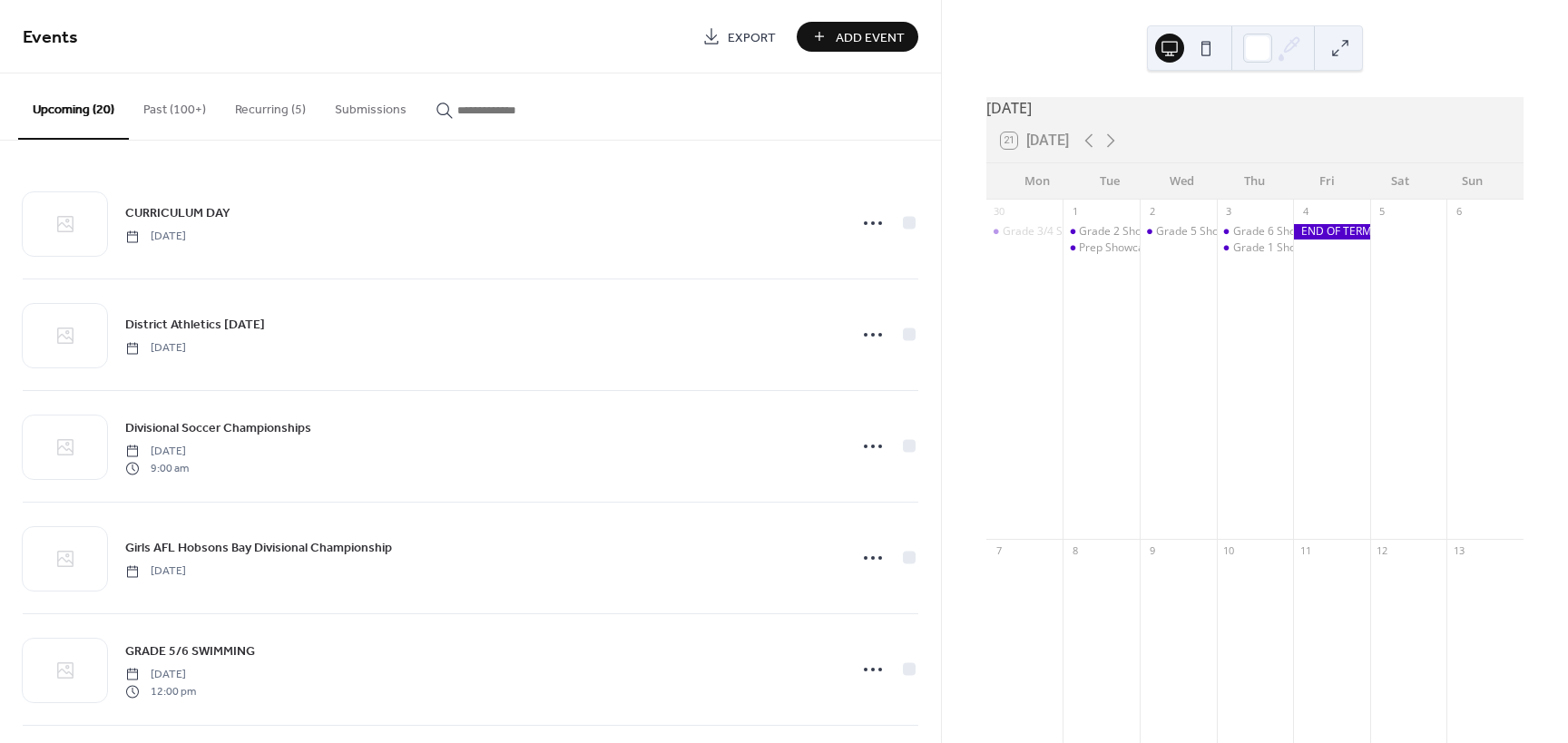 click on "Add Event" at bounding box center [870, 37] 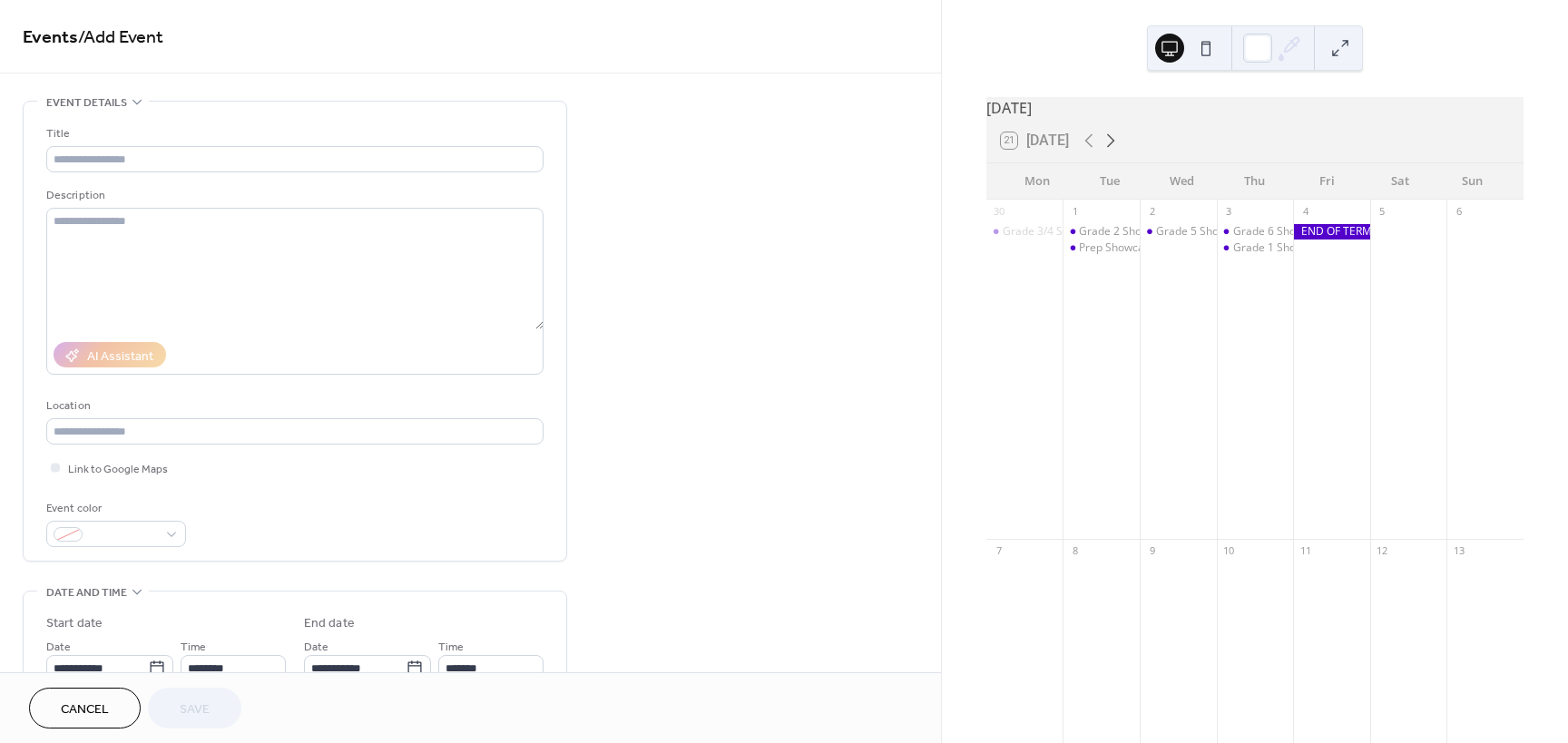 click 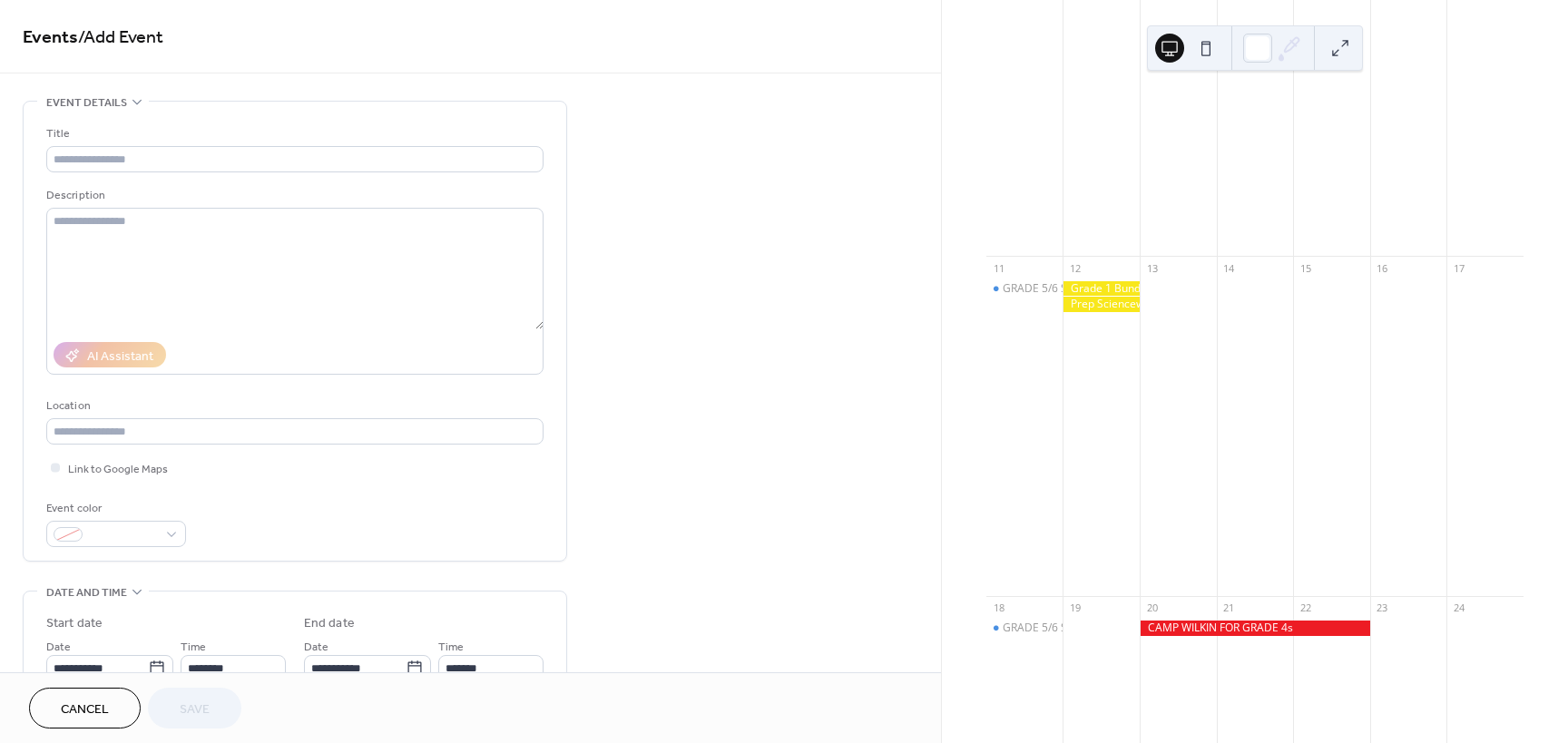 scroll, scrollTop: 726, scrollLeft: 0, axis: vertical 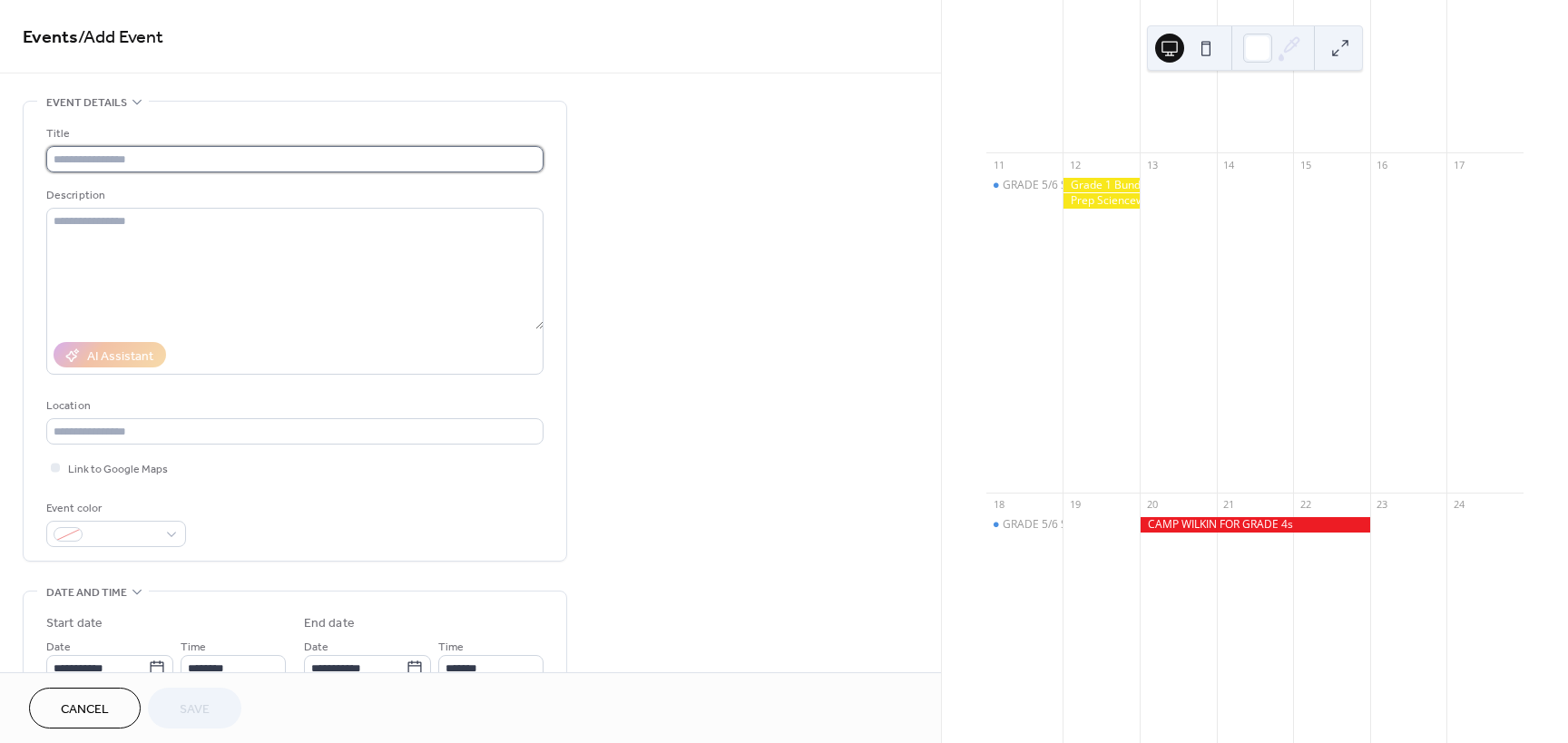 click at bounding box center (295, 159) 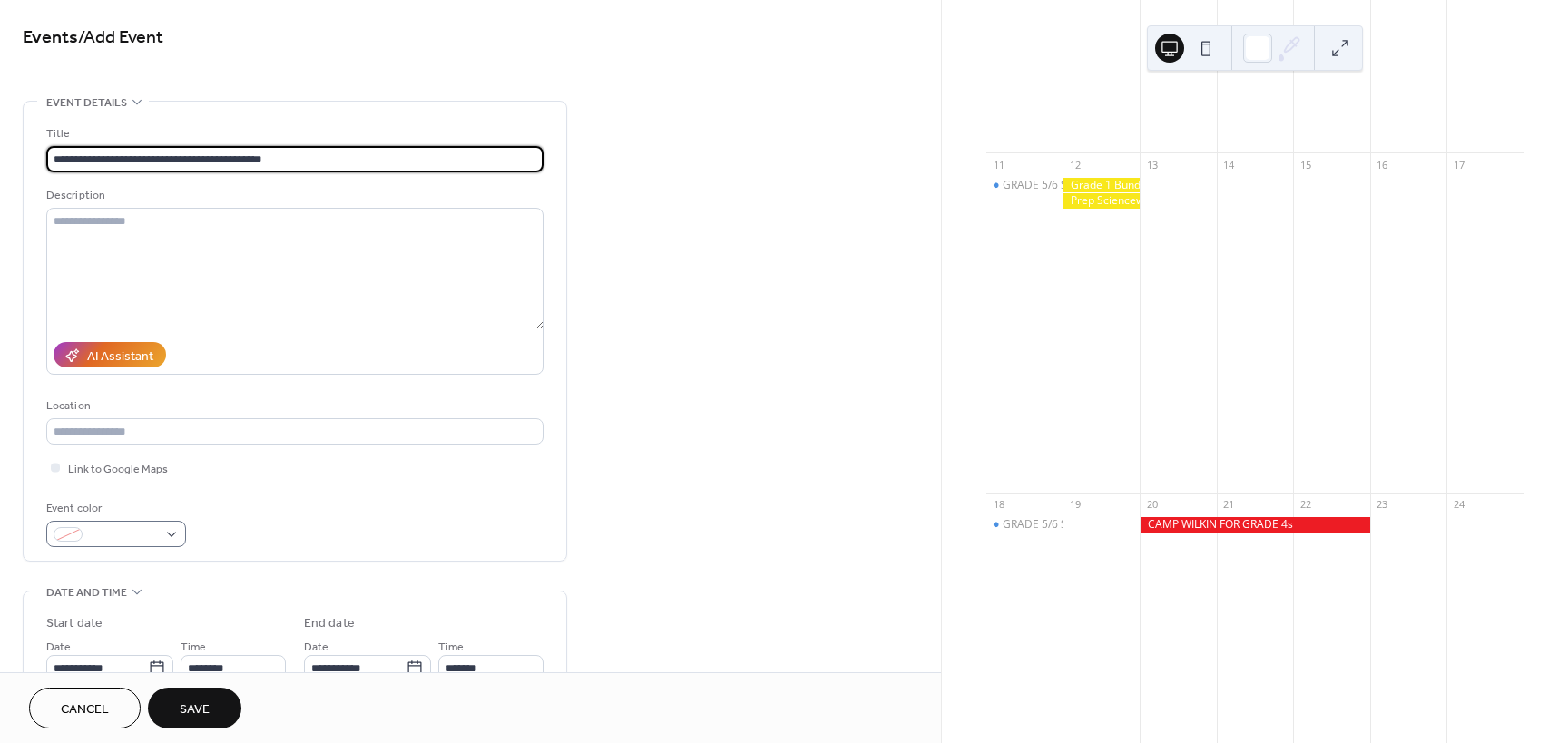 type on "**********" 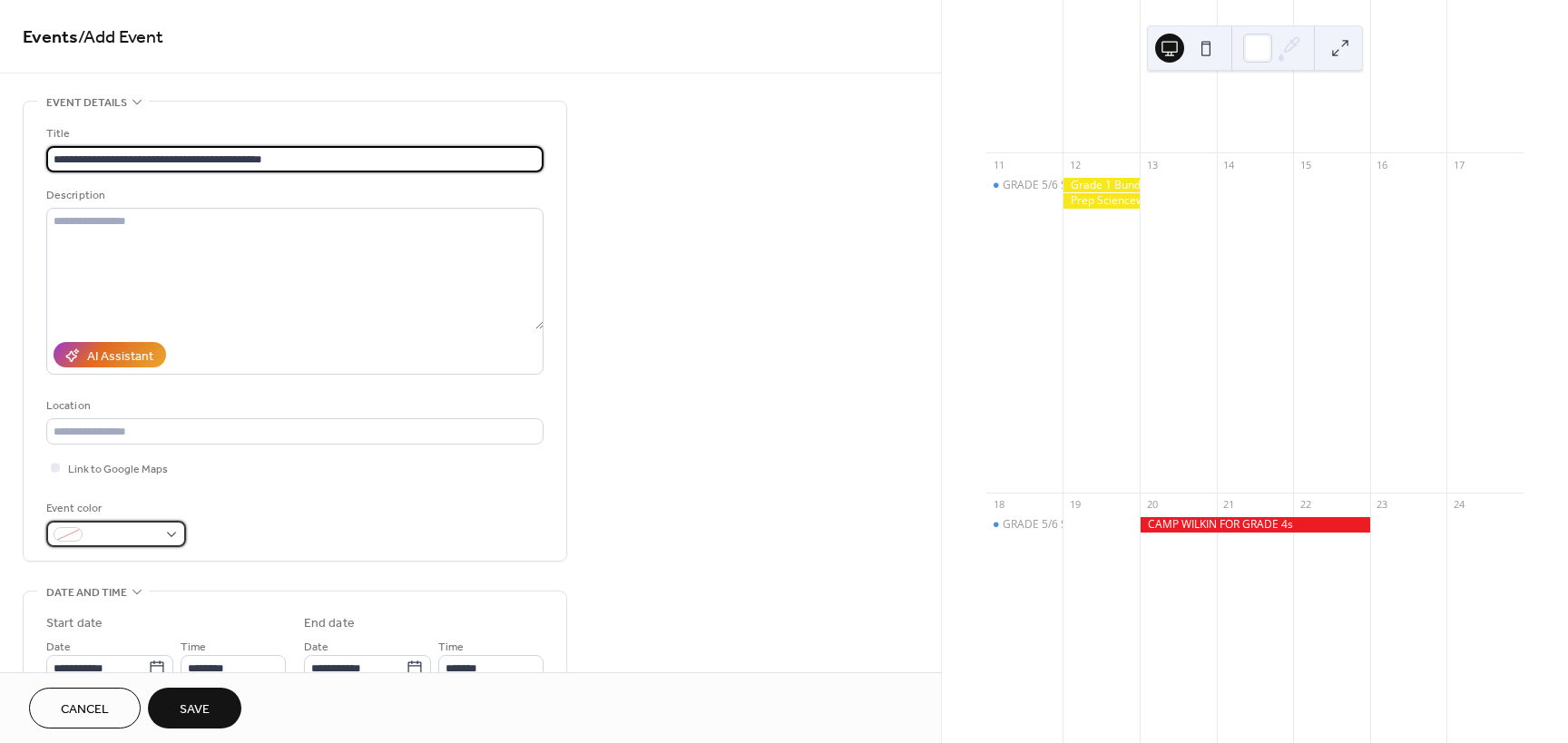 click at bounding box center [123, 535] 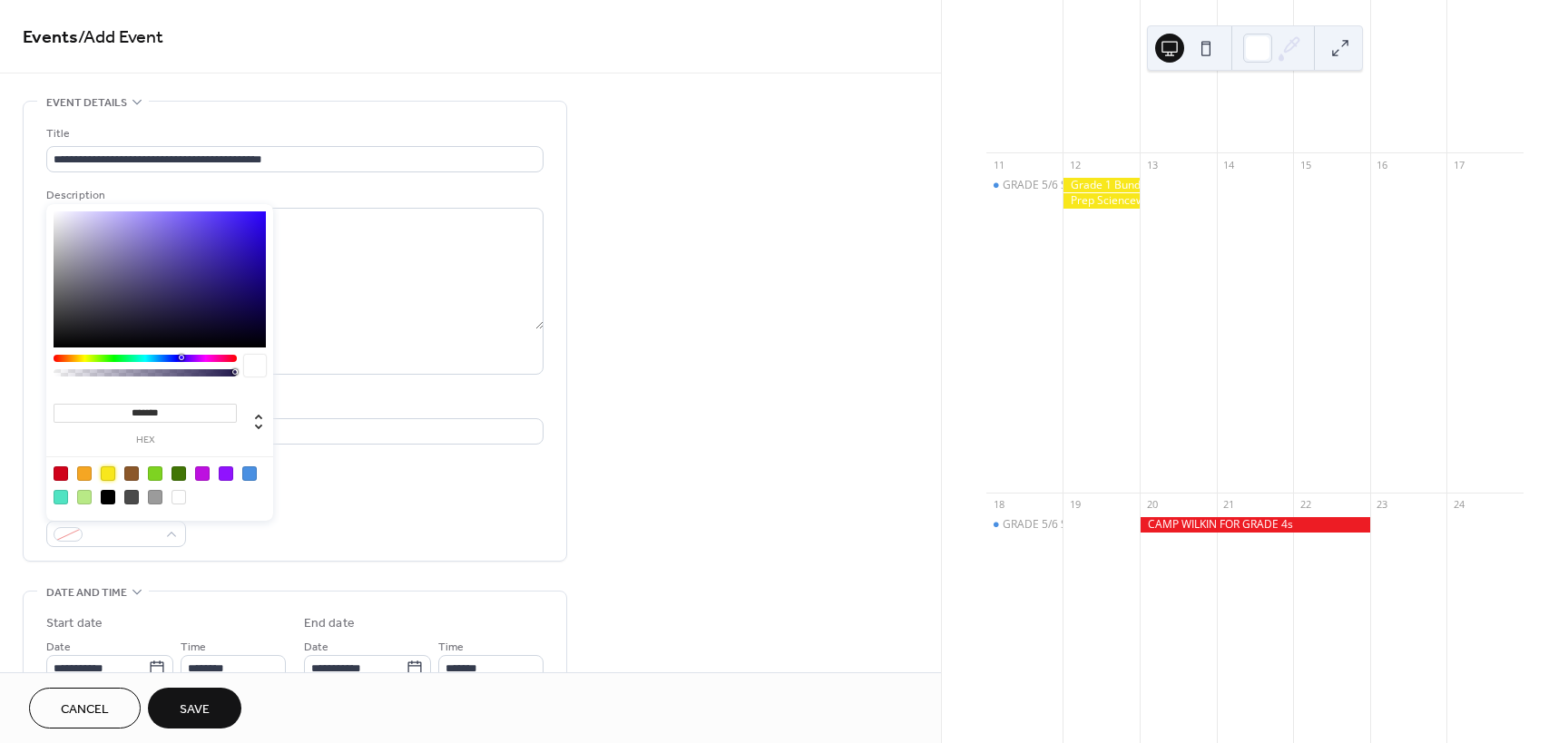 click at bounding box center (108, 474) 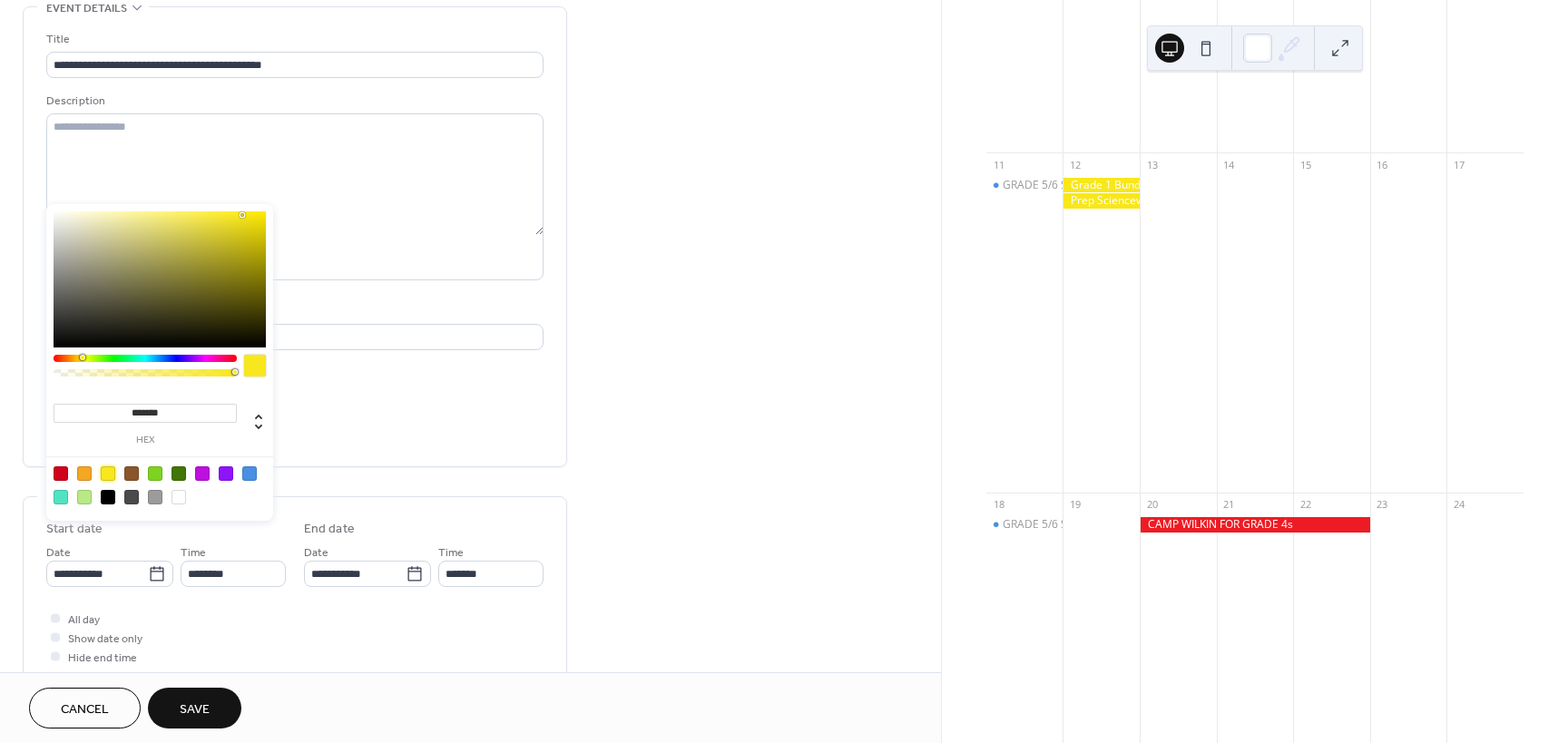 scroll, scrollTop: 91, scrollLeft: 0, axis: vertical 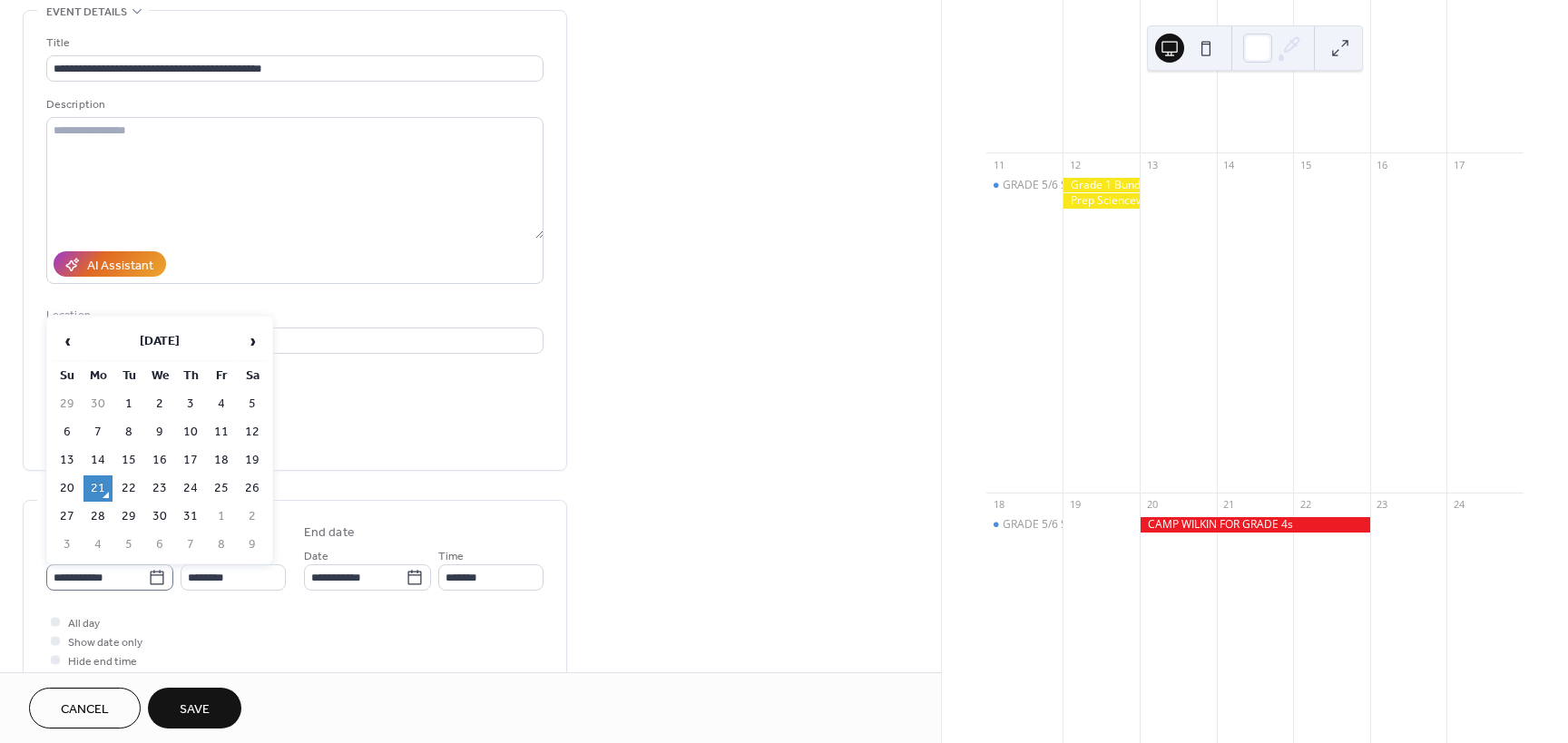 click 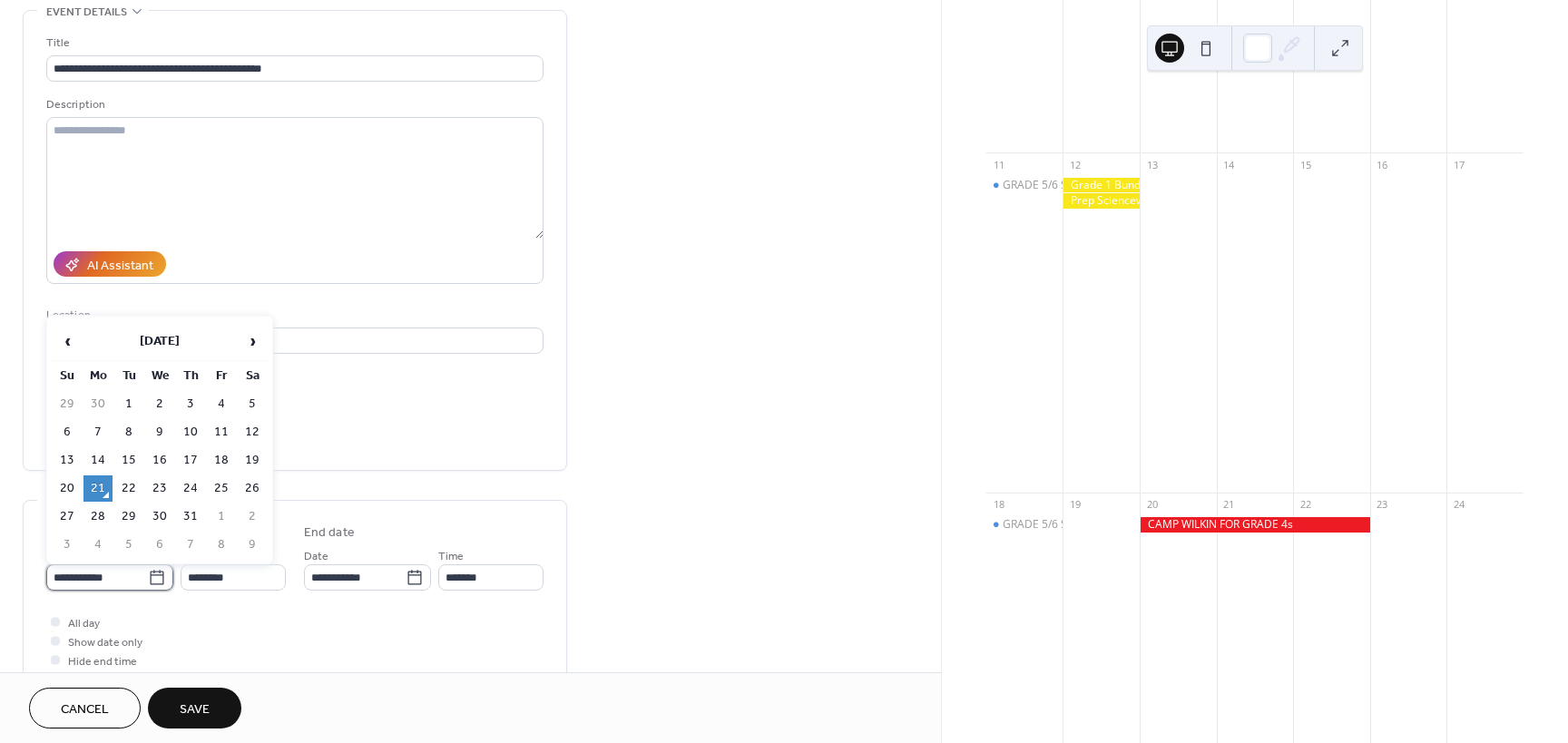 click on "**********" at bounding box center [97, 577] 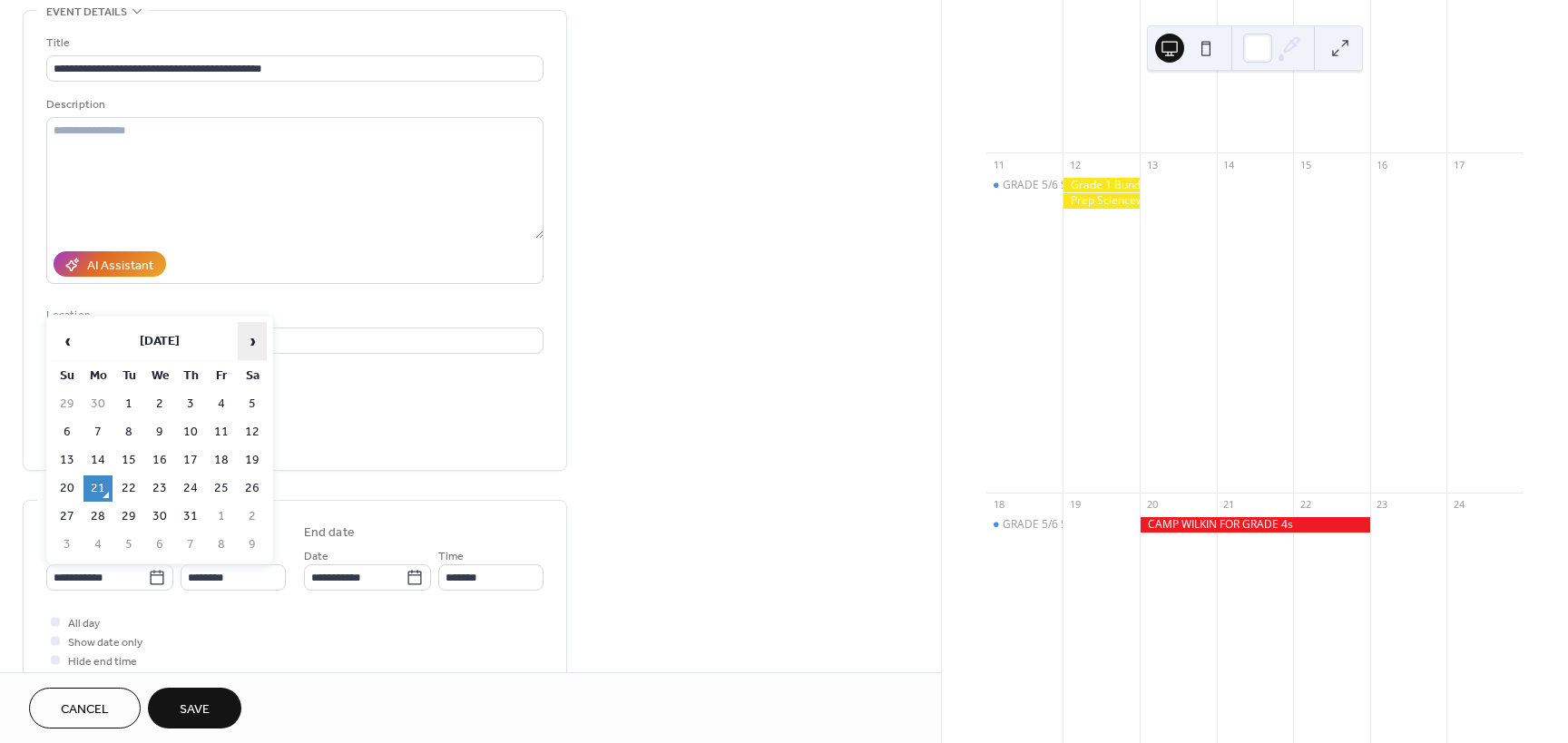 click on "›" at bounding box center (252, 341) 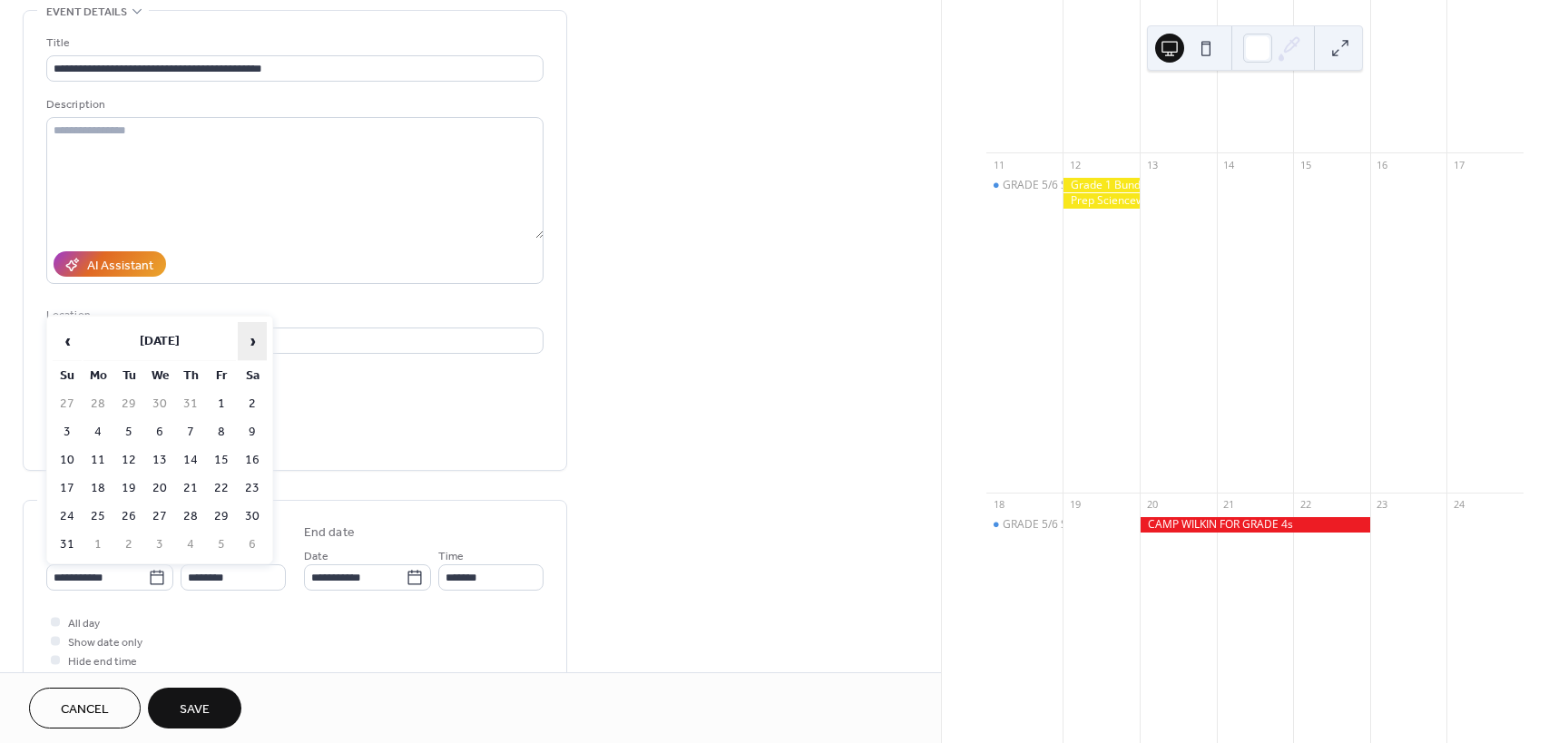 click on "›" at bounding box center [252, 341] 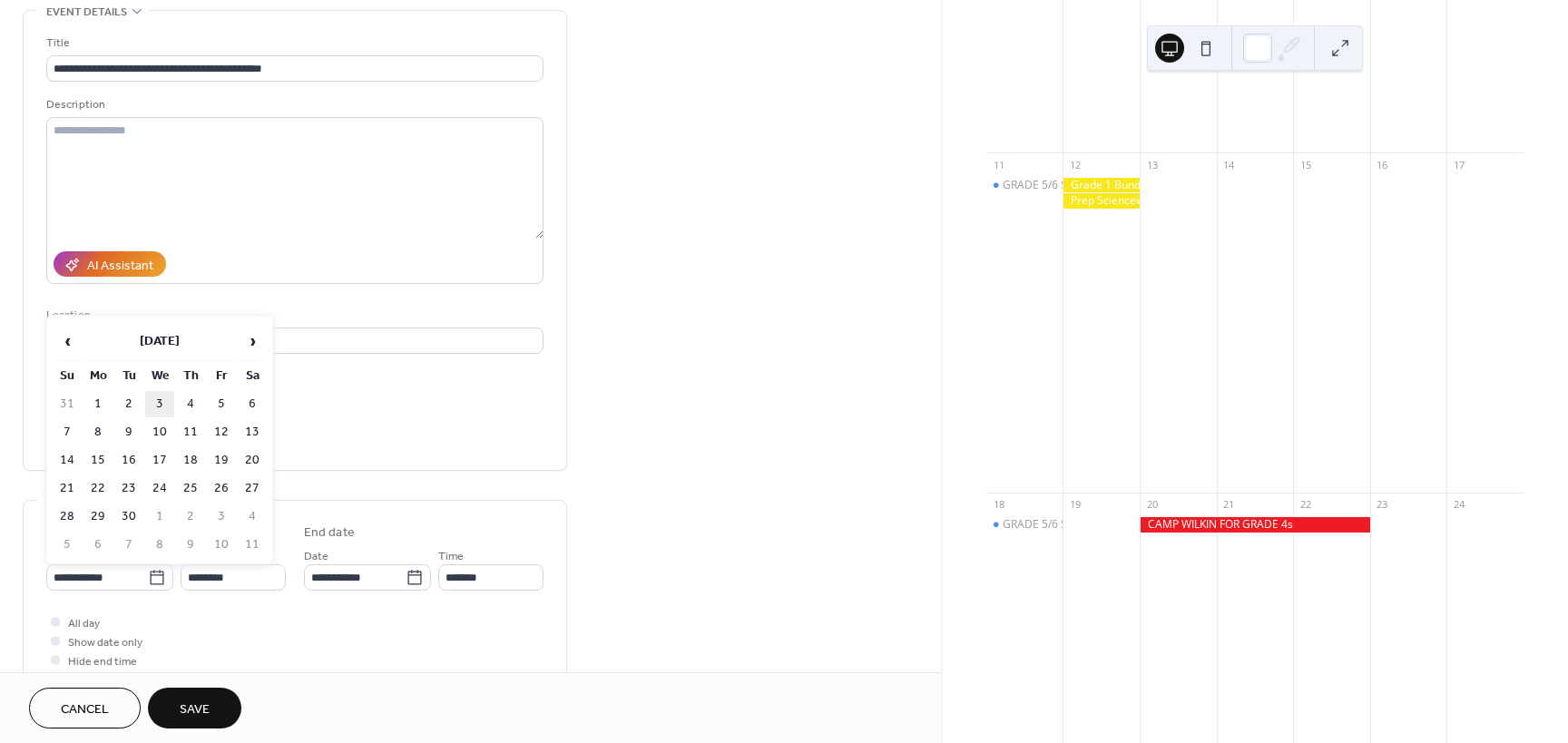 click on "3" at bounding box center [160, 404] 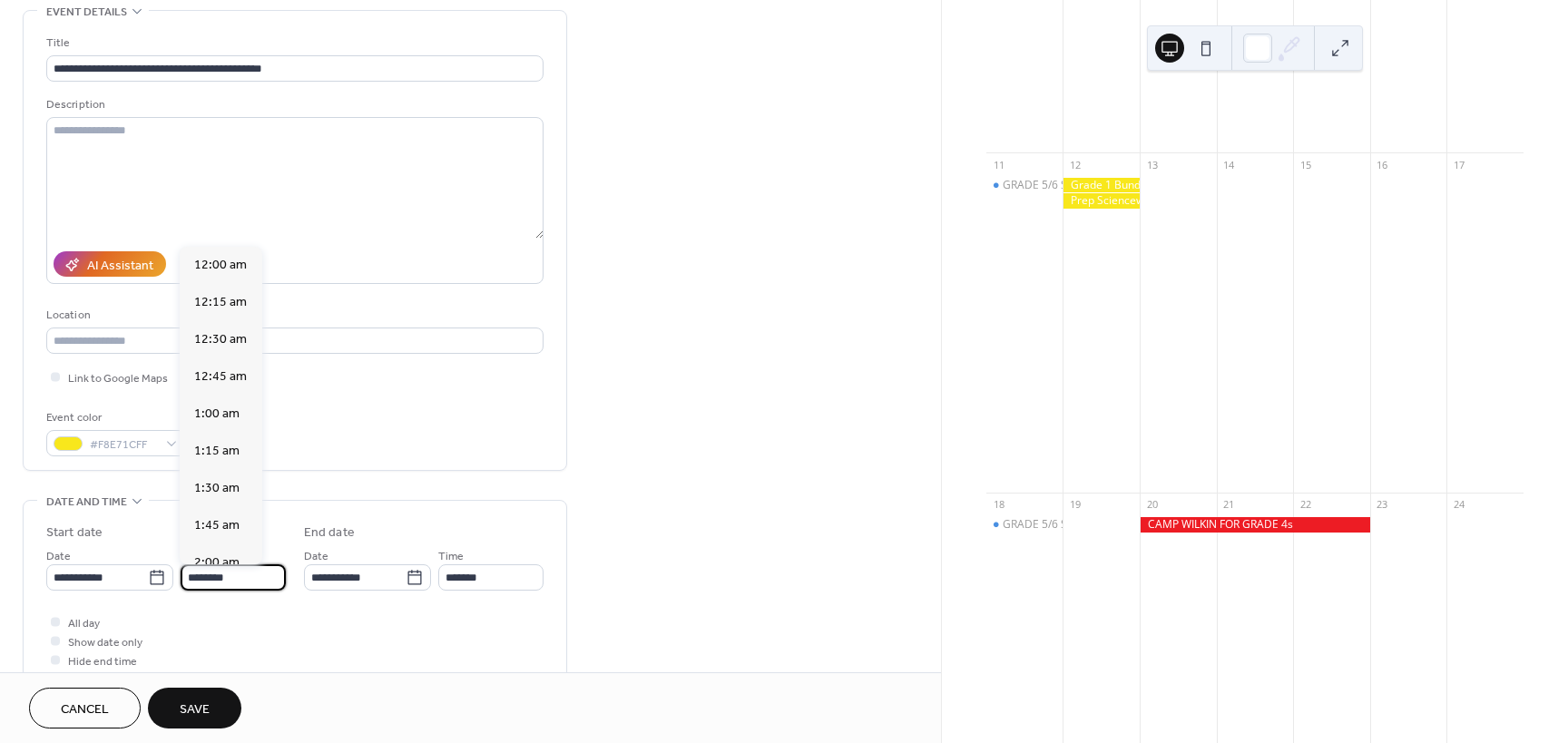 click on "********" at bounding box center [233, 577] 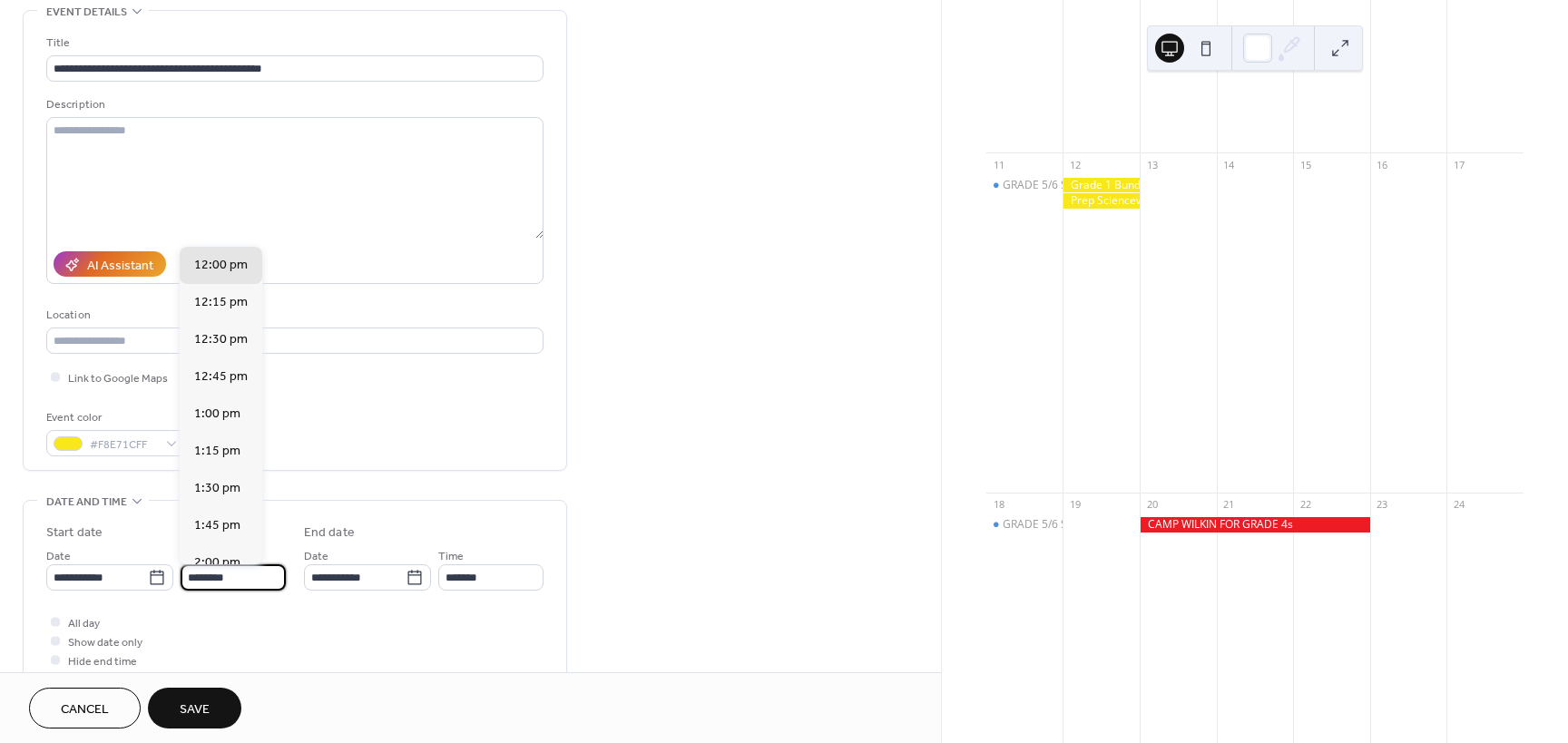drag, startPoint x: 240, startPoint y: 572, endPoint x: 177, endPoint y: 547, distance: 67.779053 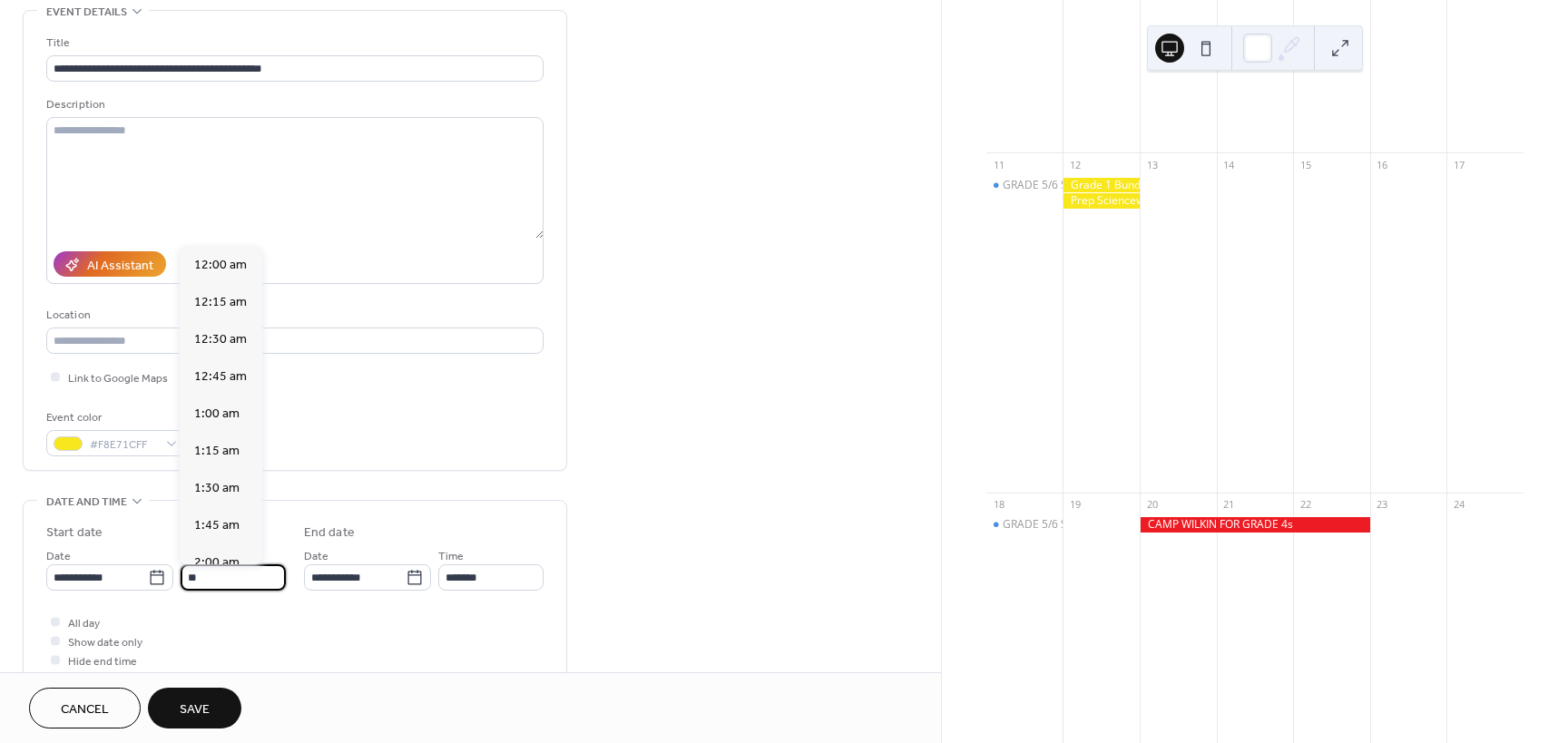 scroll, scrollTop: 1339, scrollLeft: 0, axis: vertical 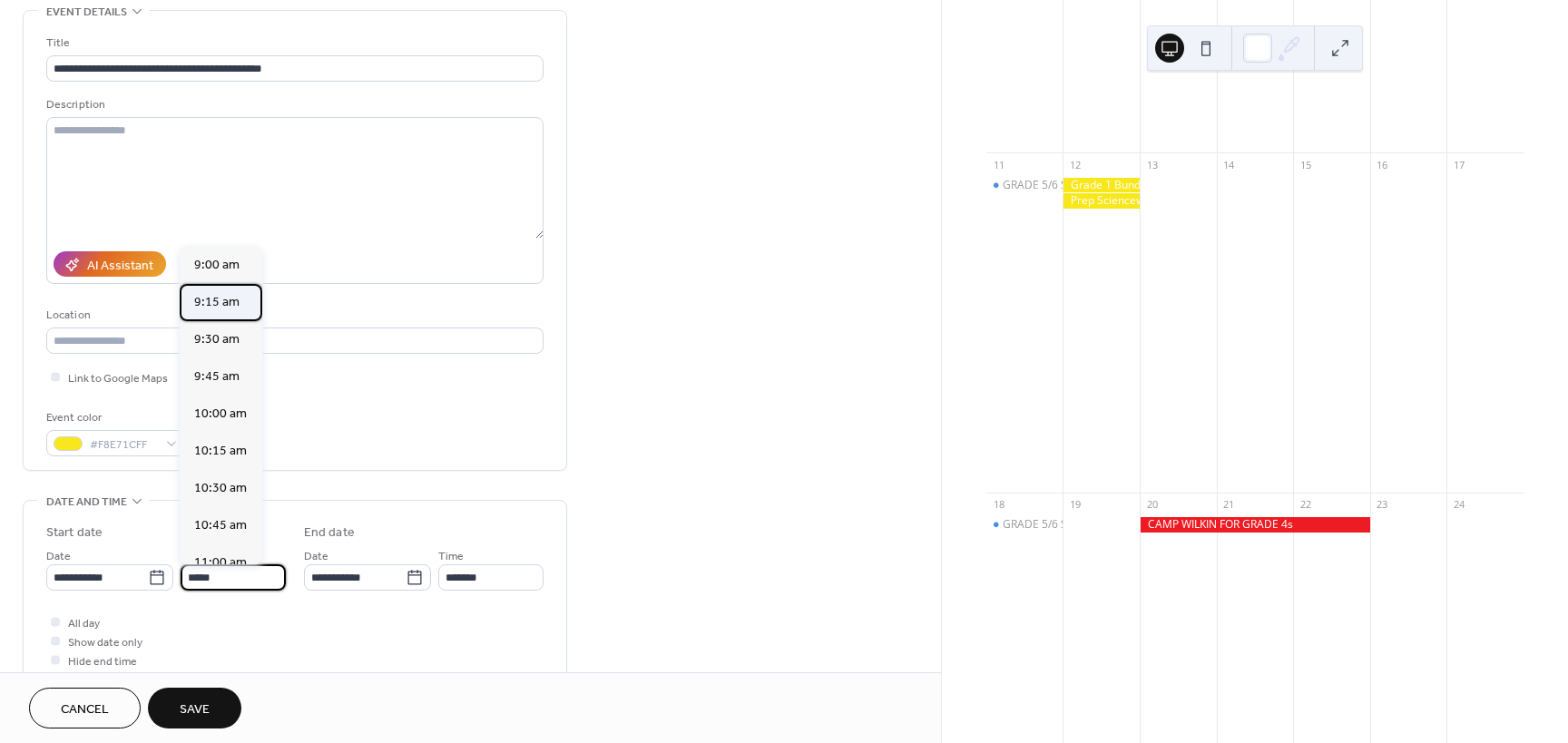 click on "9:15 am" at bounding box center (217, 302) 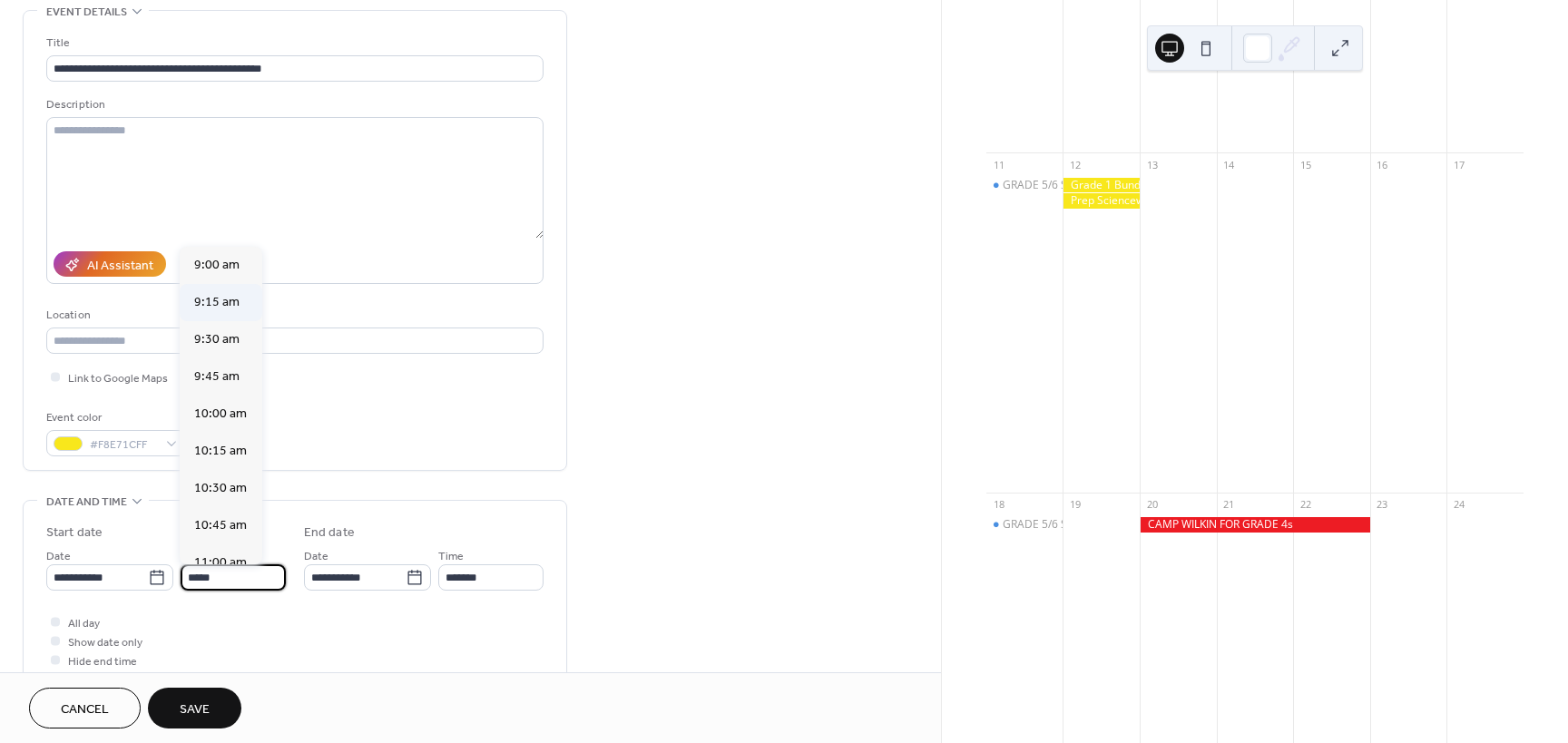 type on "*******" 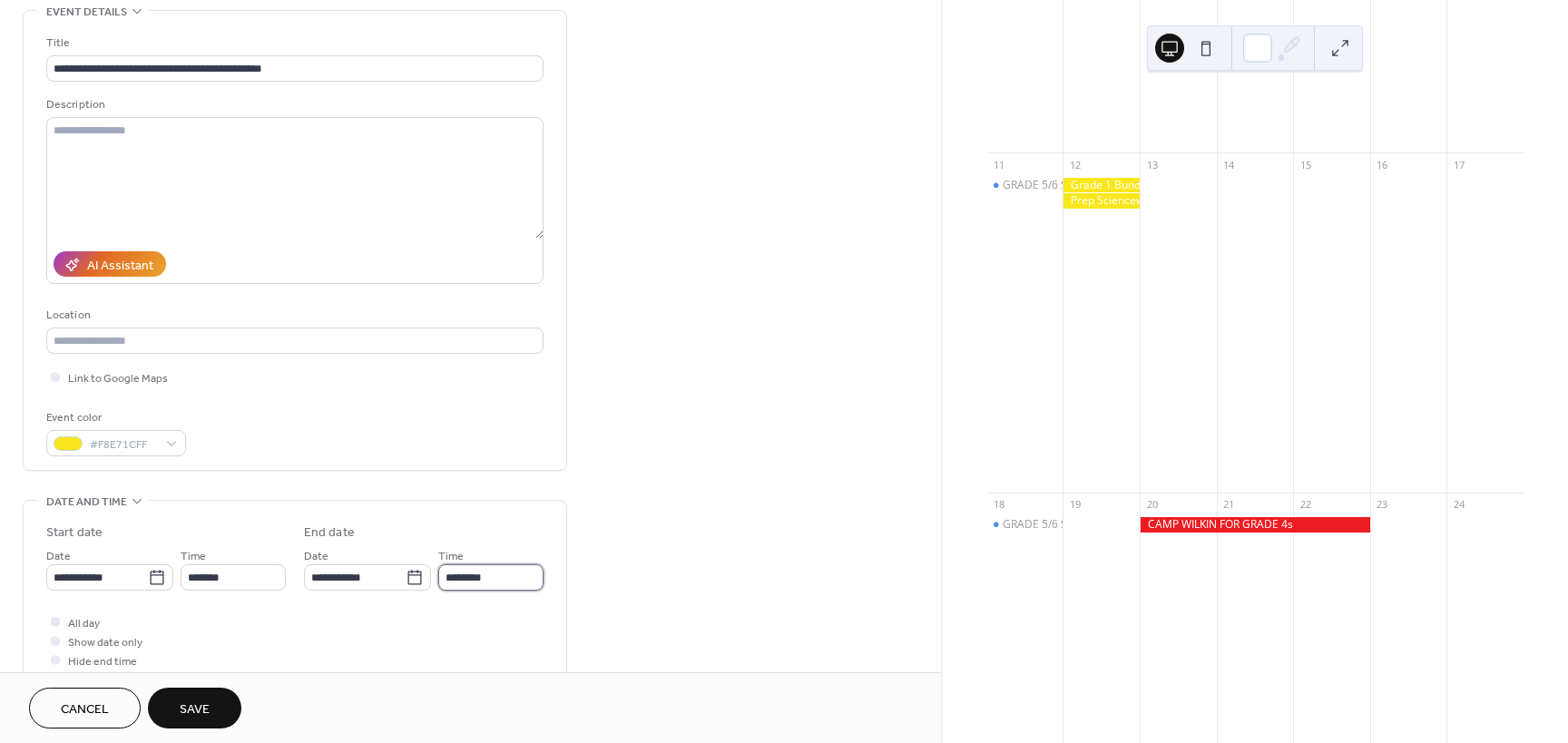 click on "********" at bounding box center (491, 577) 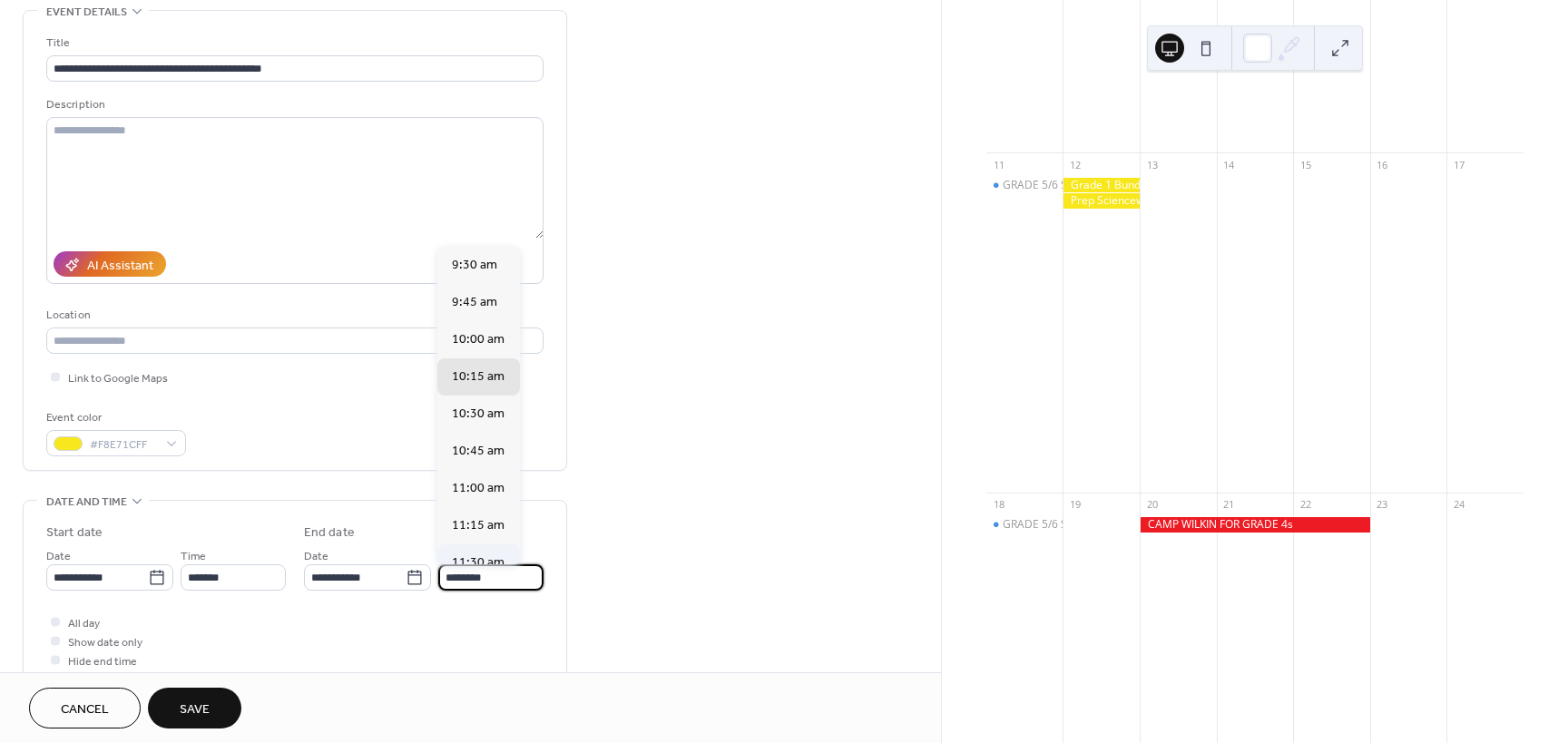 drag, startPoint x: 510, startPoint y: 578, endPoint x: 445, endPoint y: 563, distance: 66.70832 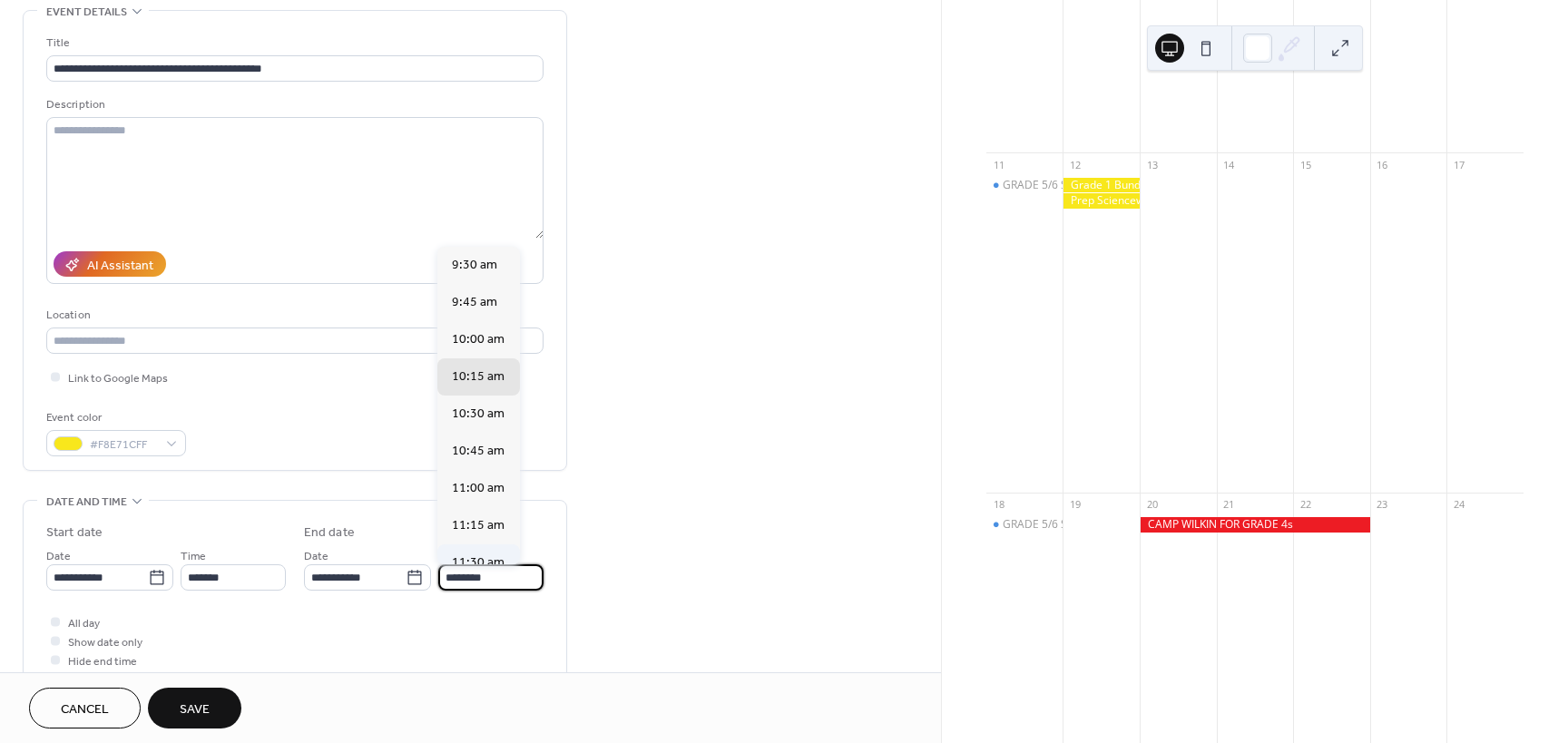 click on "**********" at bounding box center [784, 371] 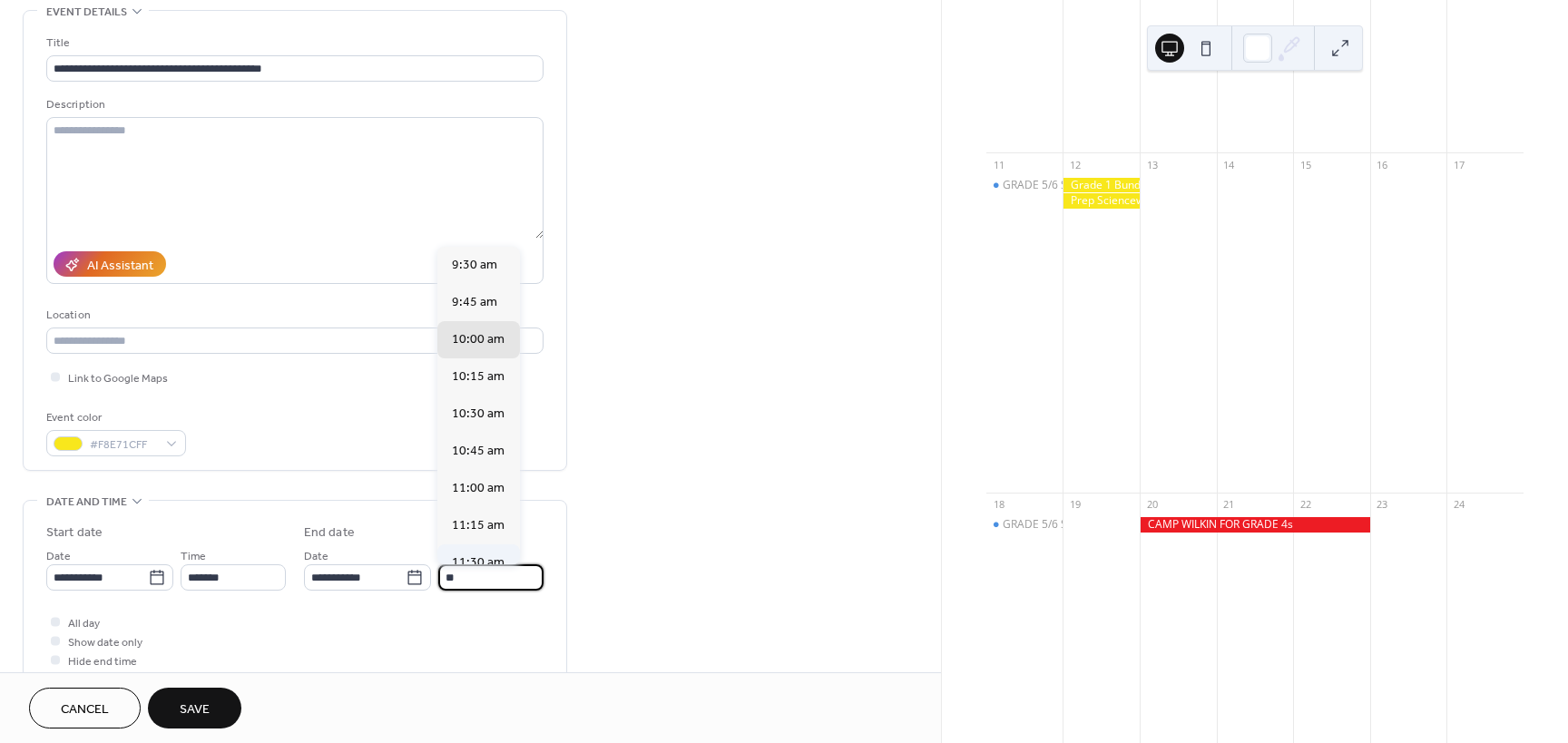 scroll, scrollTop: 372, scrollLeft: 0, axis: vertical 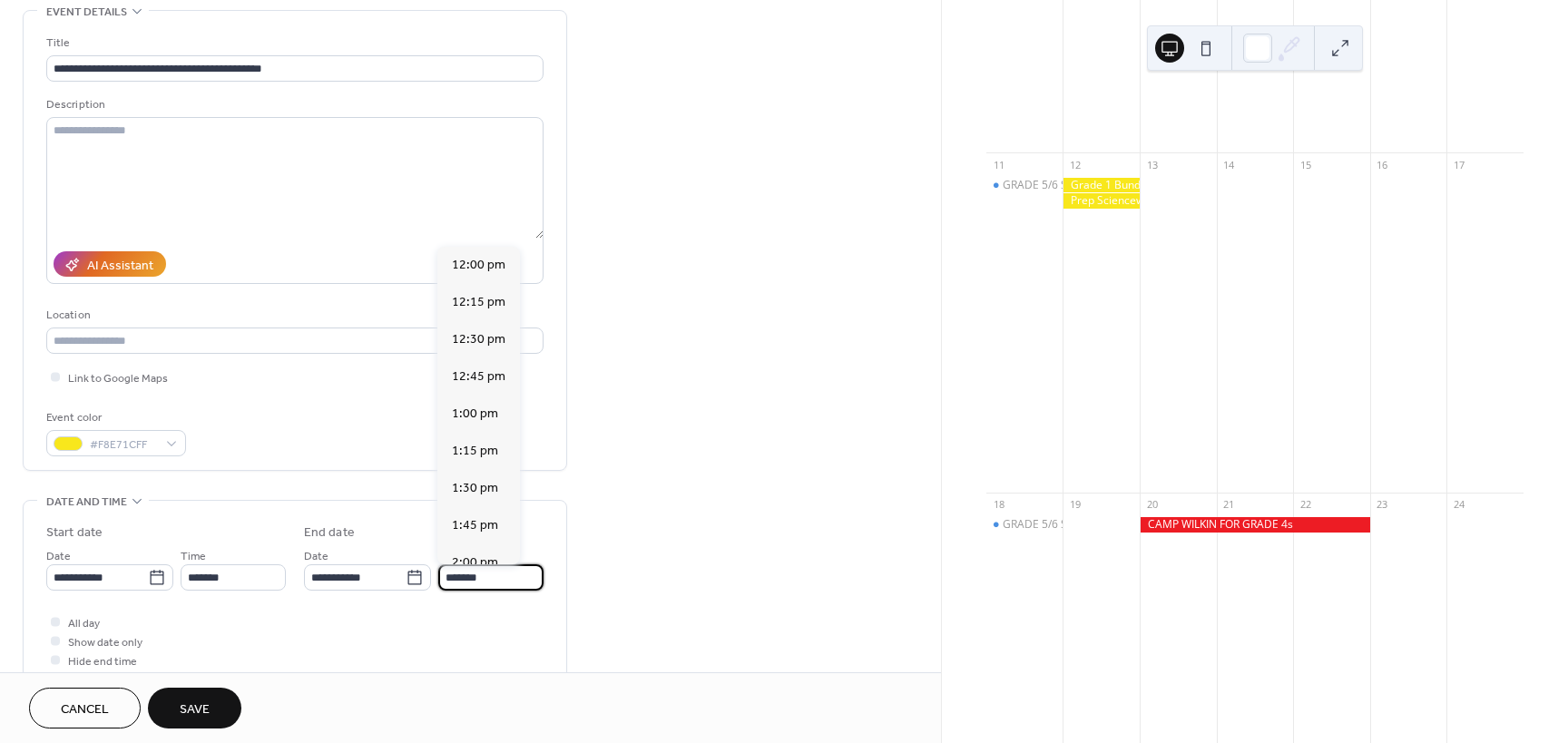 click on "**********" at bounding box center (470, 562) 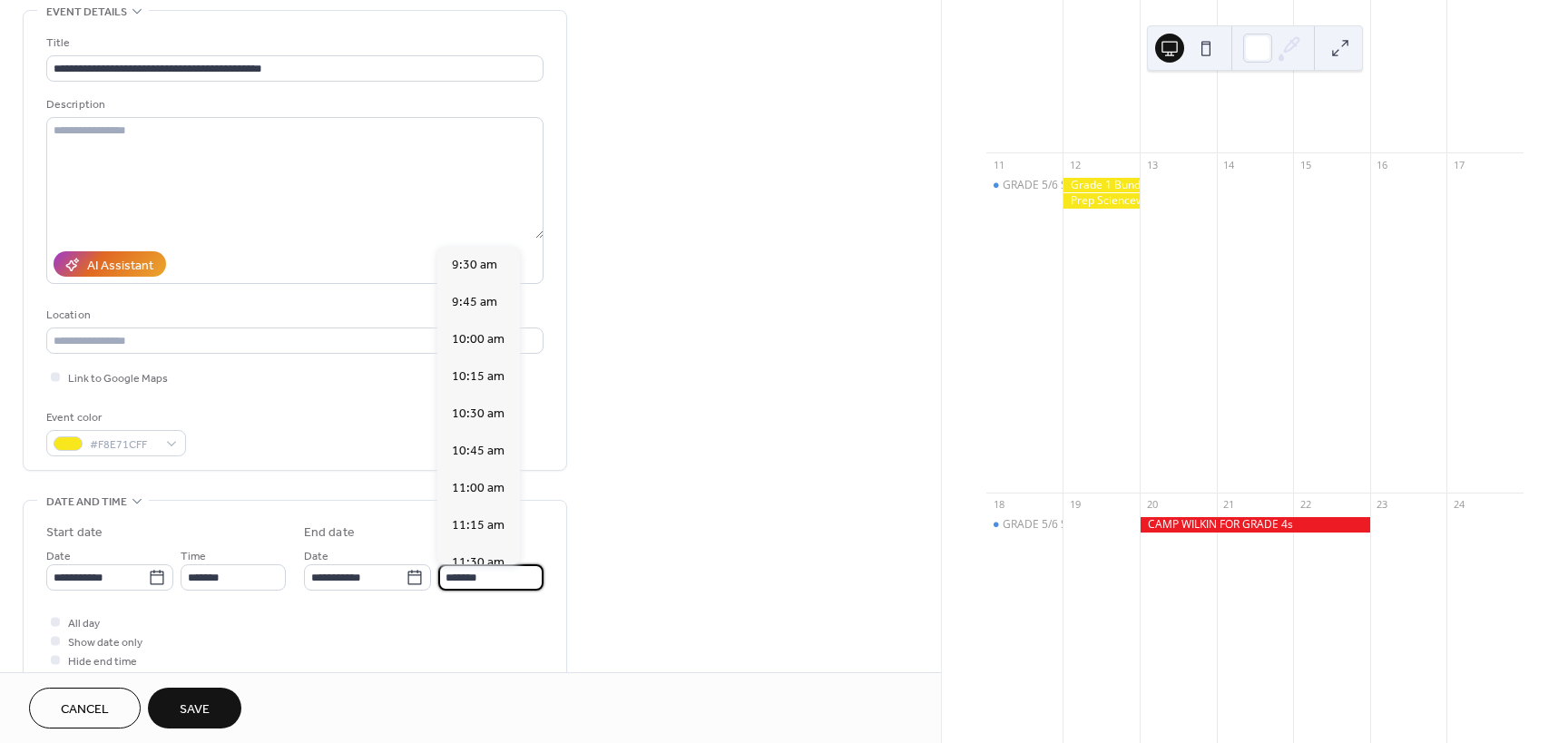 click on "*******" at bounding box center (491, 577) 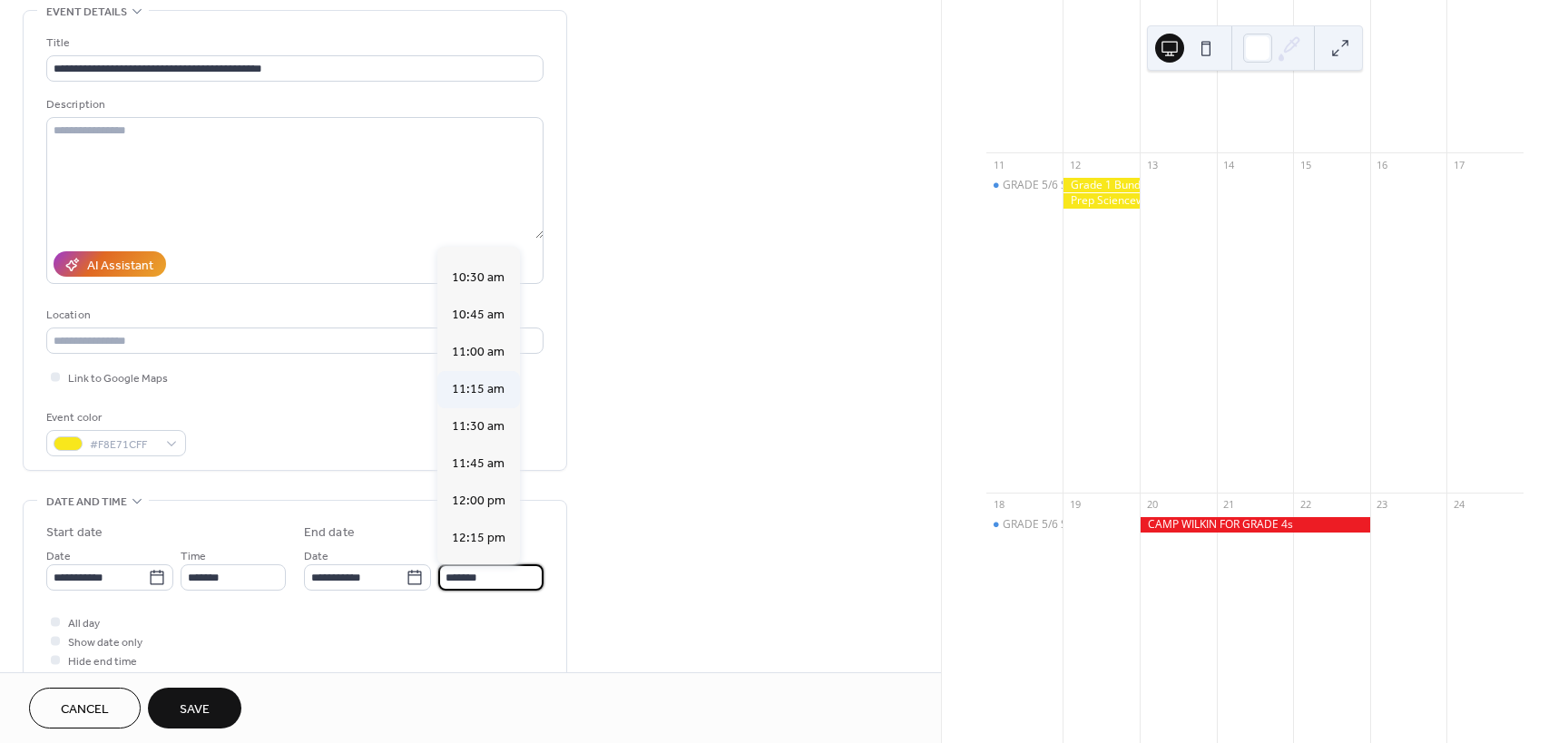 scroll, scrollTop: 181, scrollLeft: 0, axis: vertical 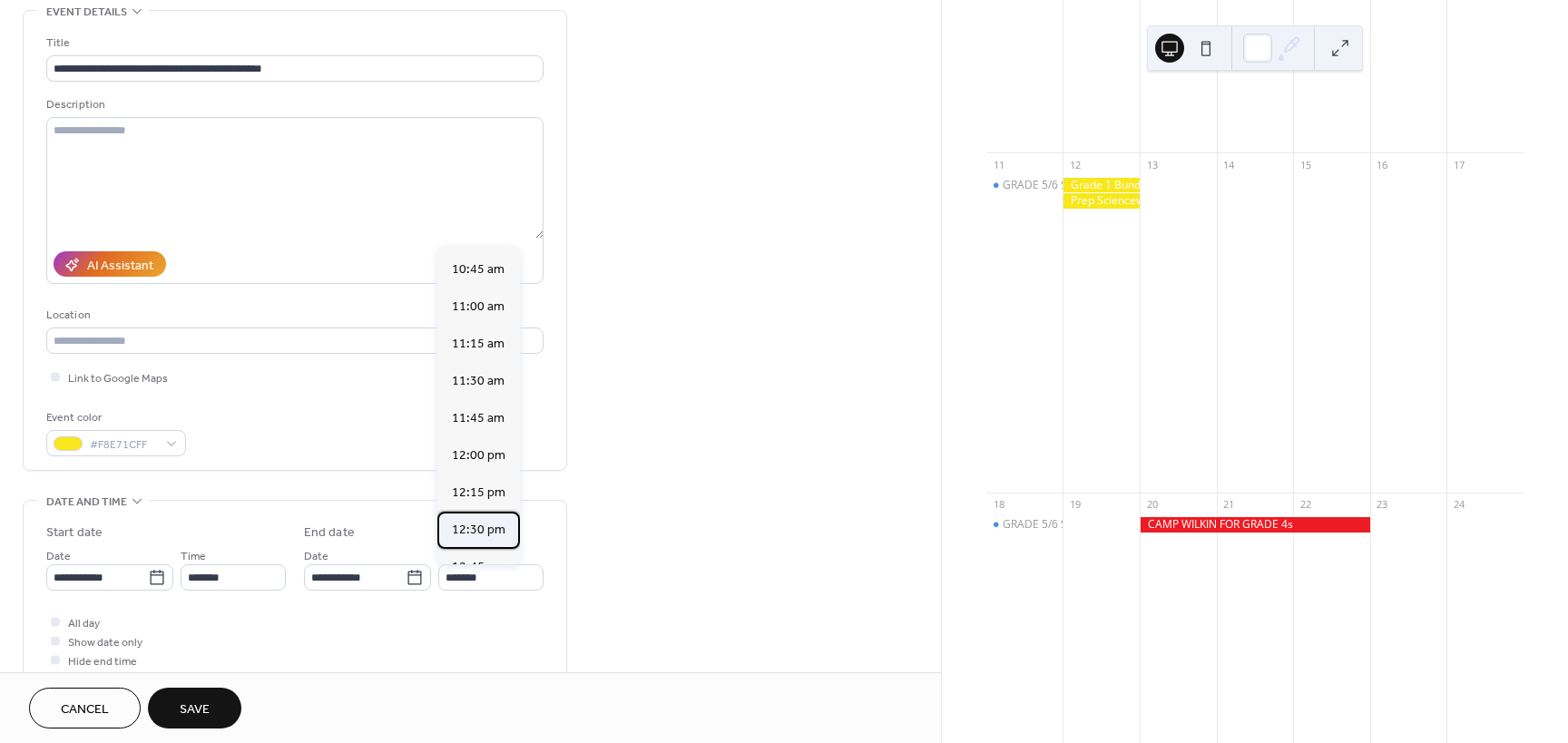 click on "12:30 pm" at bounding box center [478, 530] 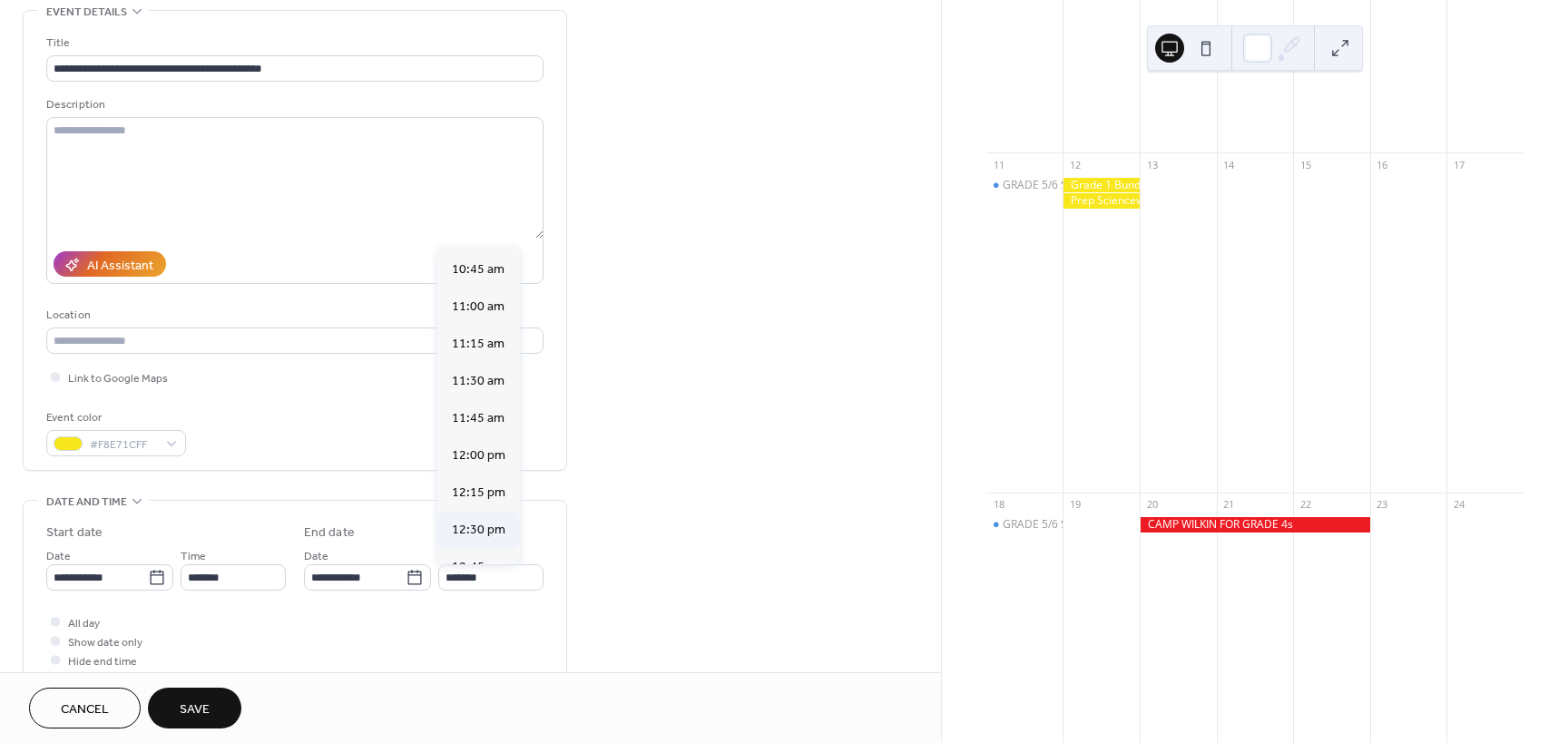 type on "********" 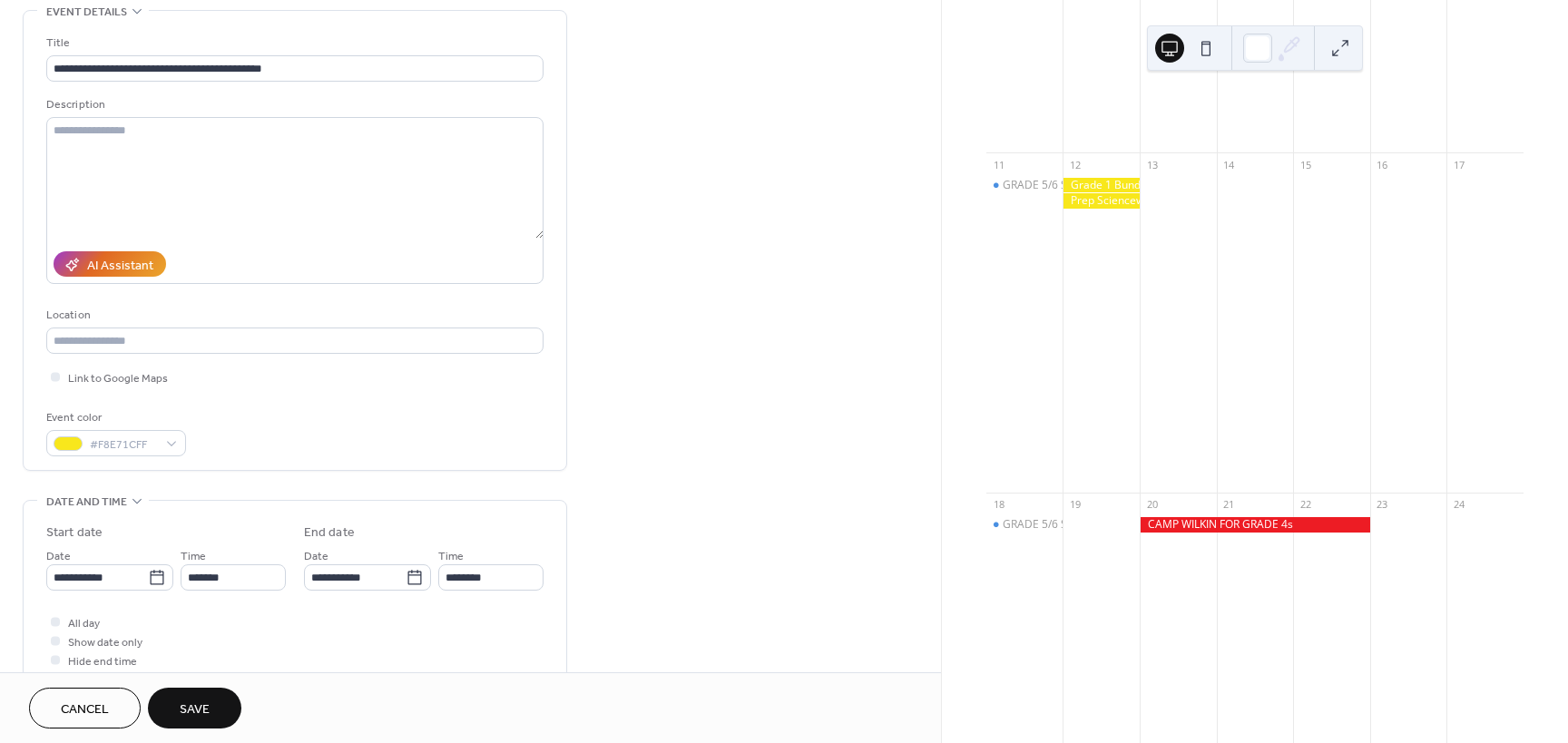 click on "Save" at bounding box center (194, 709) 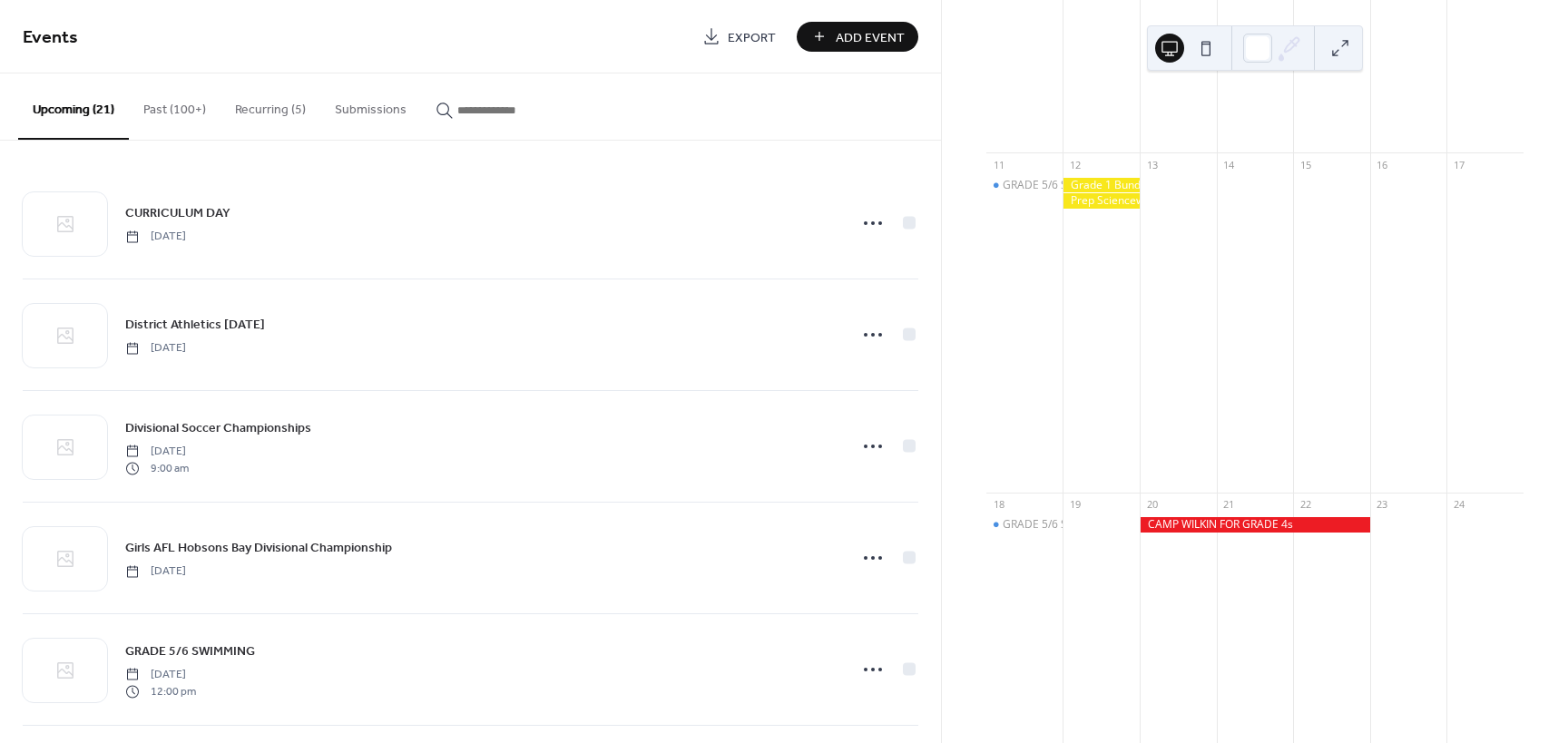 click on "Add Event" at bounding box center (870, 37) 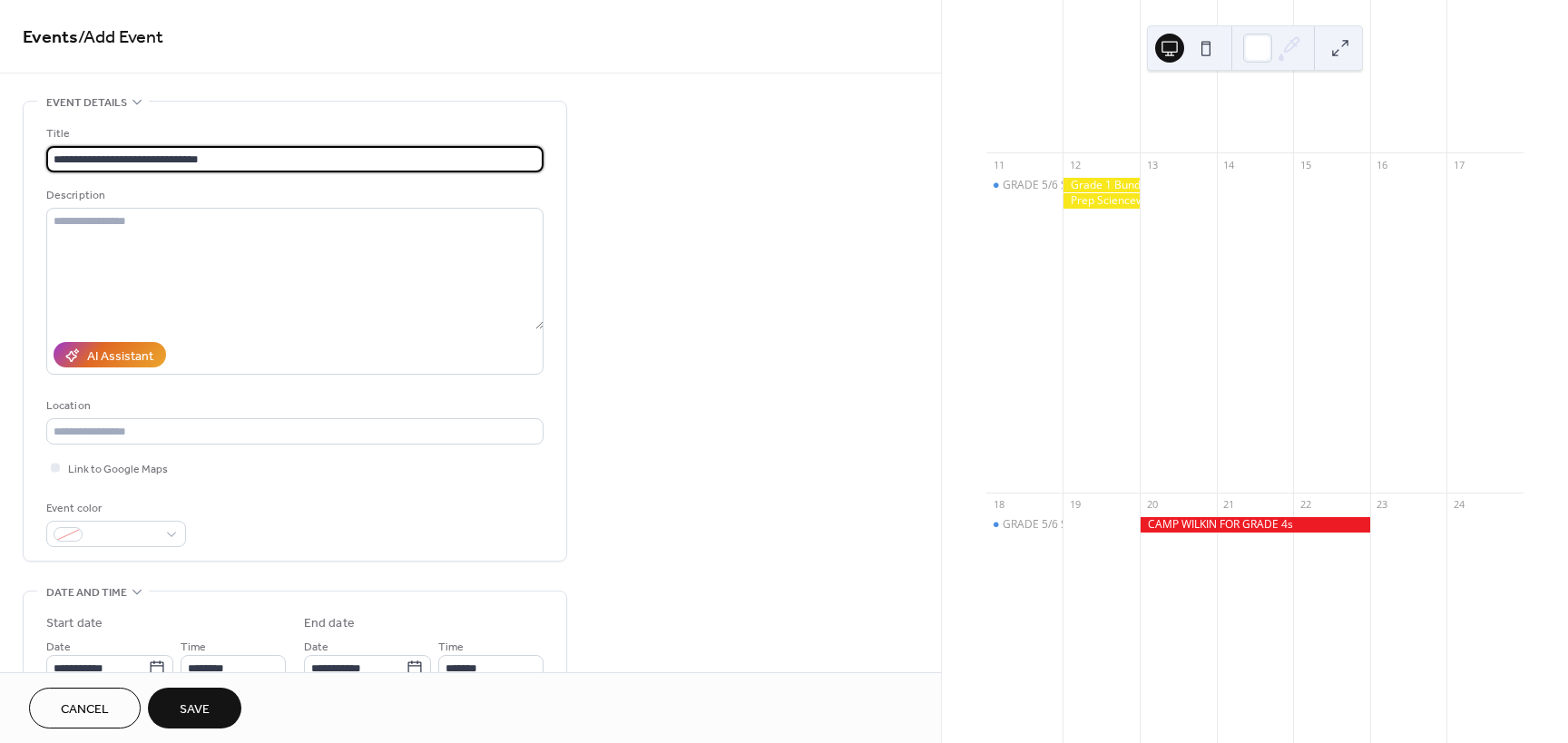 click on "**********" at bounding box center [295, 159] 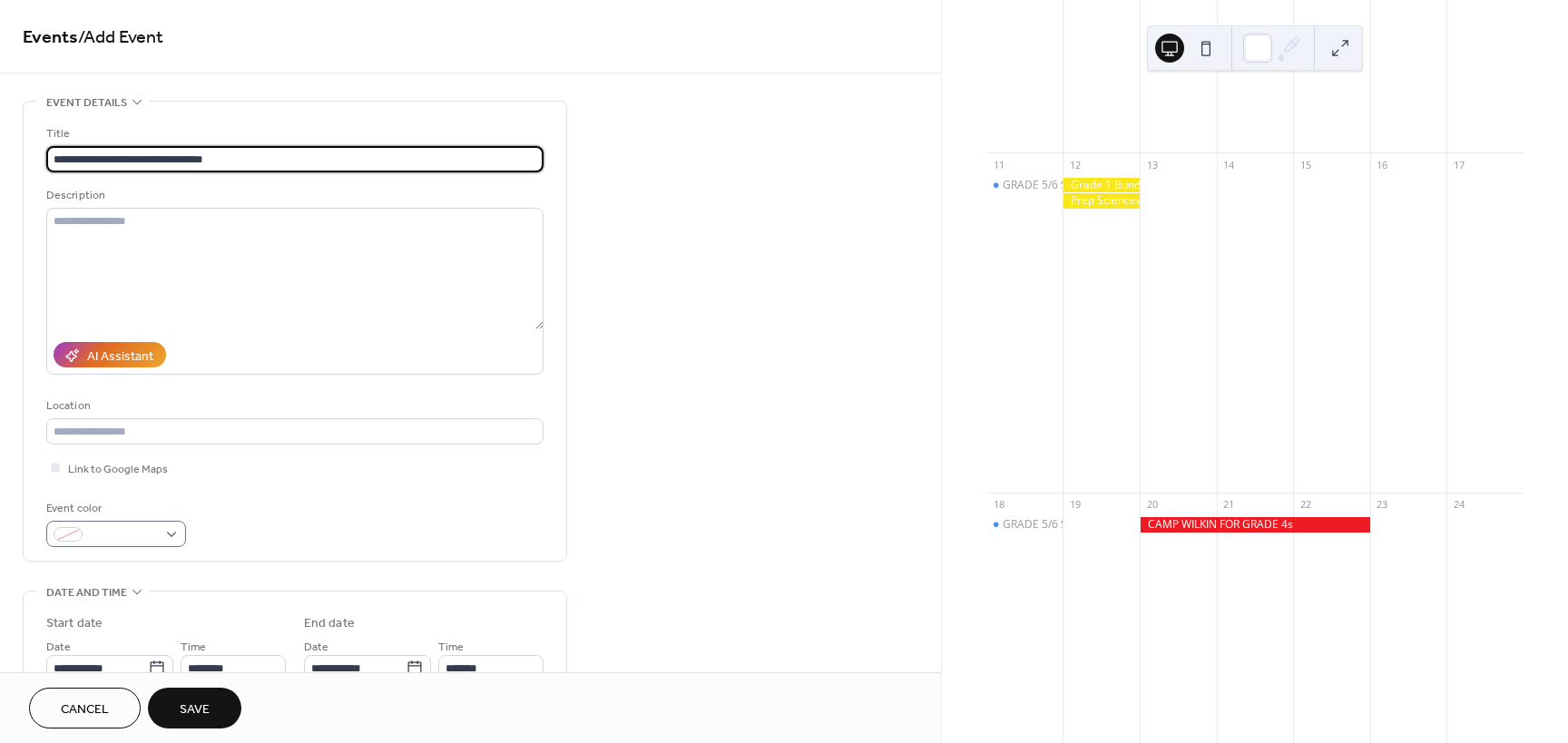 type on "**********" 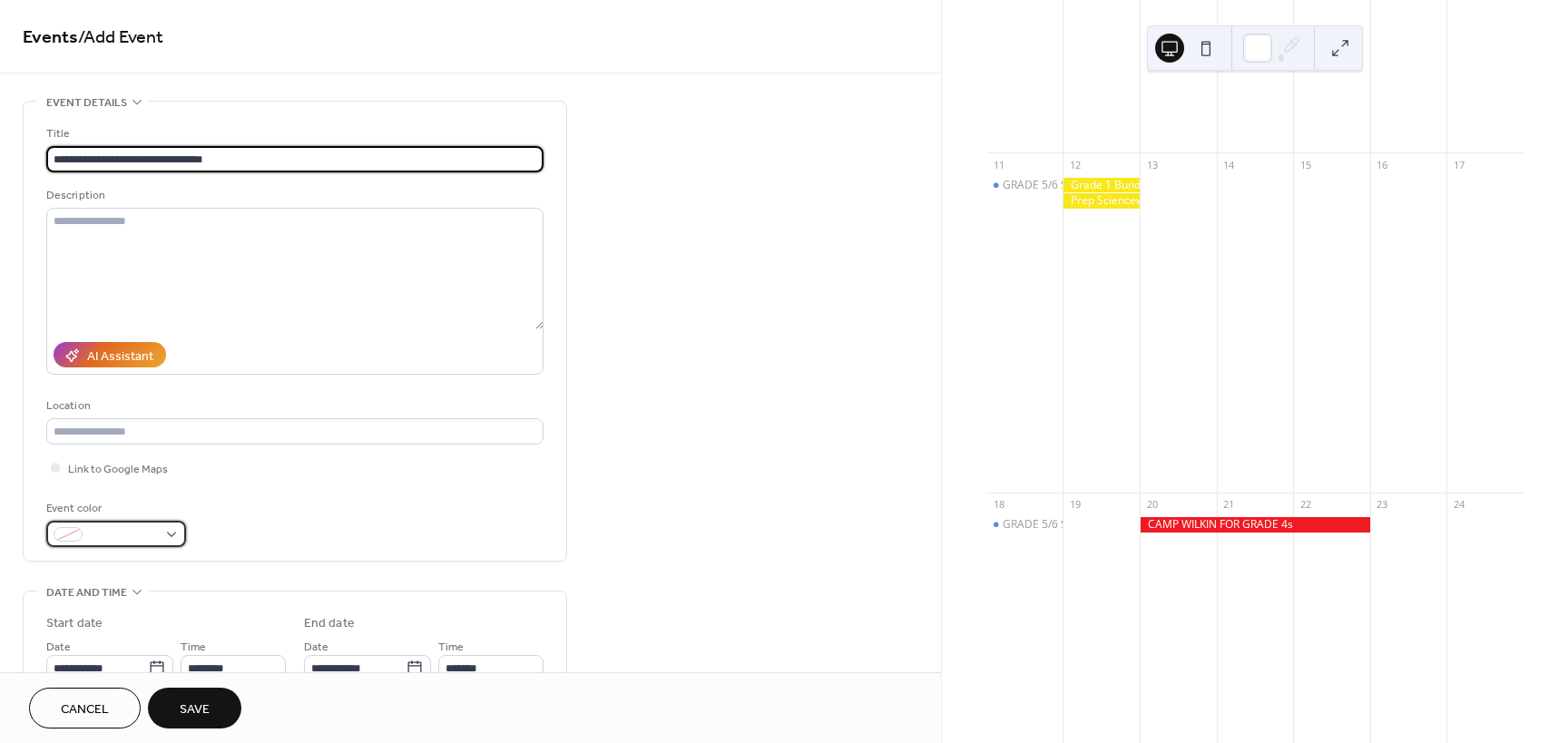 click at bounding box center [116, 533] 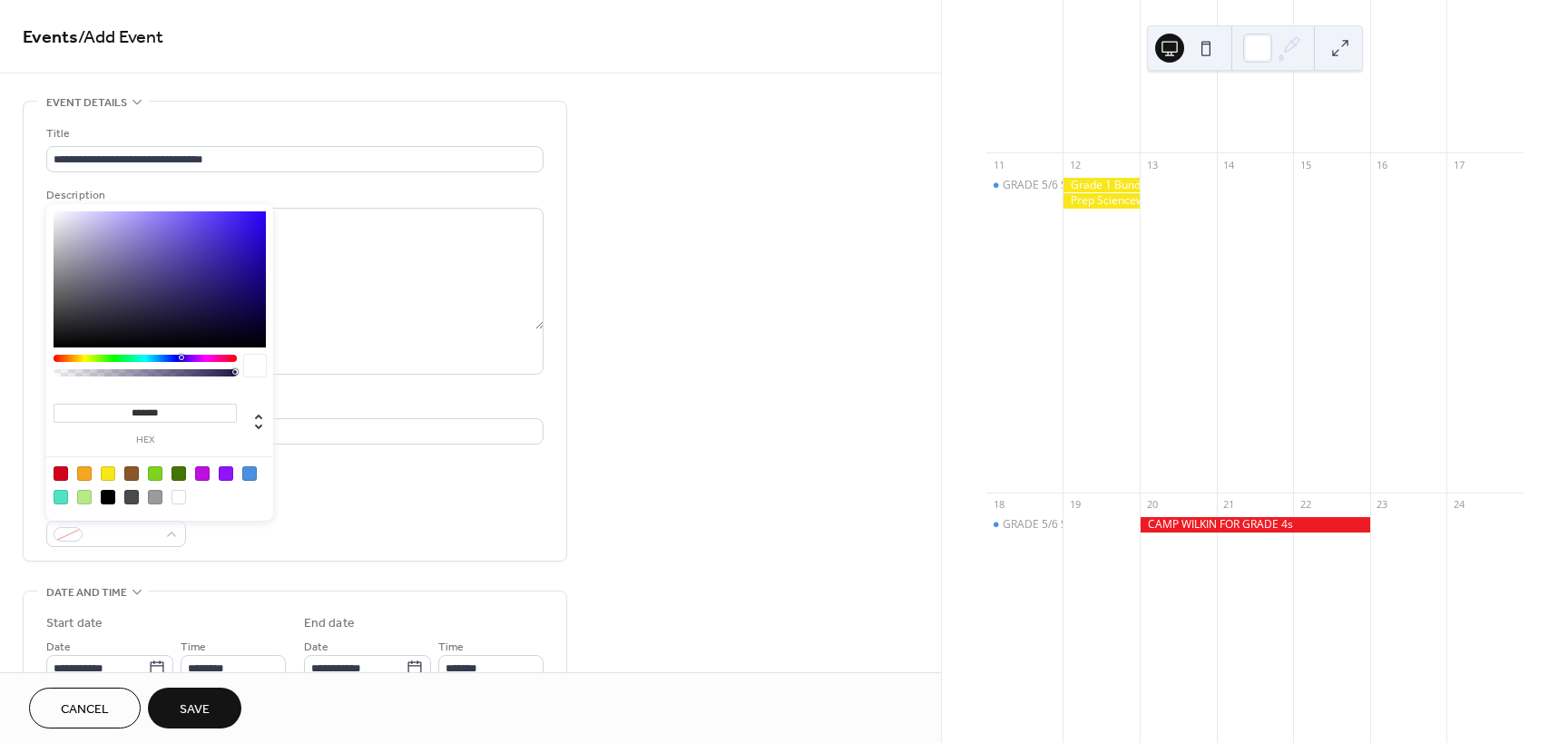 click at bounding box center [108, 474] 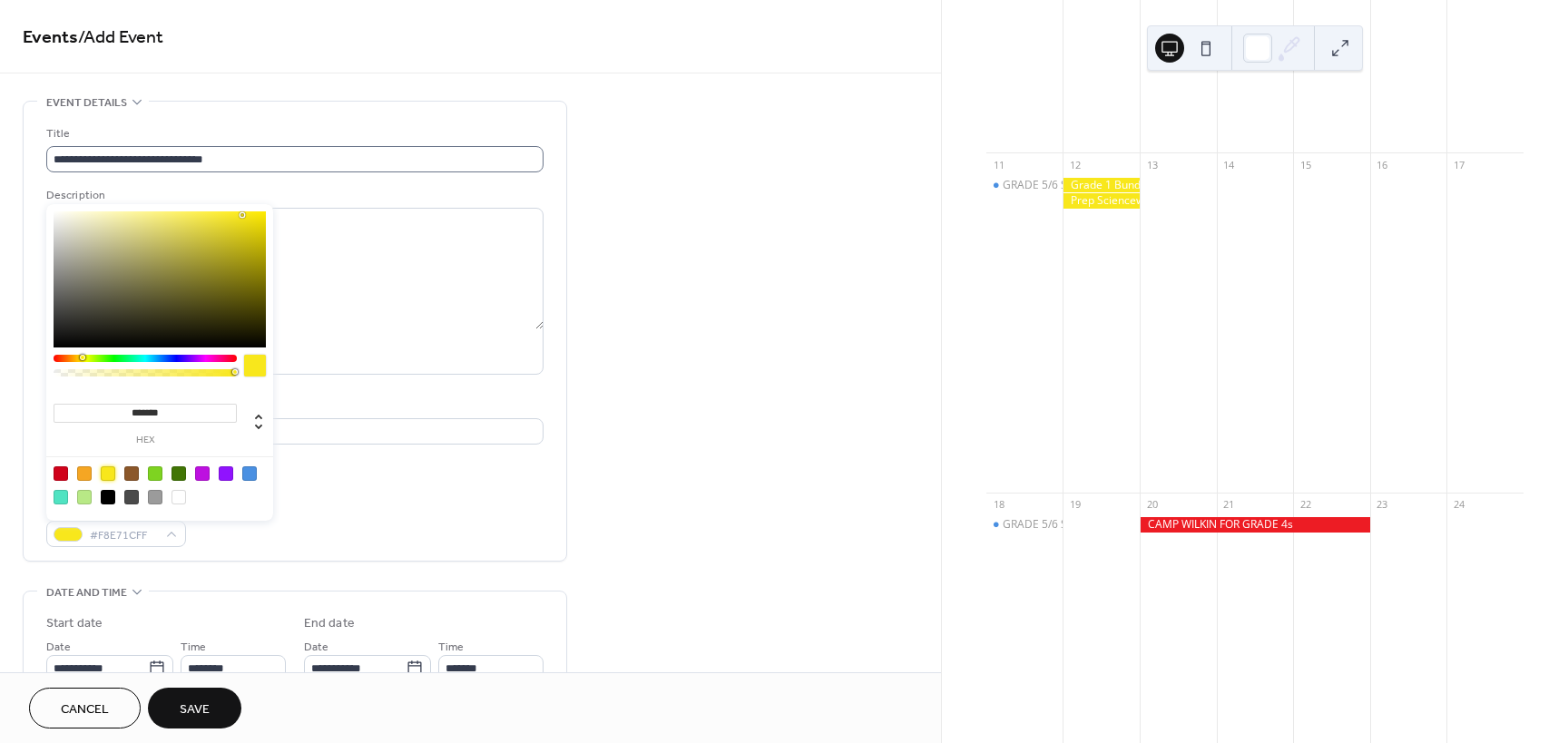scroll, scrollTop: 1, scrollLeft: 0, axis: vertical 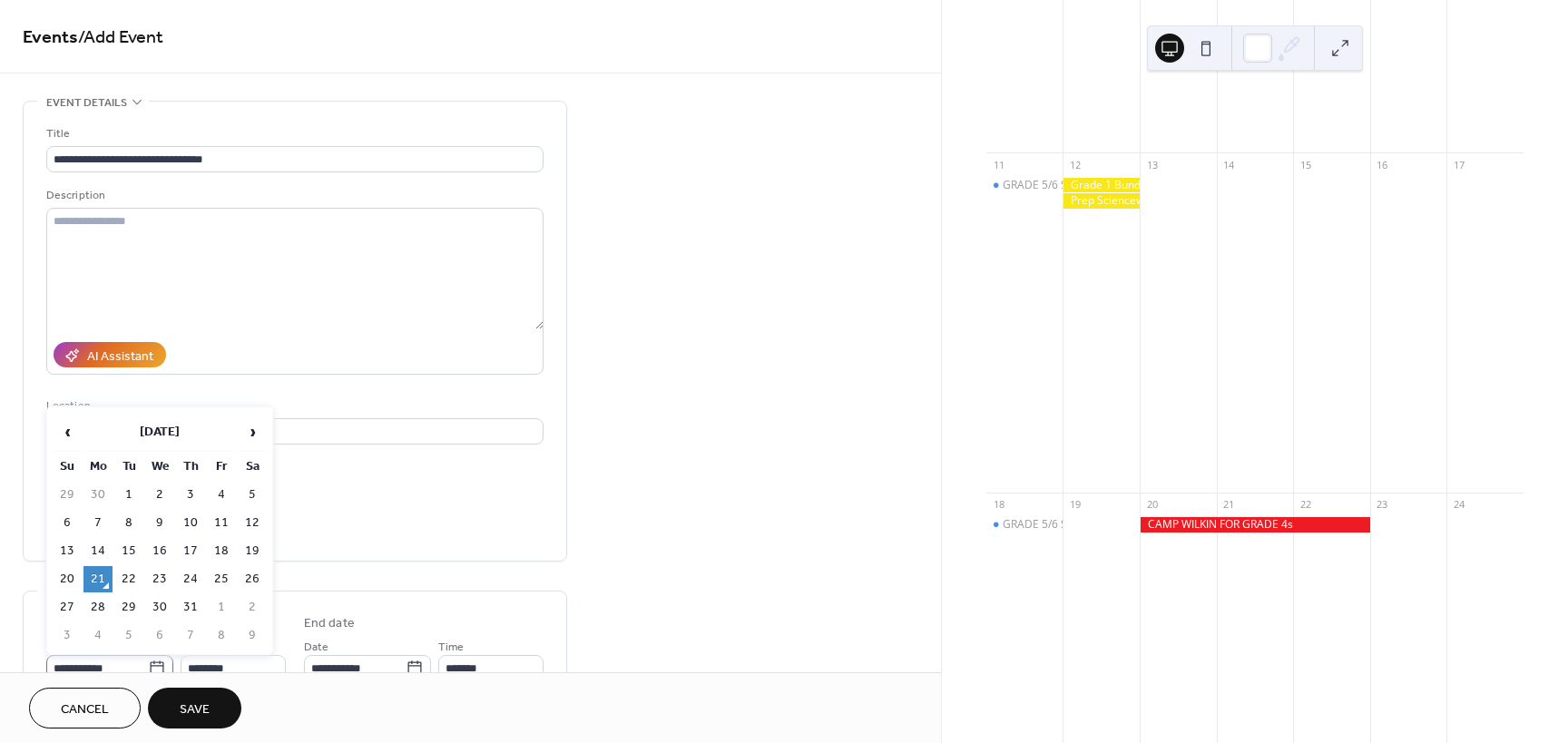 click 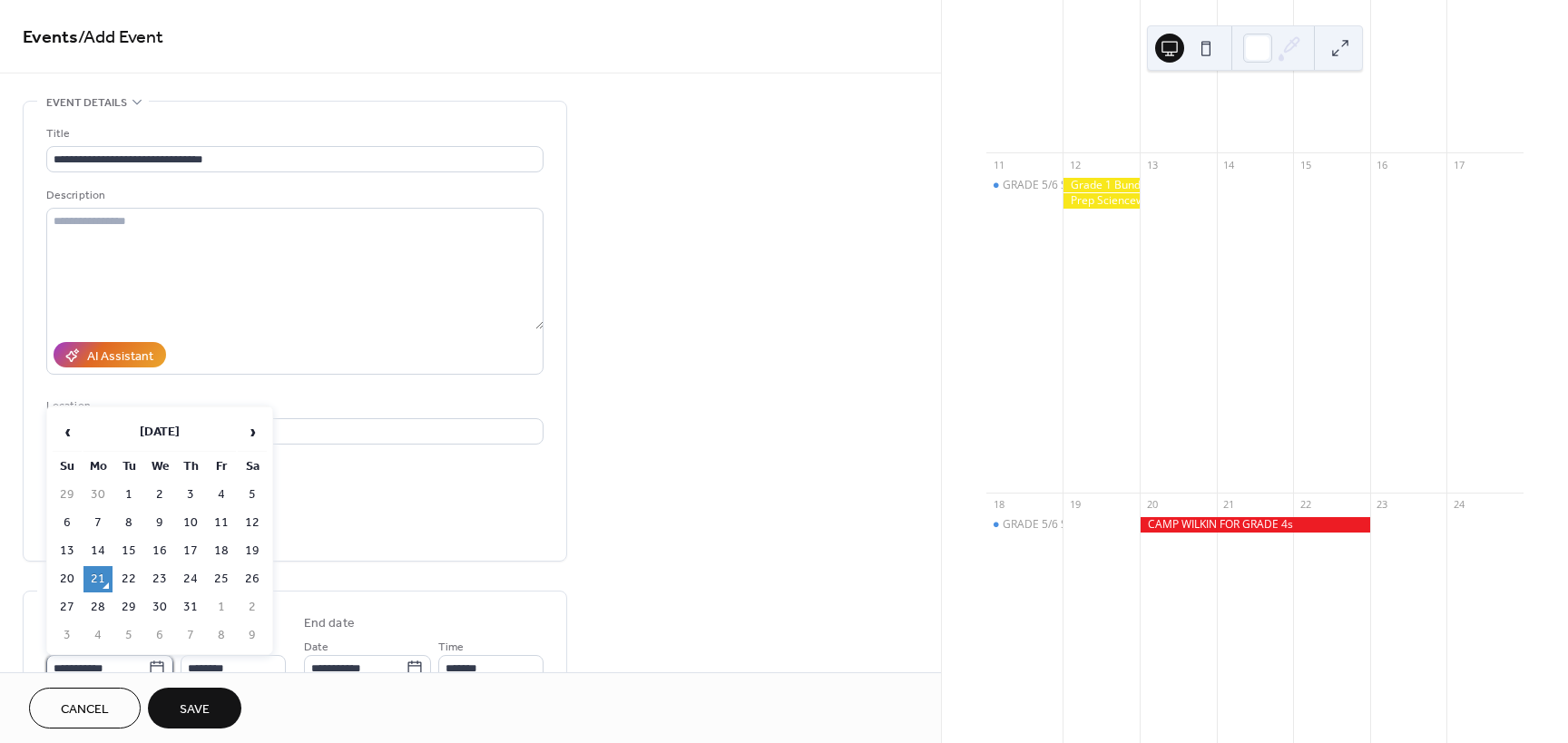 click on "**********" at bounding box center [97, 668] 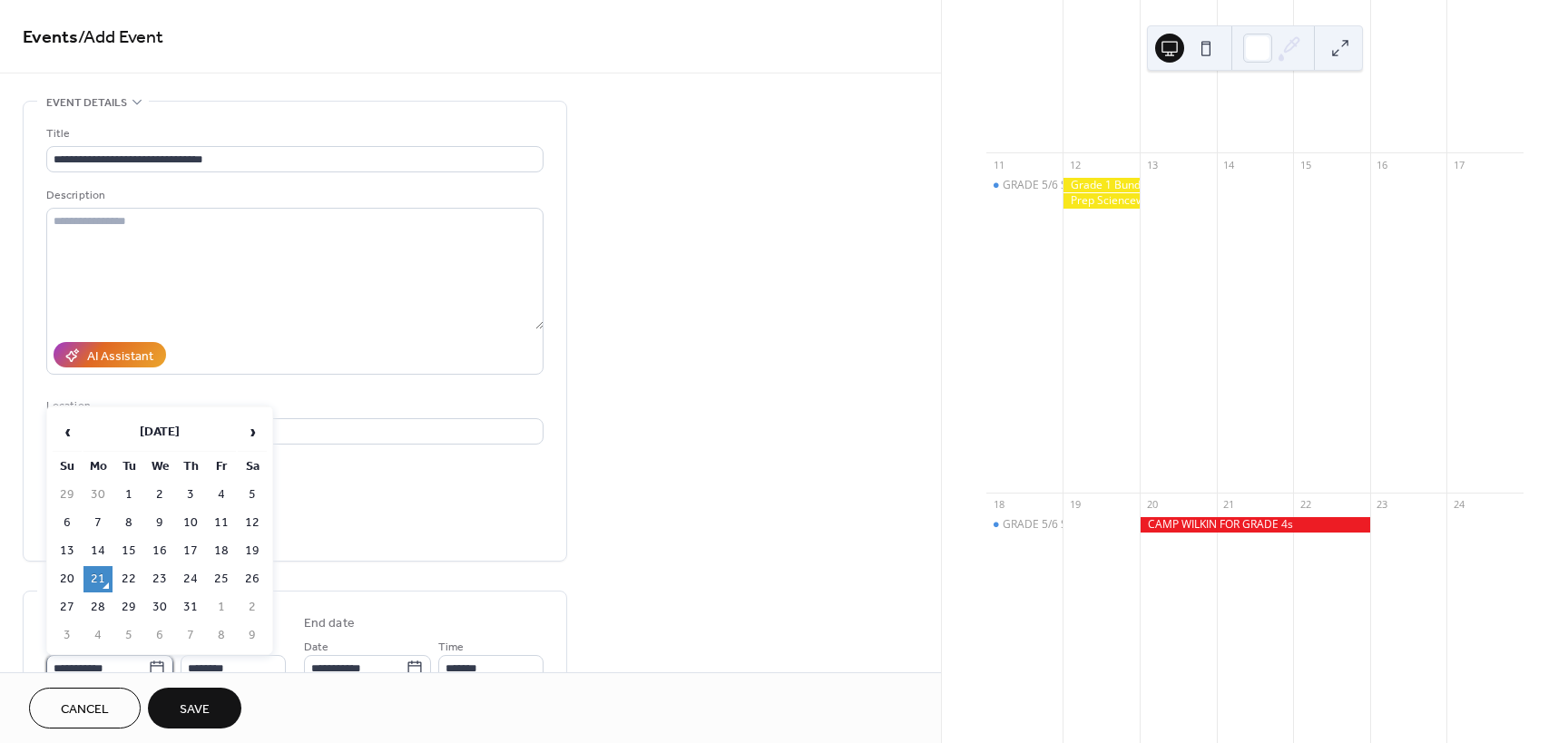 scroll, scrollTop: 9, scrollLeft: 0, axis: vertical 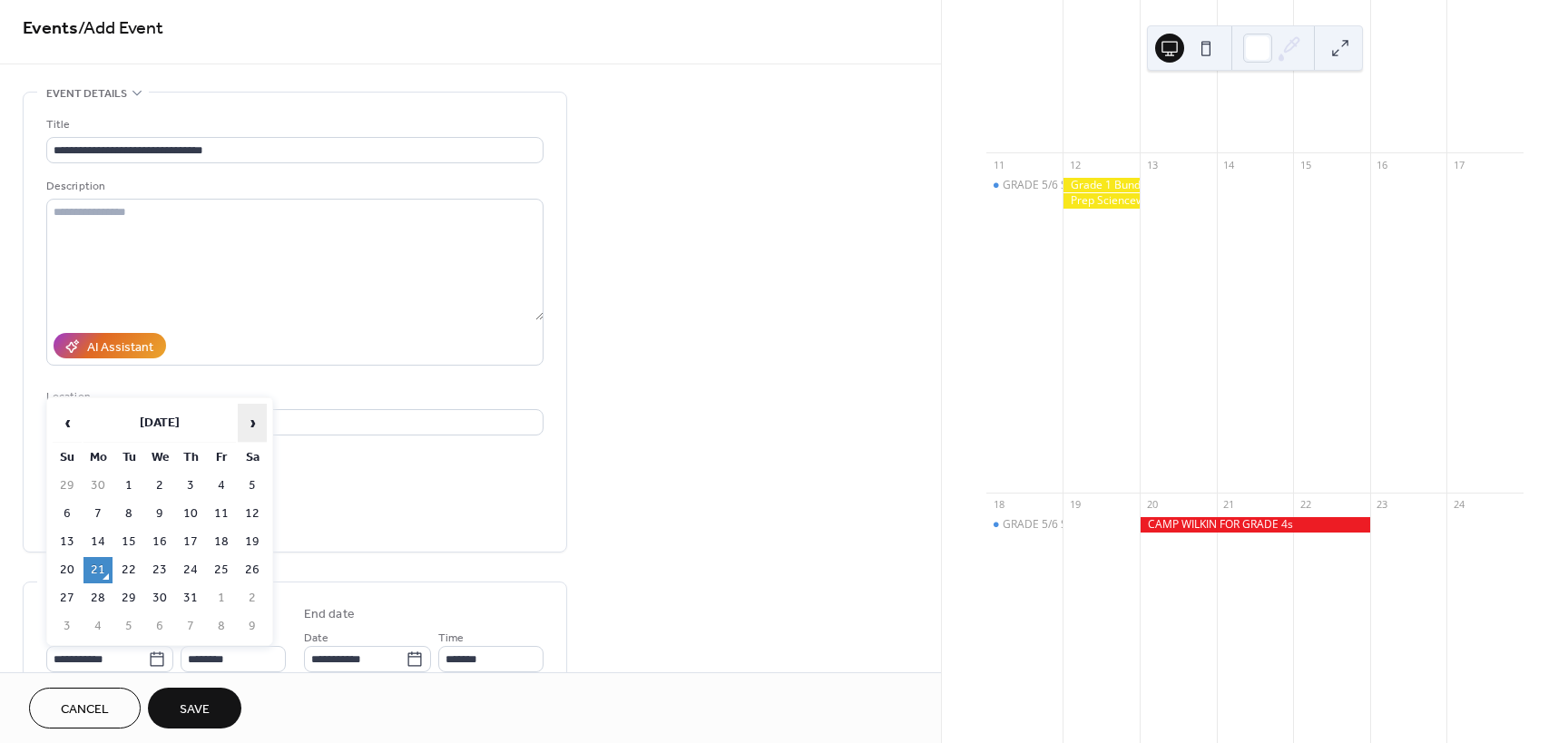 click on "›" at bounding box center [252, 423] 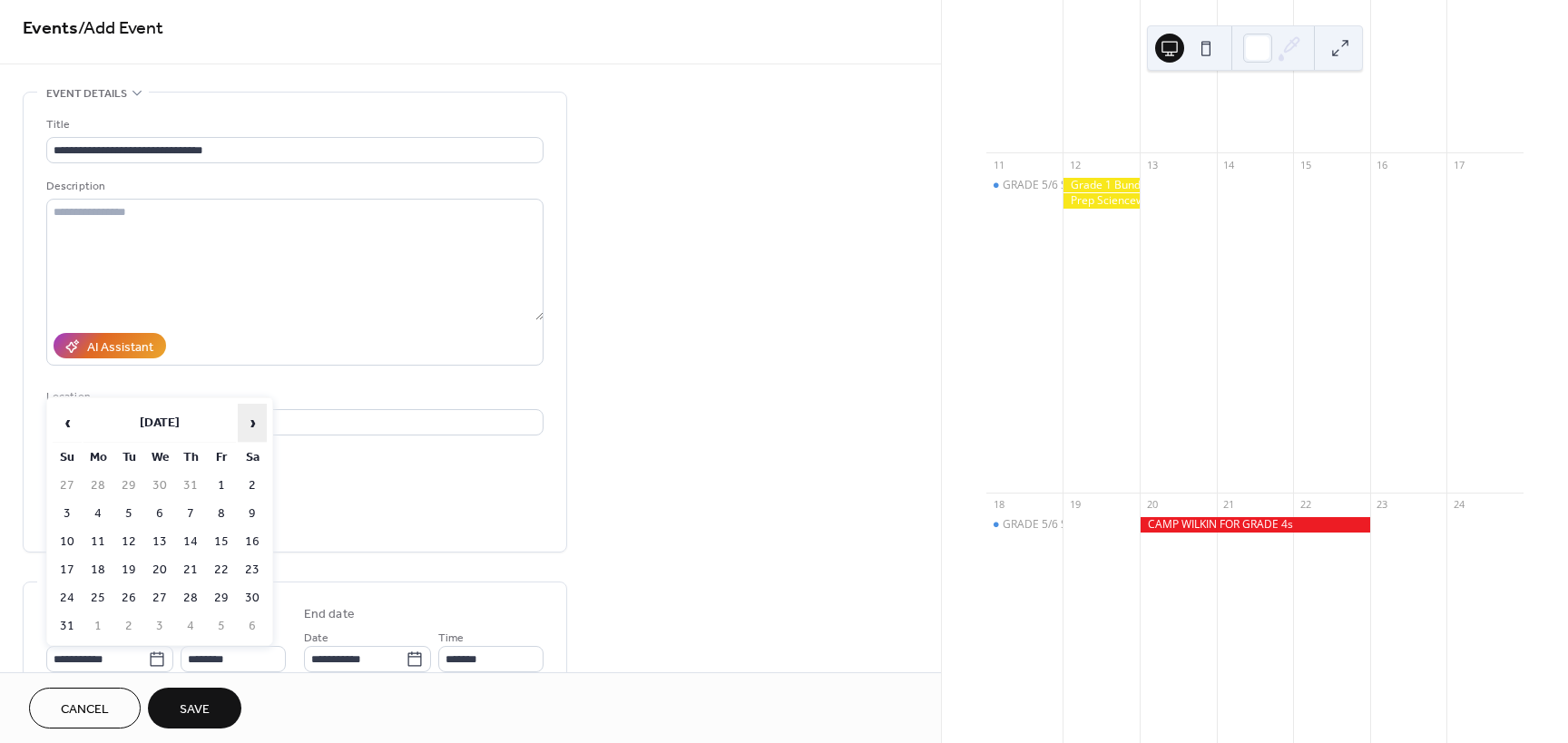 click on "›" at bounding box center (252, 423) 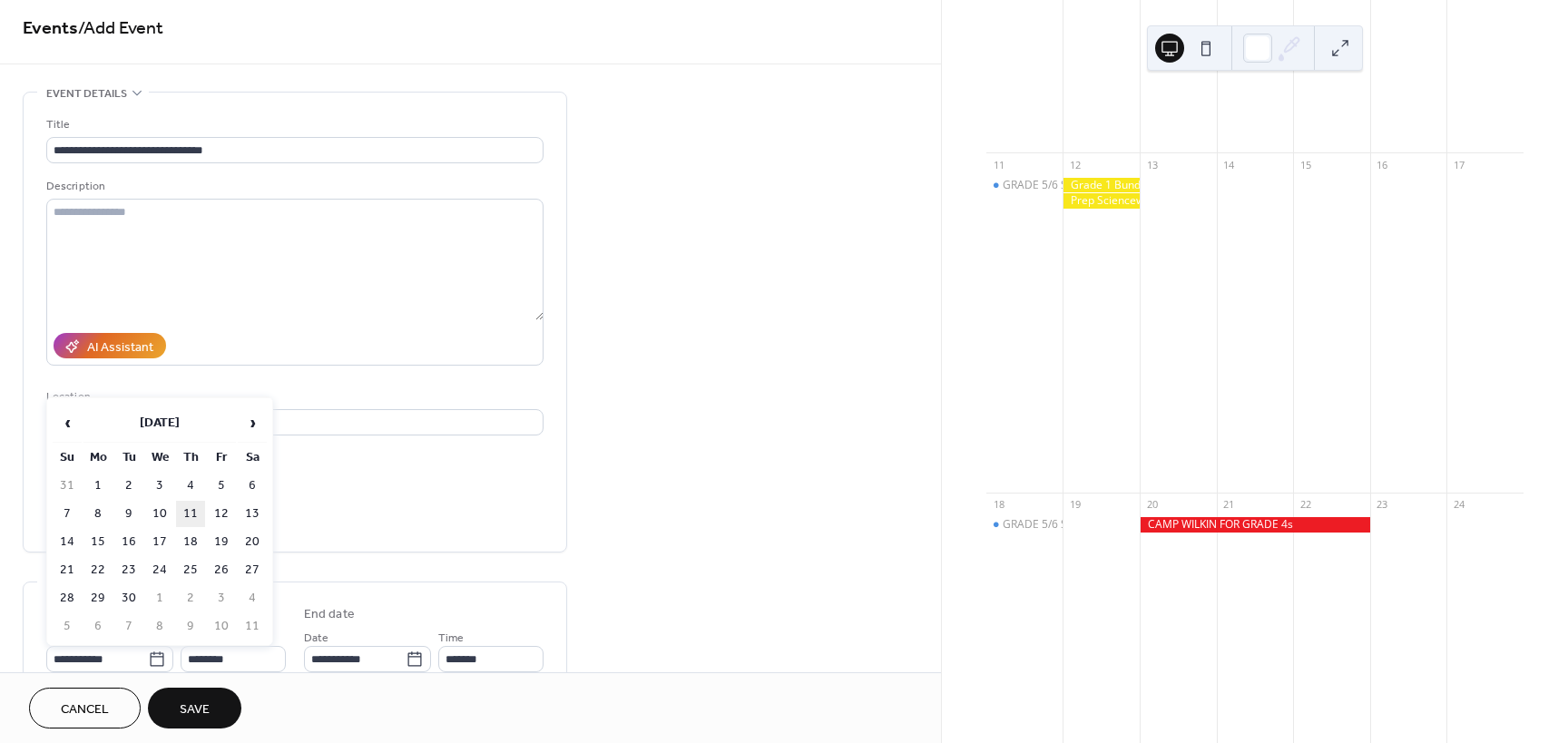 click on "11" at bounding box center [191, 513] 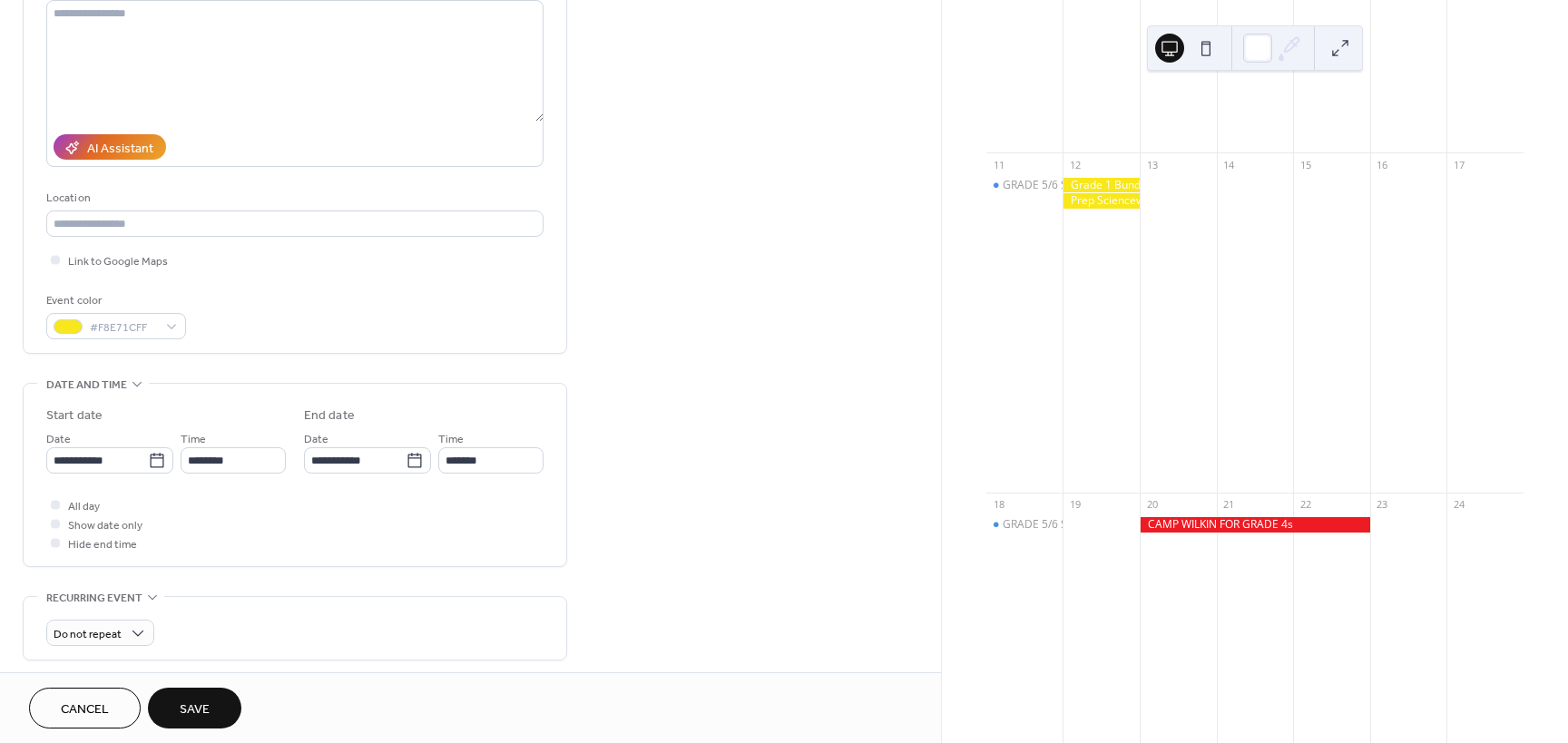 scroll, scrollTop: 281, scrollLeft: 0, axis: vertical 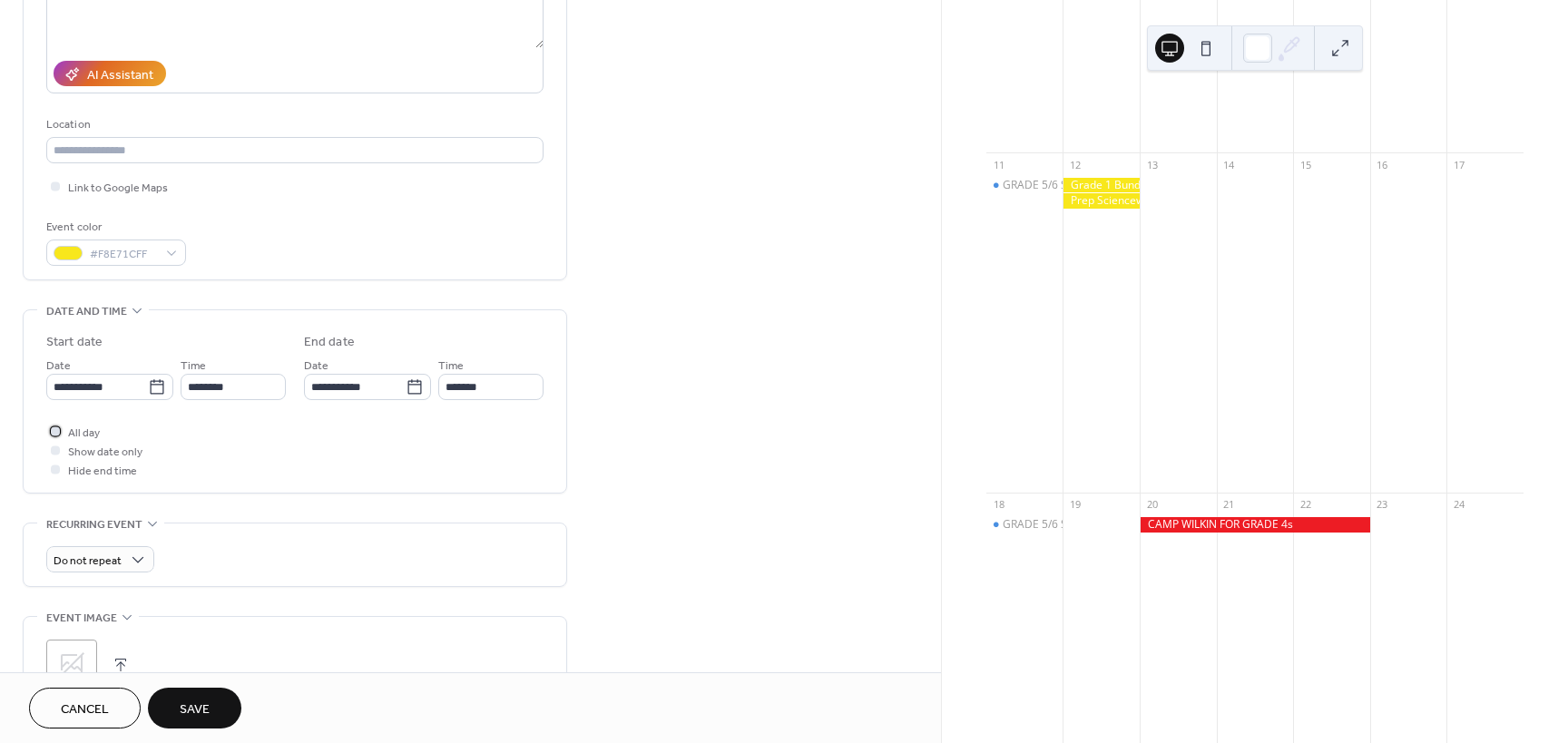 click on "All day" at bounding box center (83, 433) 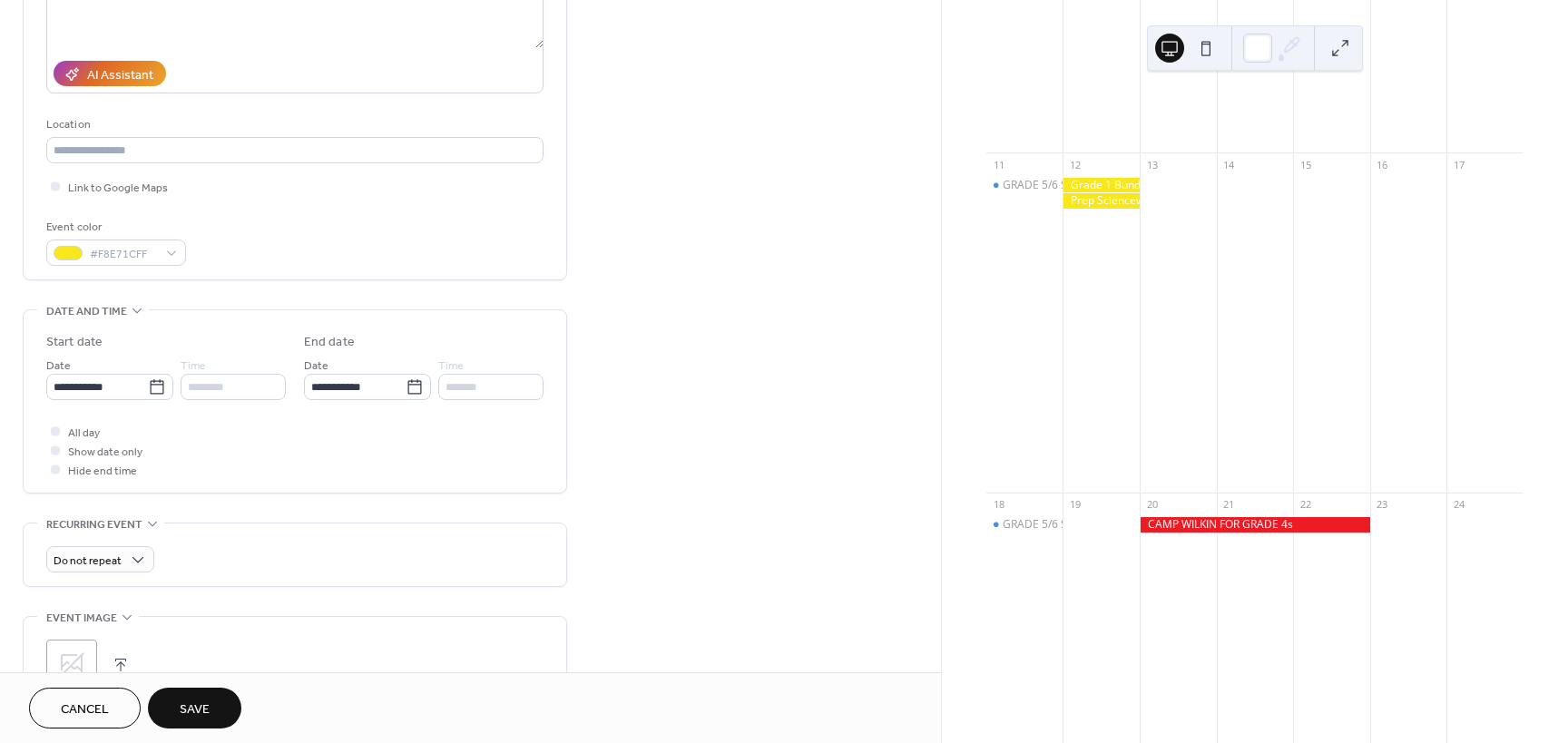 click on "Save" at bounding box center (194, 709) 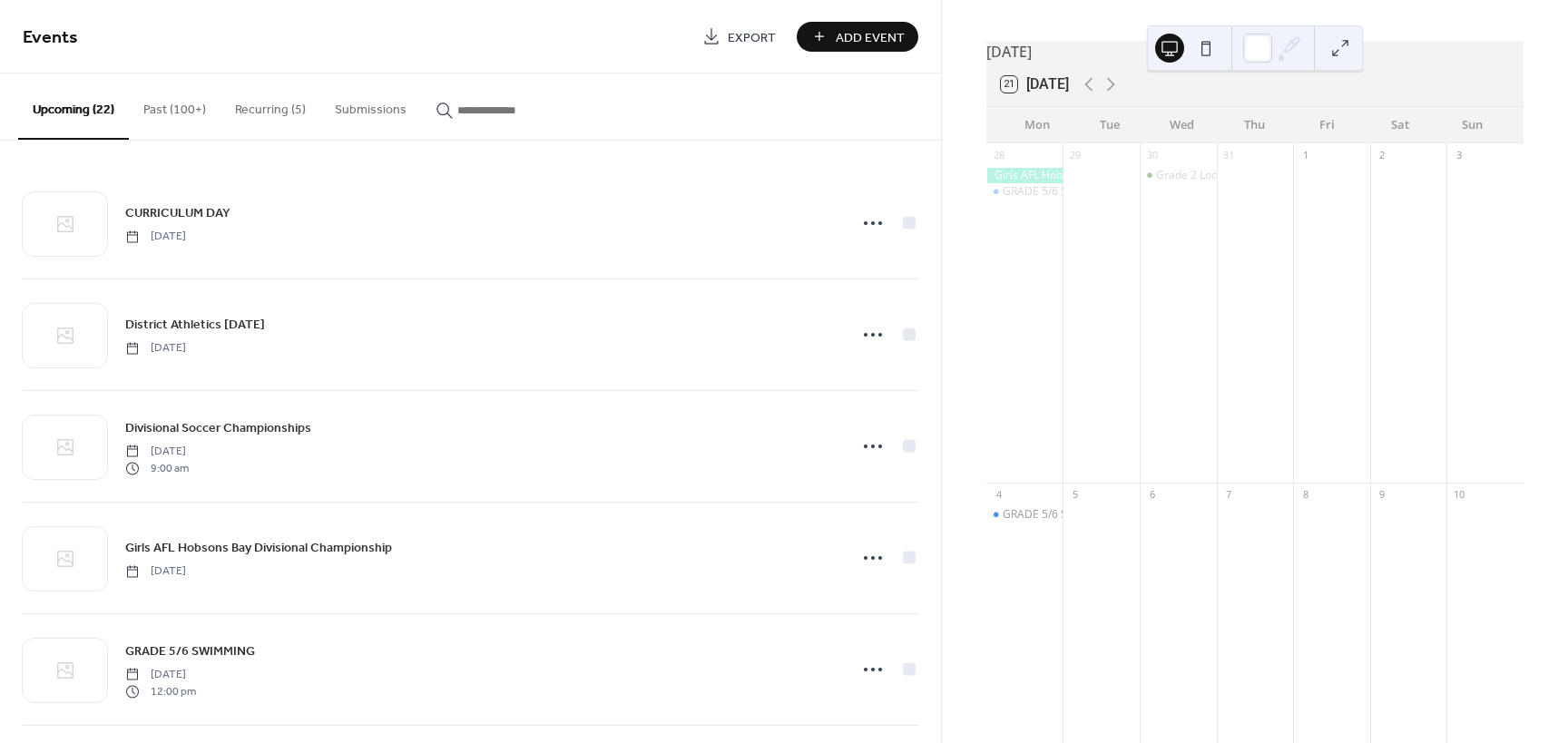 scroll, scrollTop: 6, scrollLeft: 0, axis: vertical 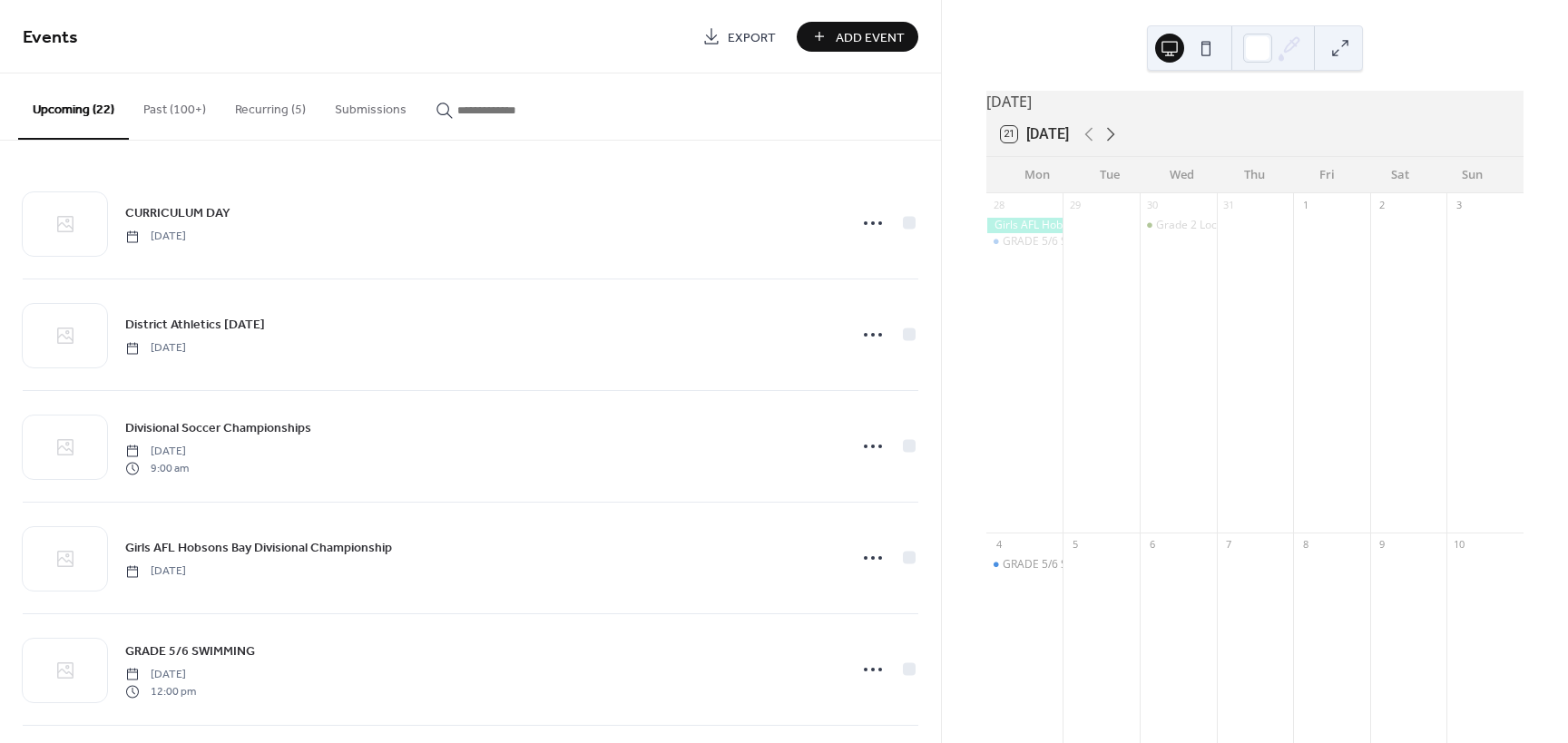 click 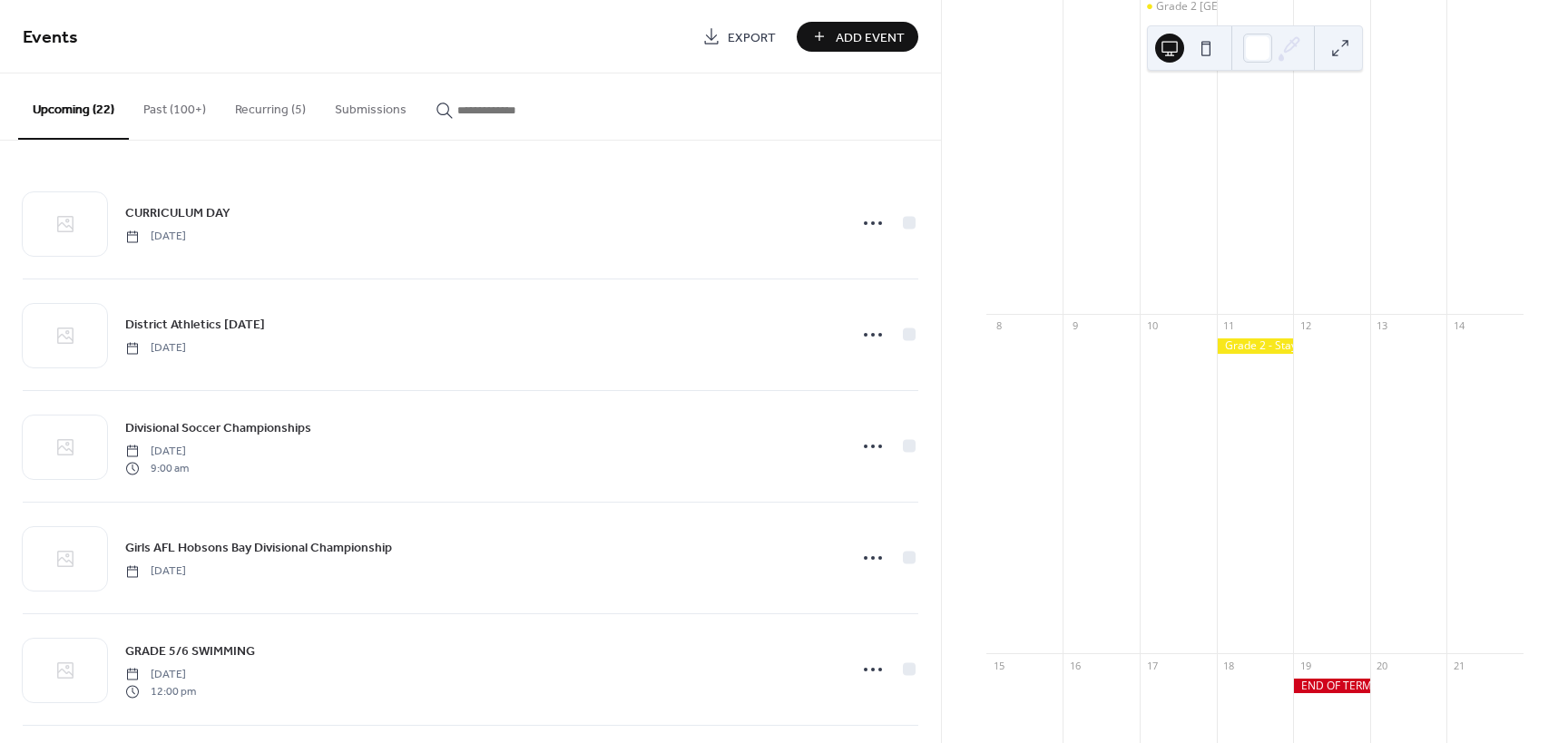 scroll, scrollTop: 369, scrollLeft: 0, axis: vertical 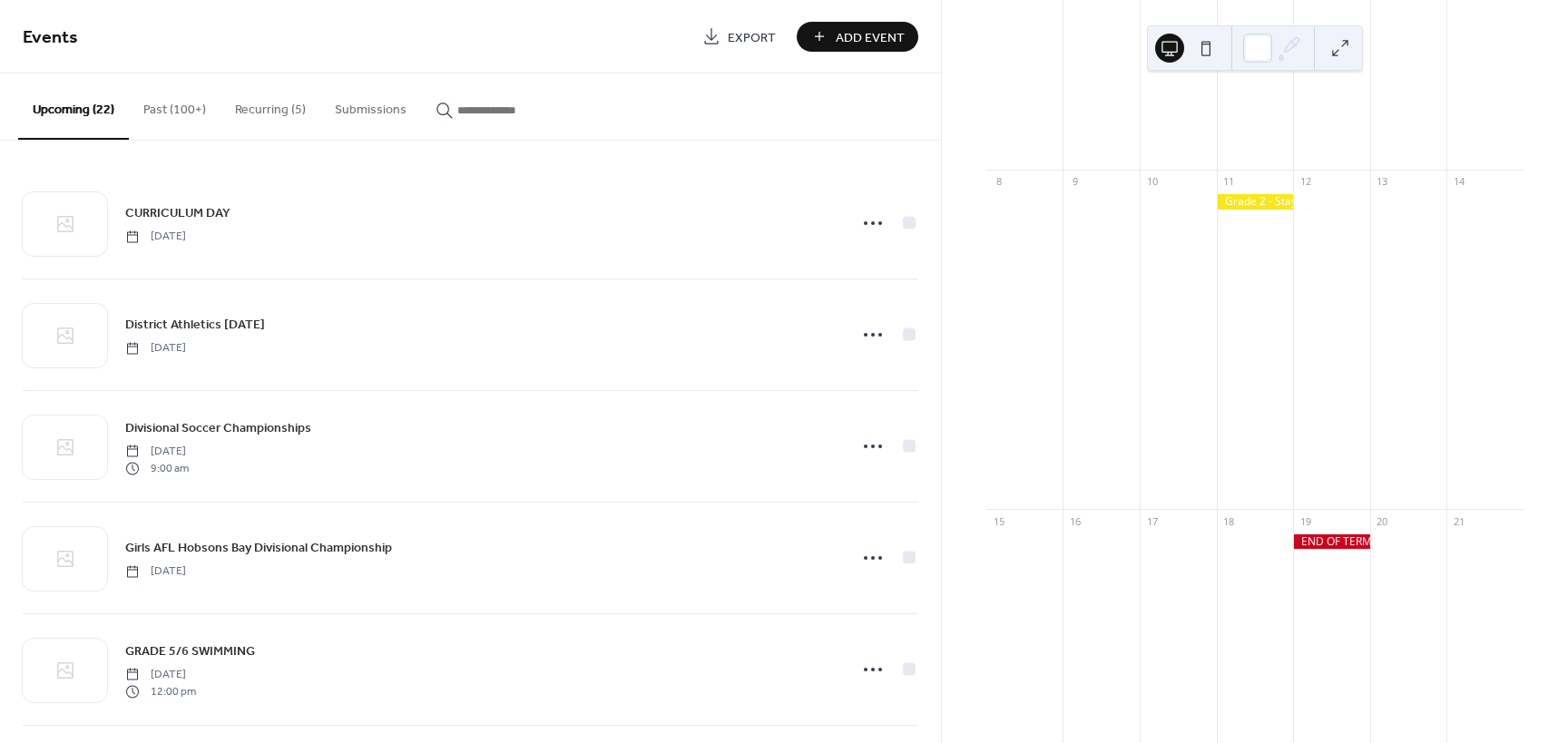click on "Add Event" at bounding box center [870, 37] 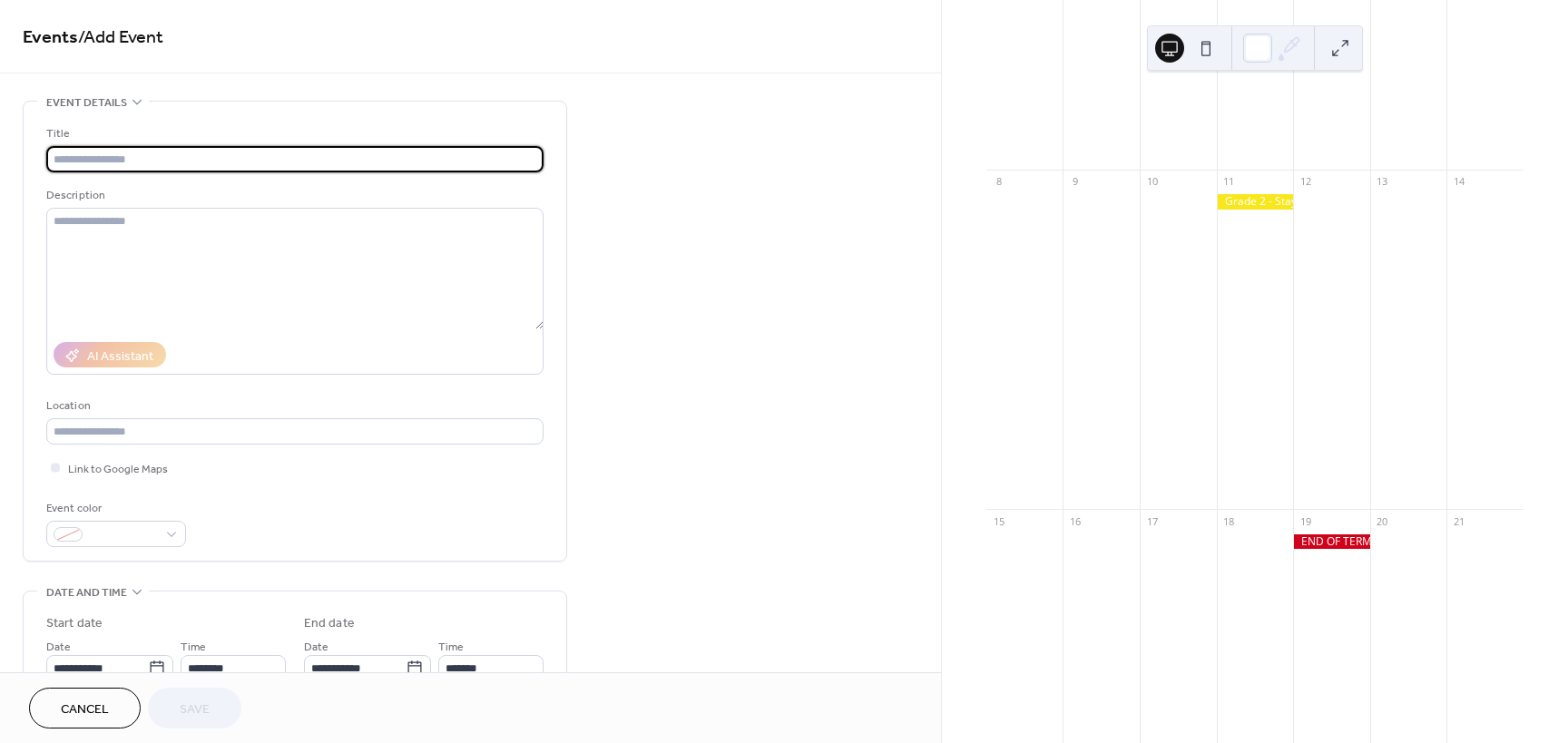 click at bounding box center (295, 159) 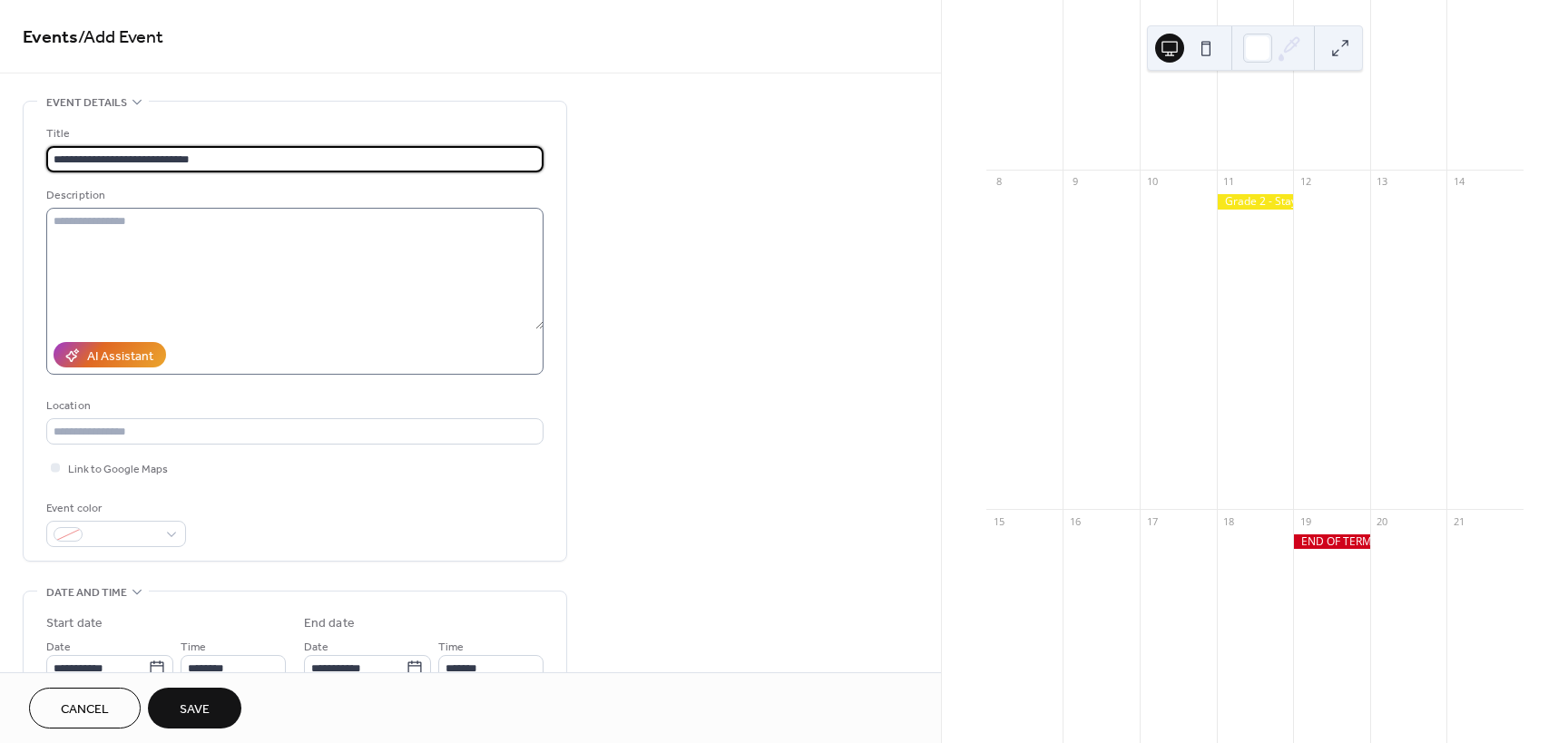 type on "**********" 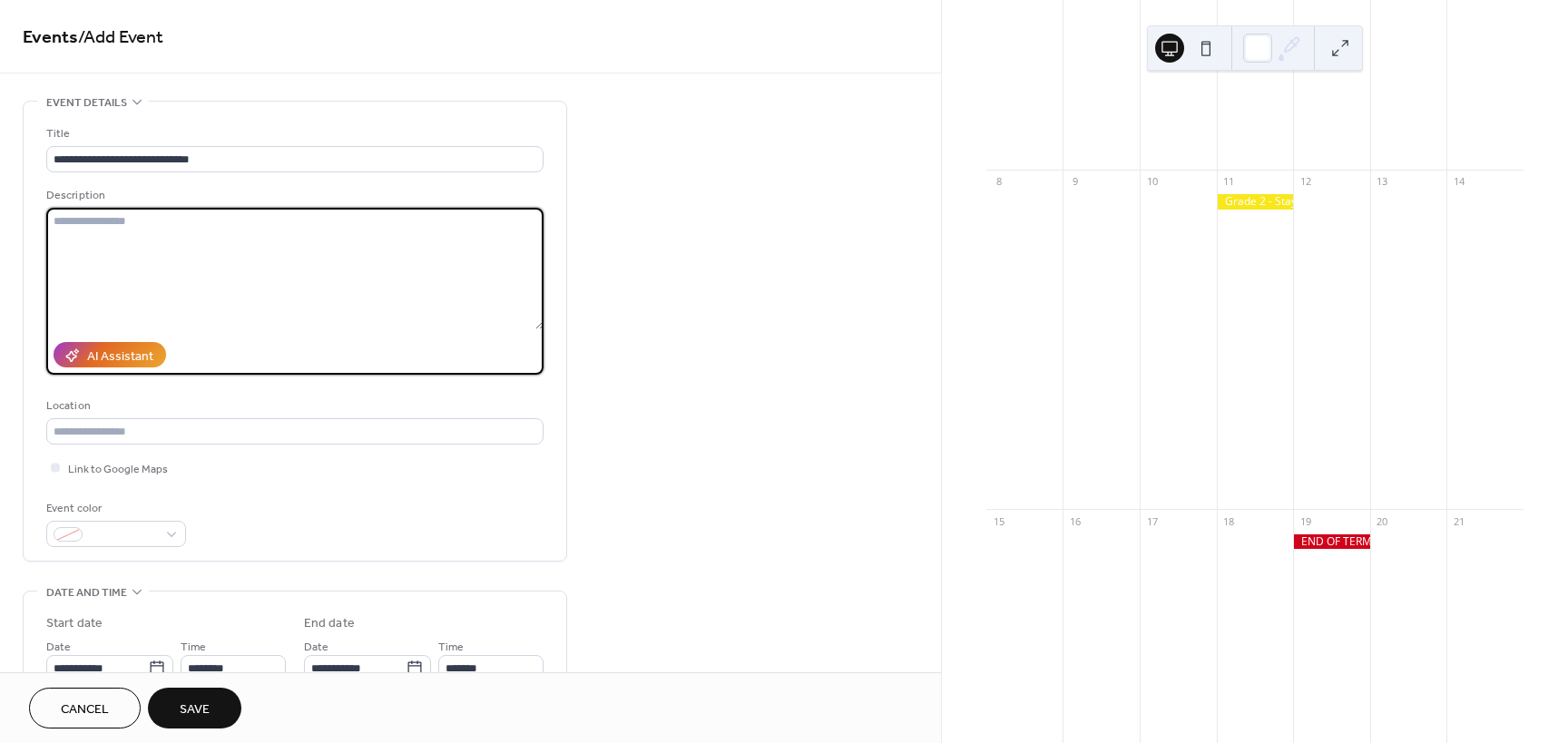 click at bounding box center [295, 269] 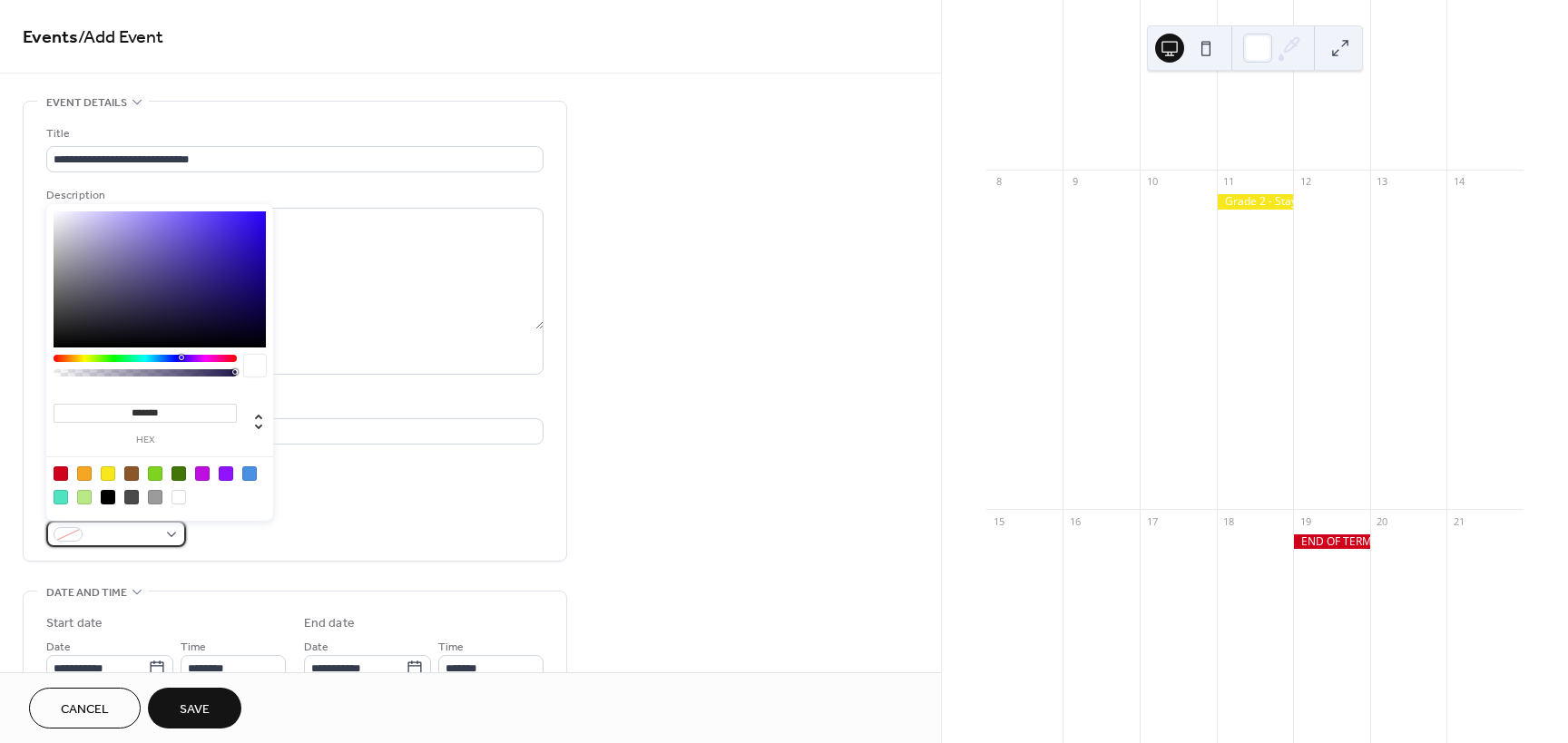 click at bounding box center (116, 533) 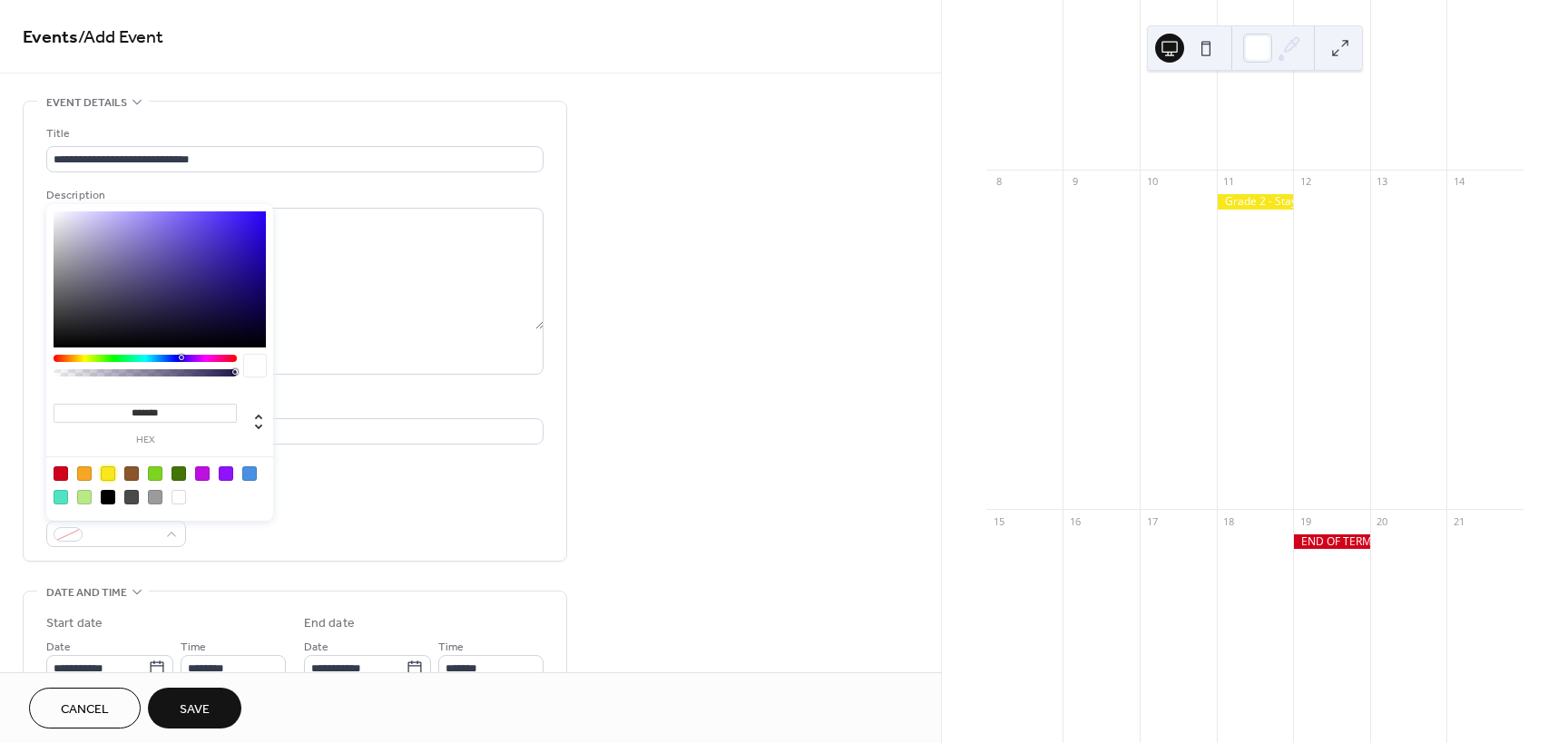 click at bounding box center (108, 474) 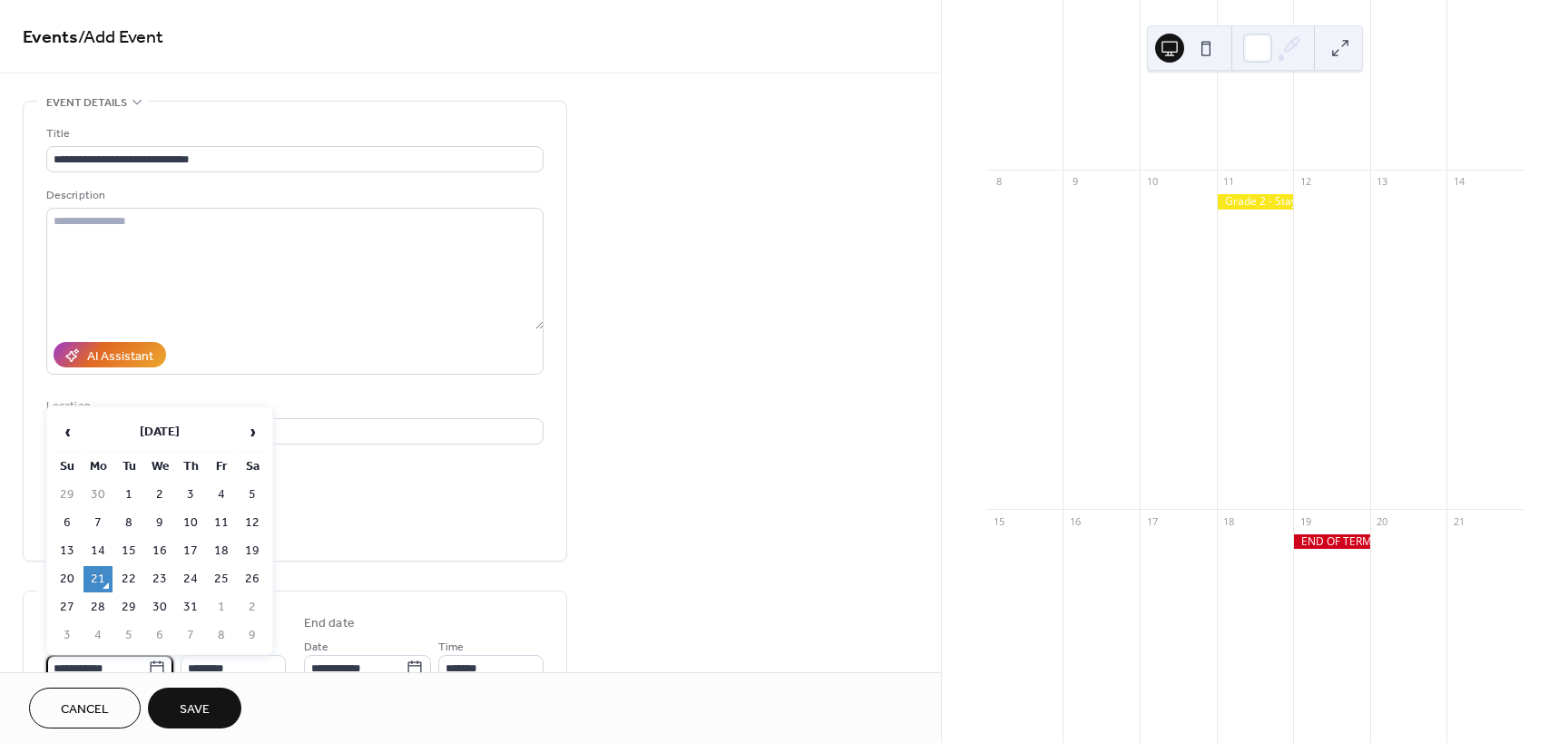 click on "**********" at bounding box center (97, 668) 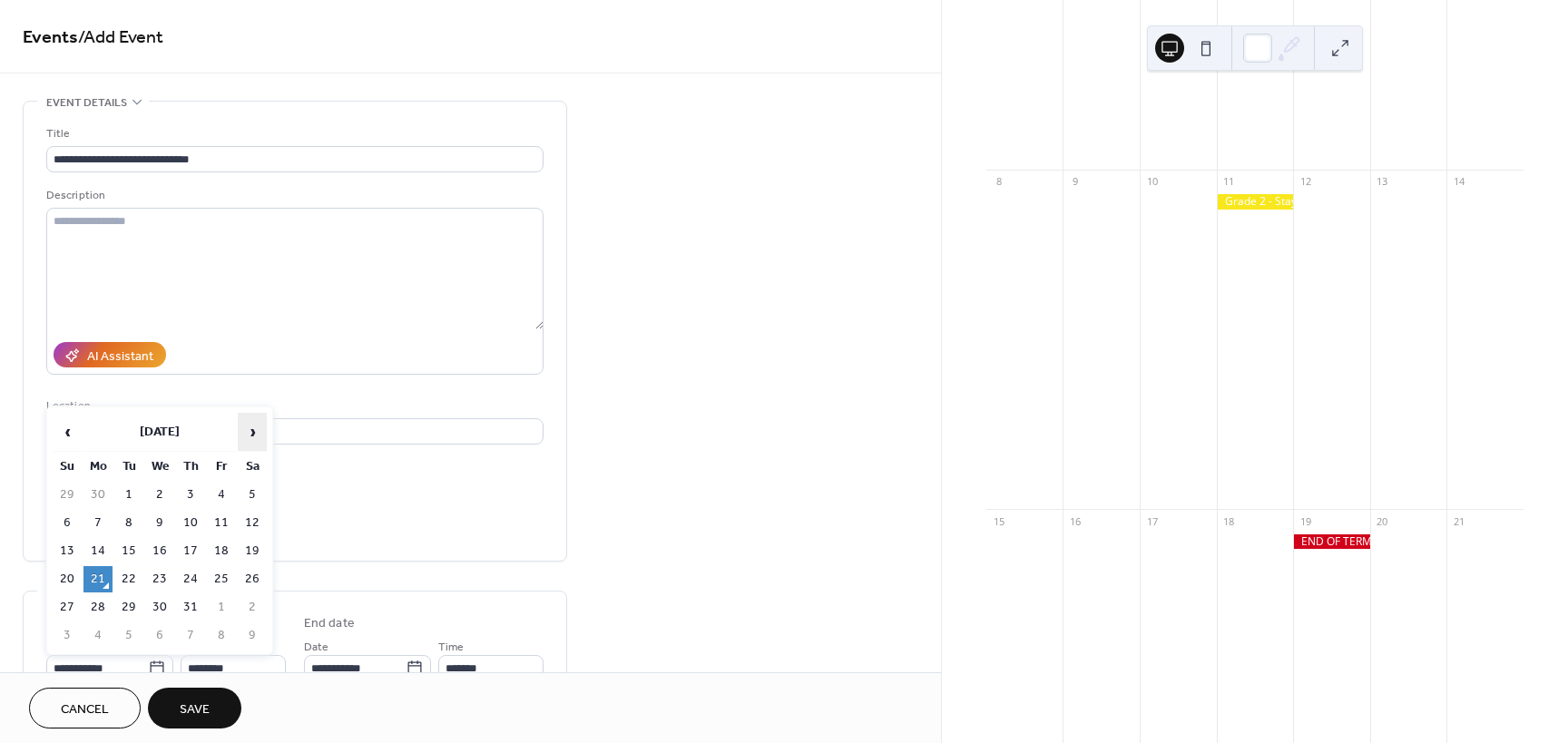 click on "›" at bounding box center [252, 432] 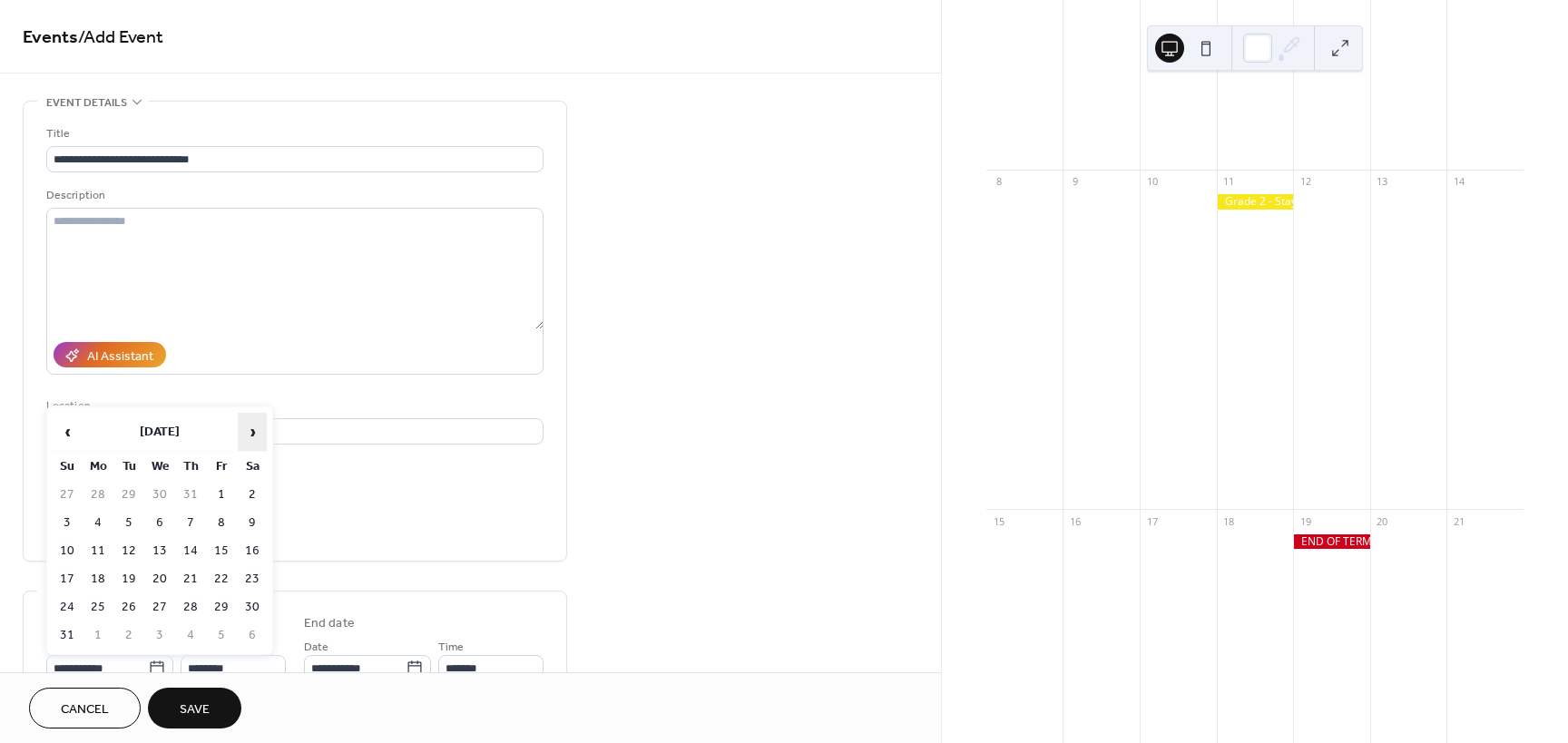 click on "›" at bounding box center (252, 432) 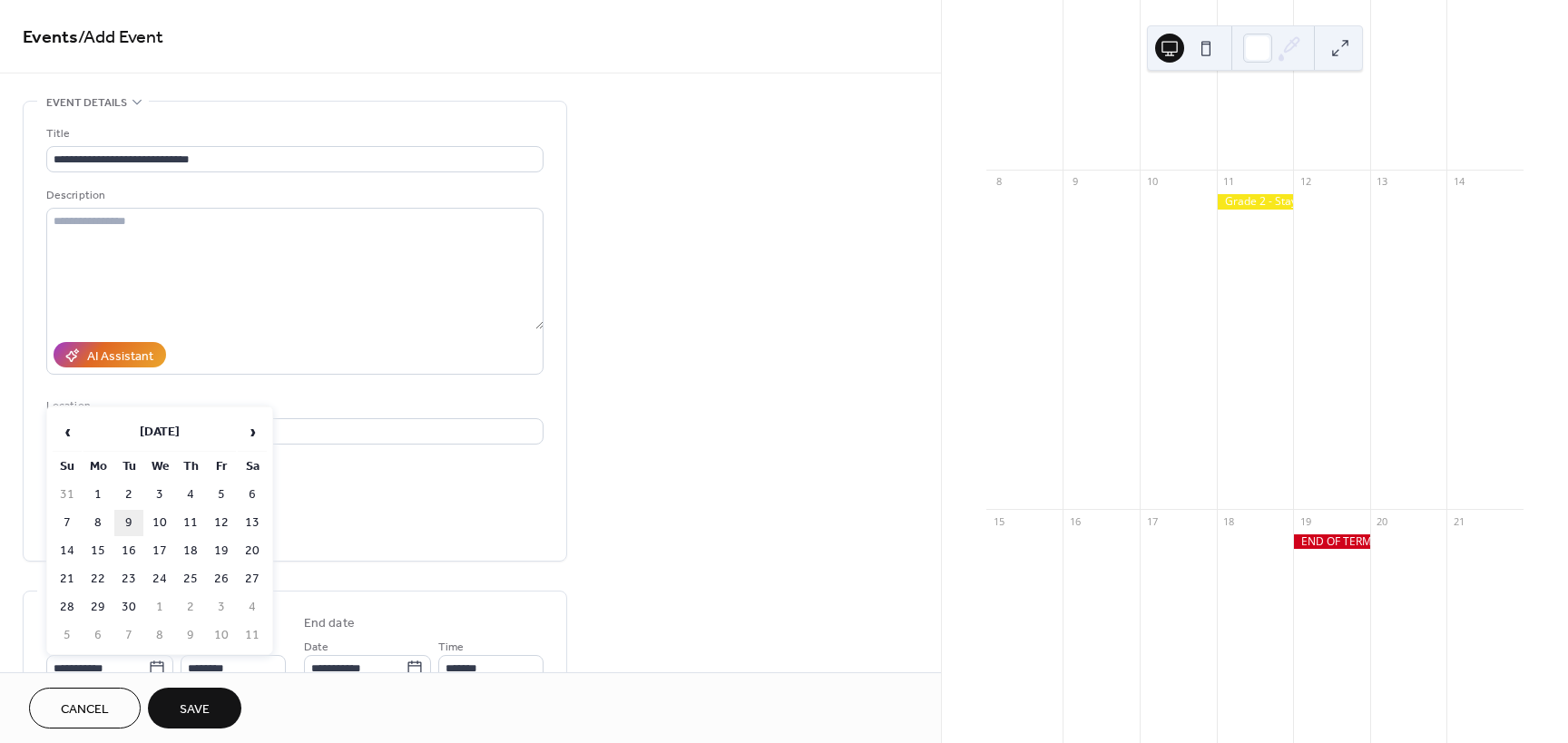 click on "9" at bounding box center [129, 523] 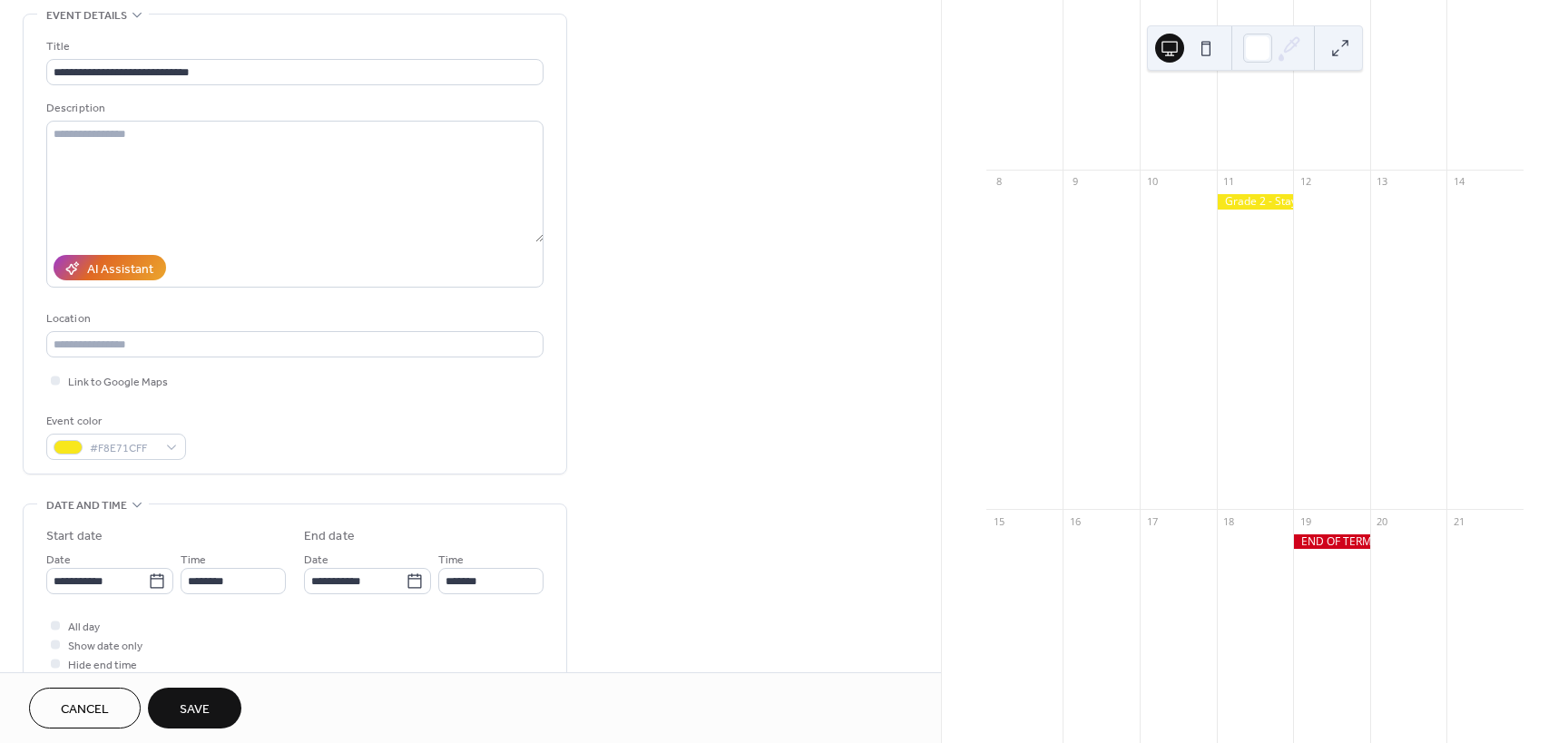 scroll, scrollTop: 91, scrollLeft: 0, axis: vertical 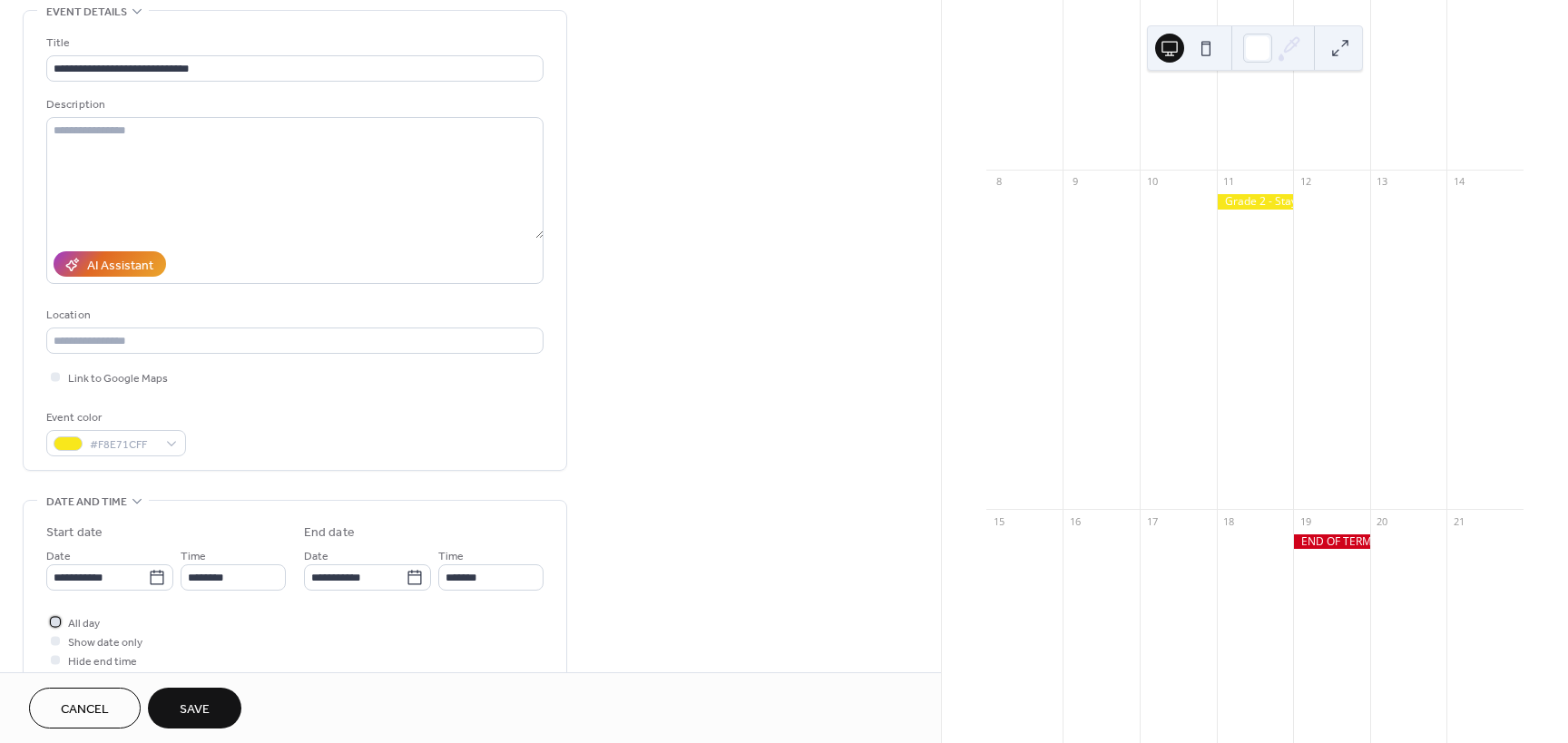 click at bounding box center [55, 621] 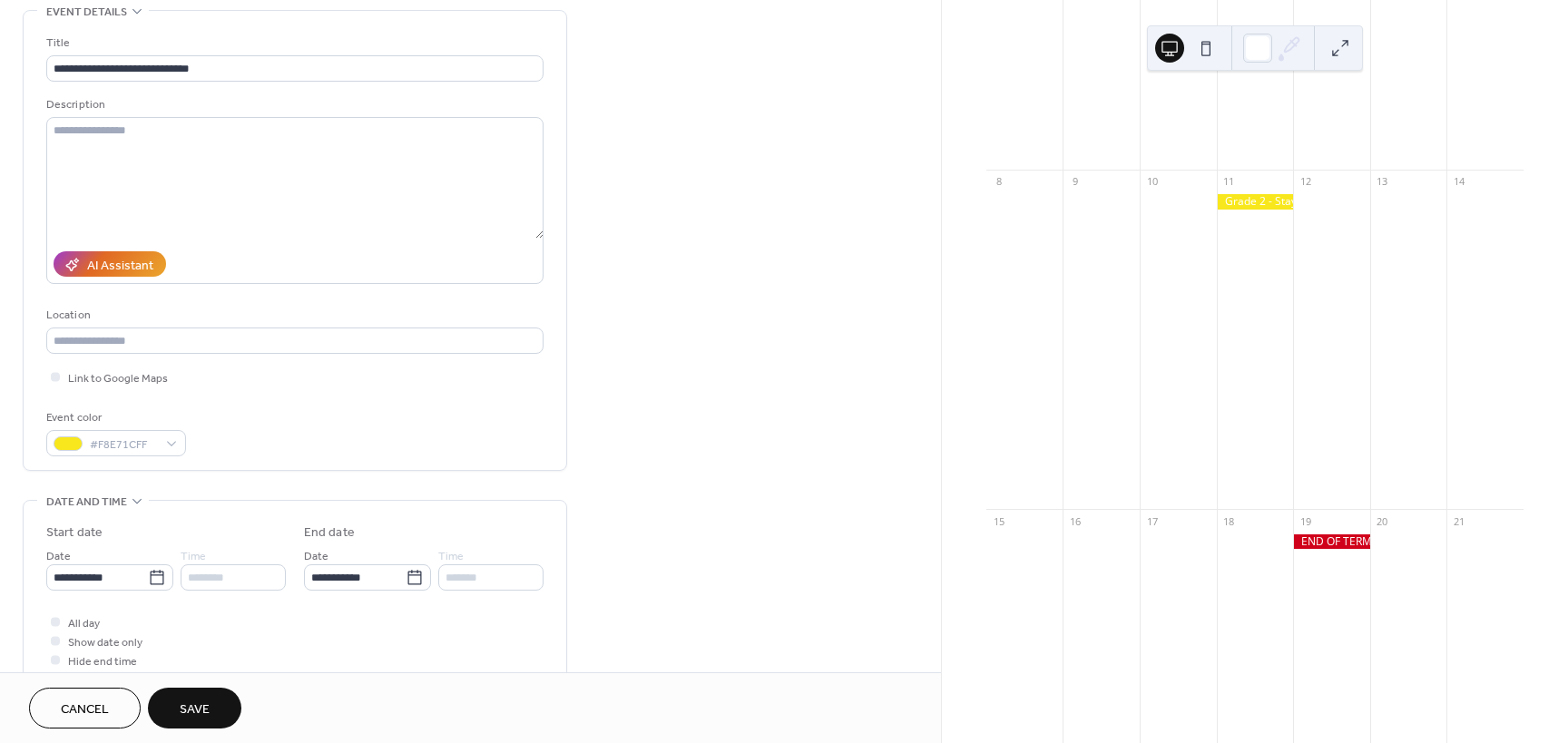 click on "Save" at bounding box center (194, 709) 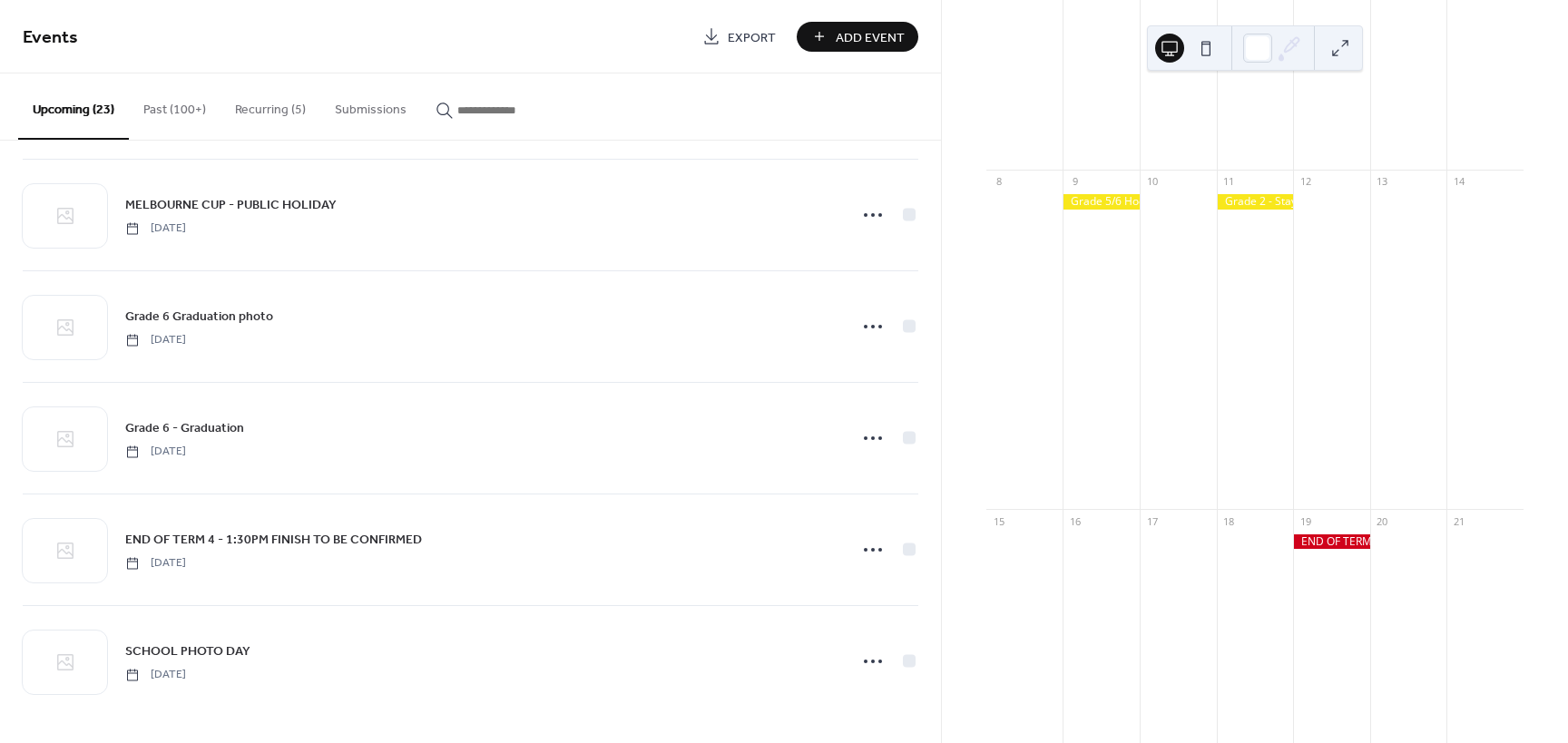 scroll, scrollTop: 2018, scrollLeft: 0, axis: vertical 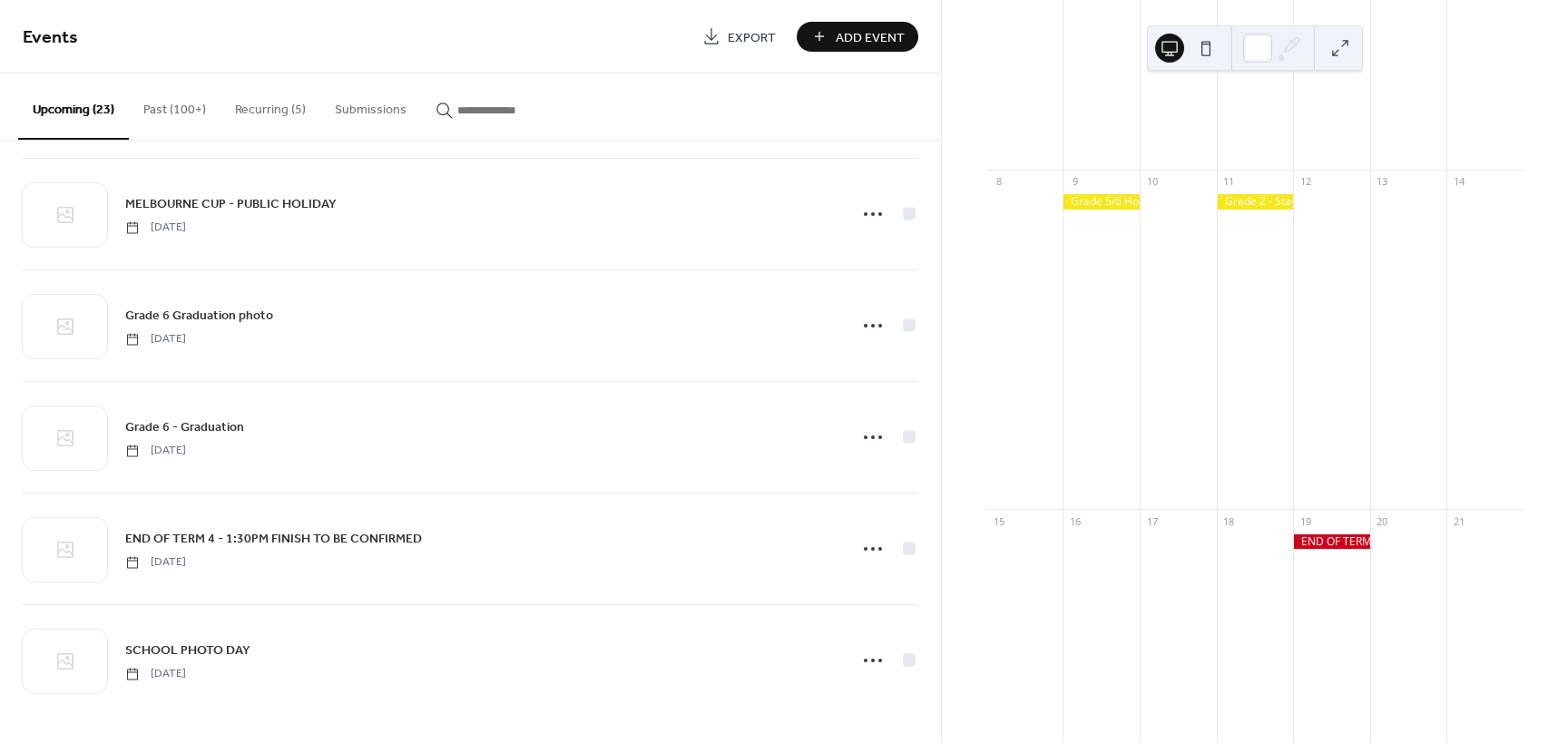 click on "Export" at bounding box center (739, 36) 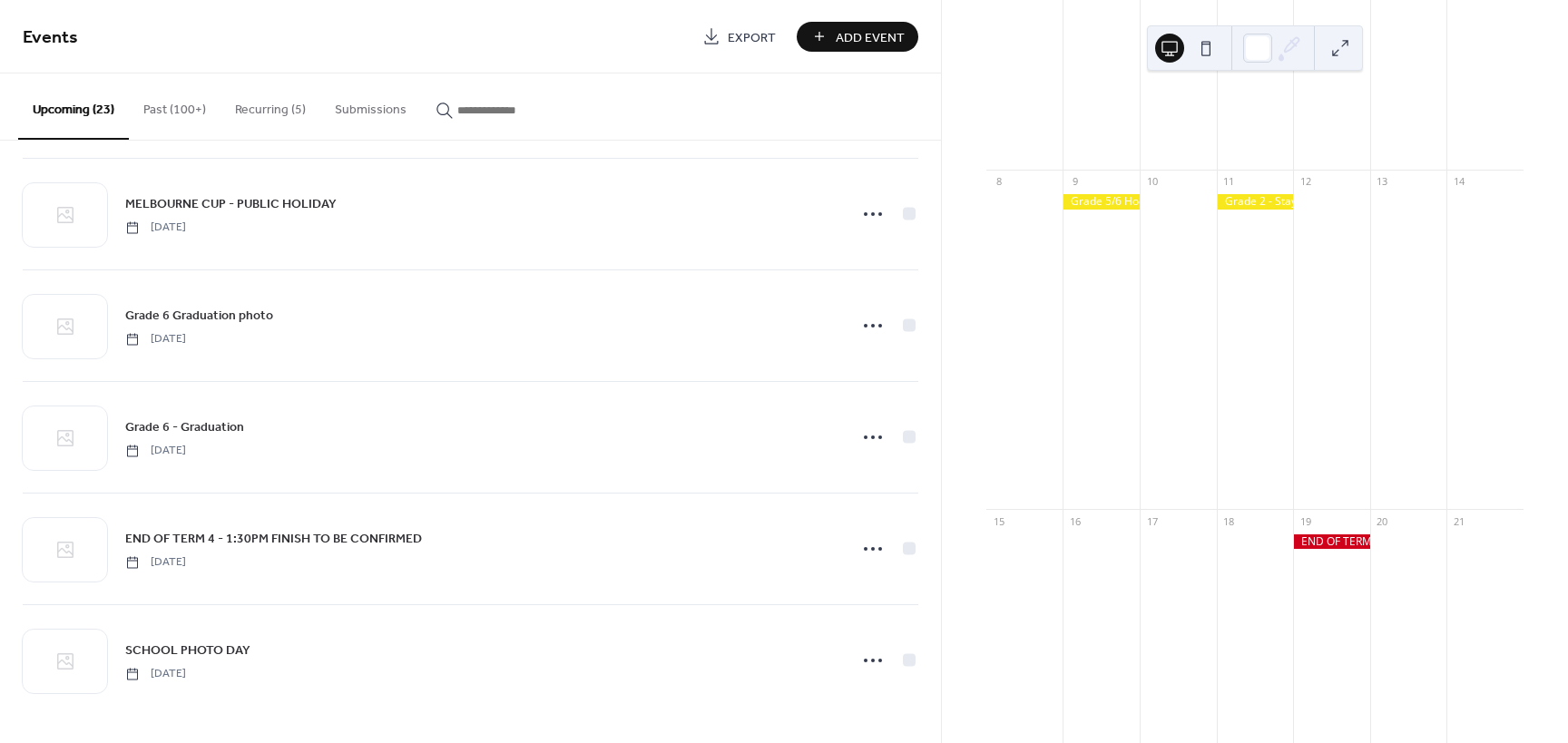 click on "Export" at bounding box center (751, 37) 